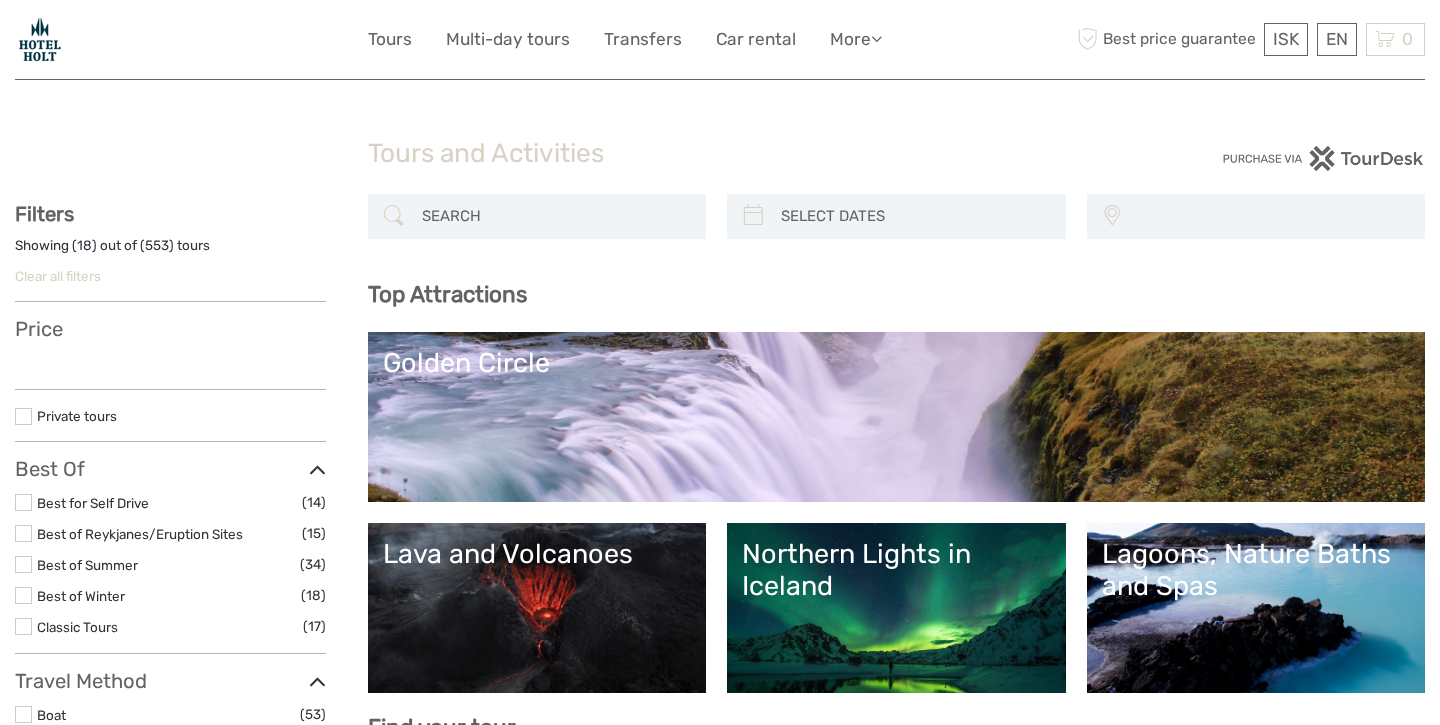 select 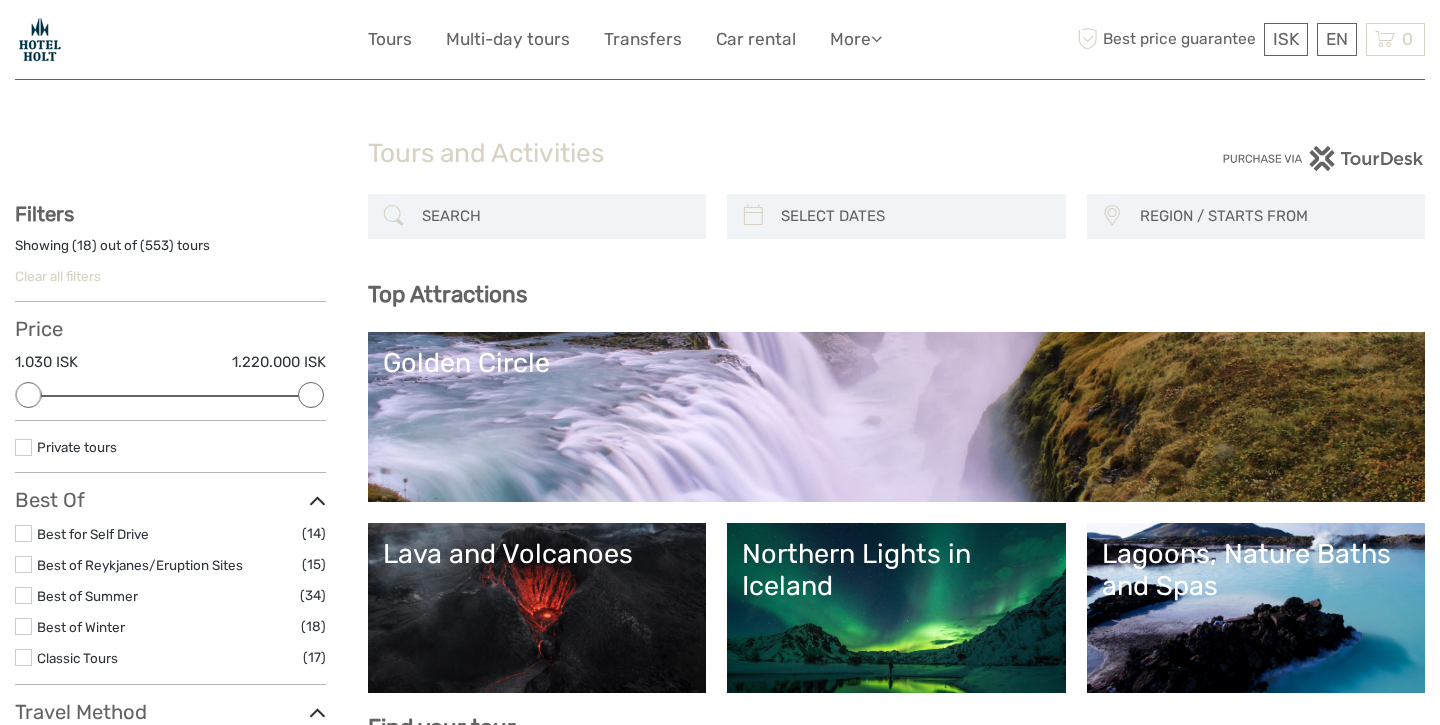 scroll, scrollTop: 0, scrollLeft: 0, axis: both 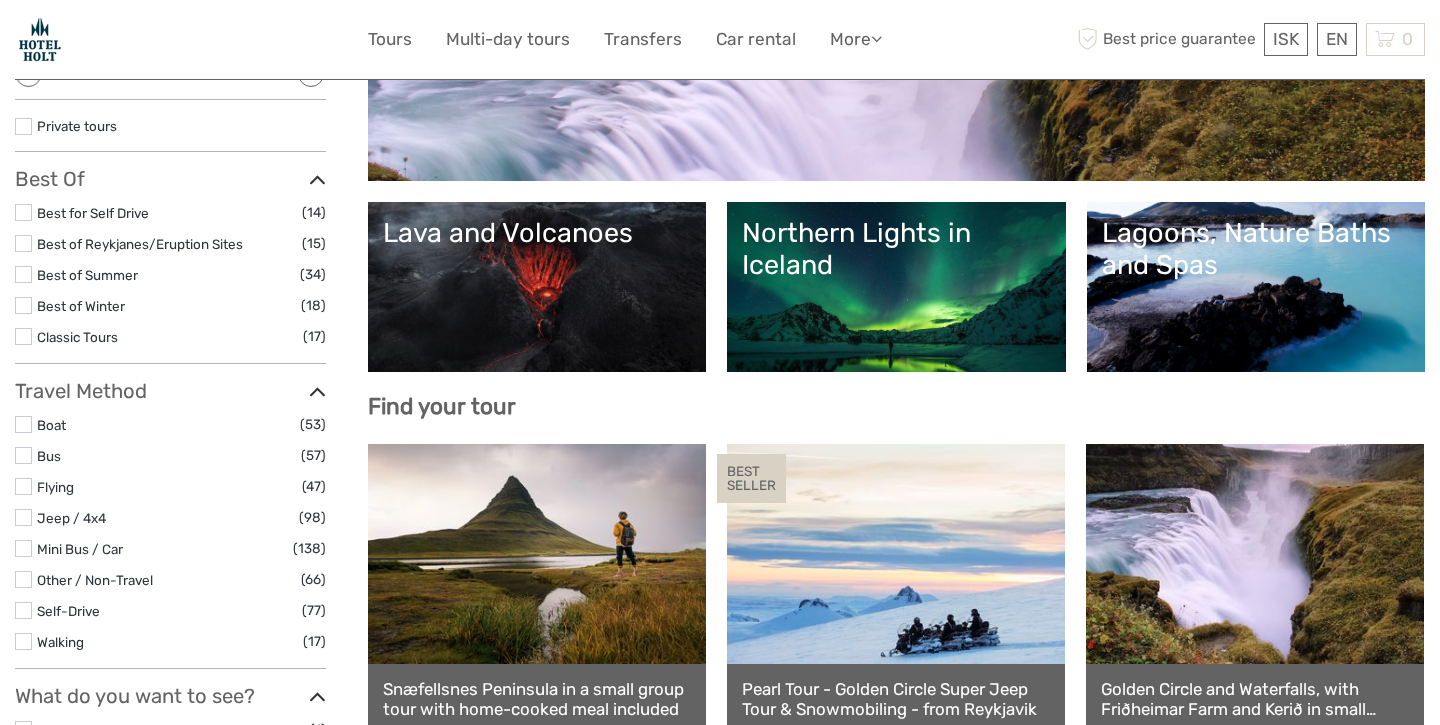 click on "Lava and Volcanoes" at bounding box center (537, 287) 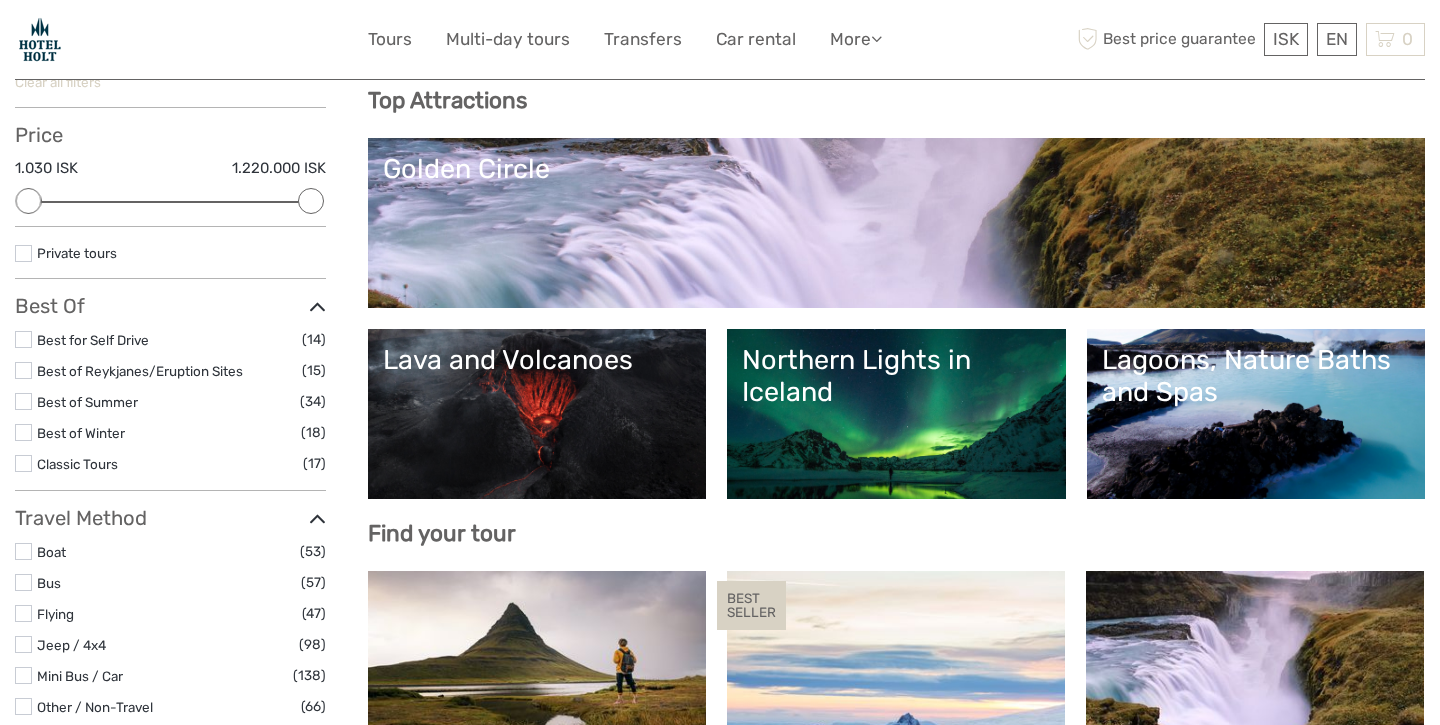 scroll, scrollTop: 186, scrollLeft: 0, axis: vertical 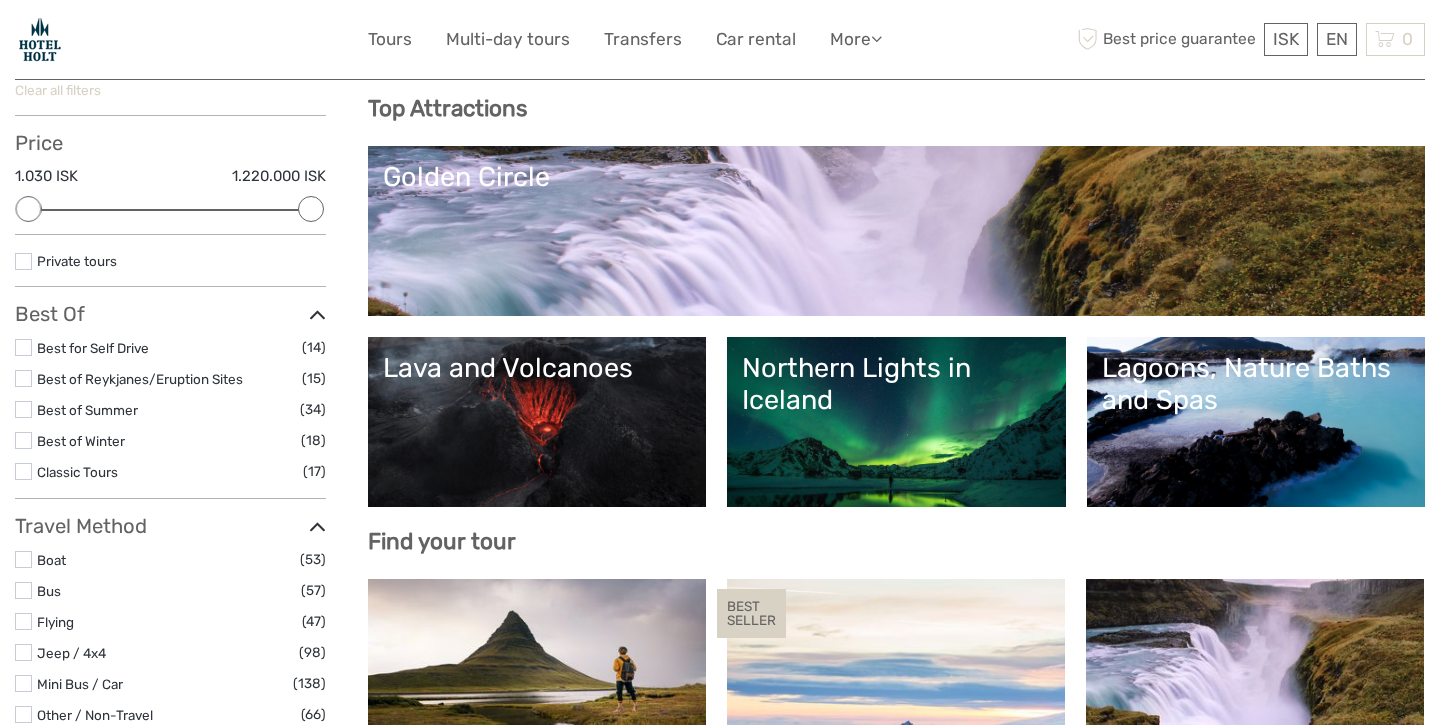 click on "Northern Lights in Iceland" at bounding box center (896, 422) 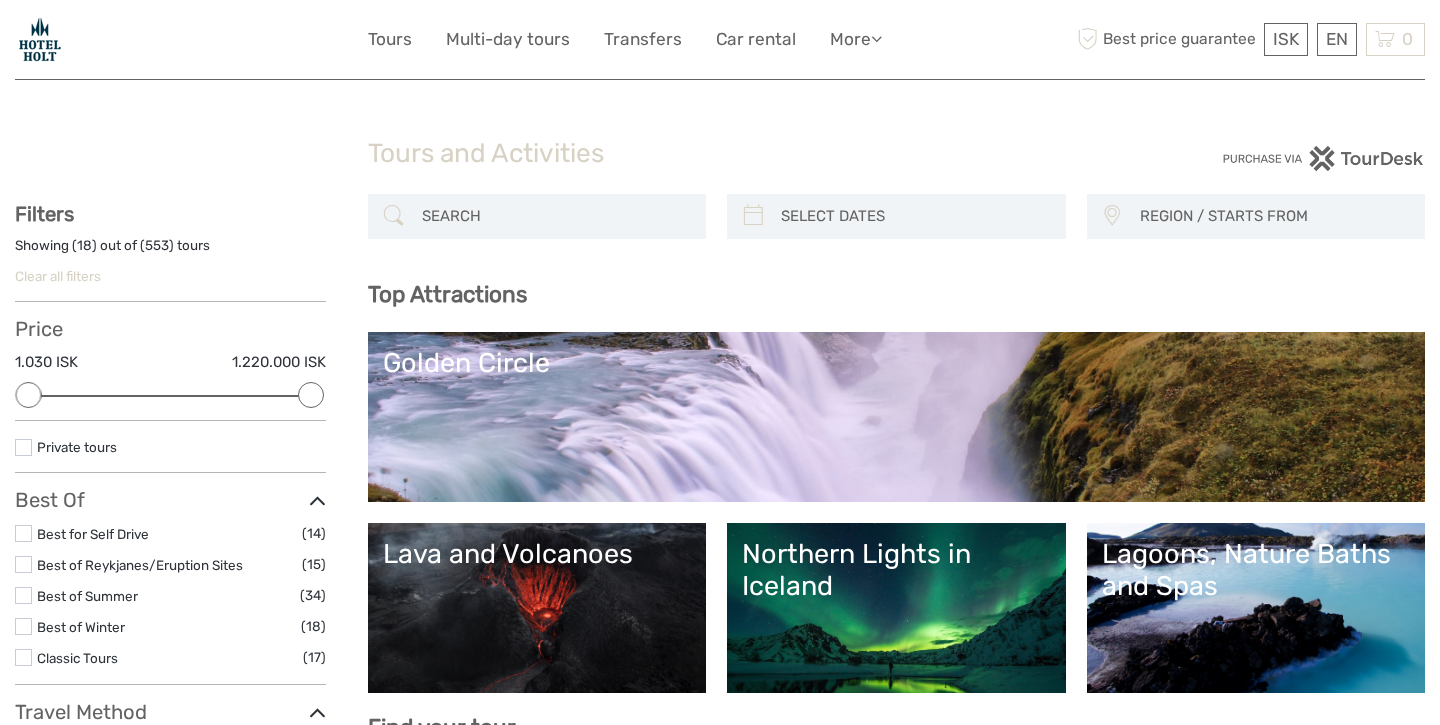 scroll, scrollTop: 0, scrollLeft: 0, axis: both 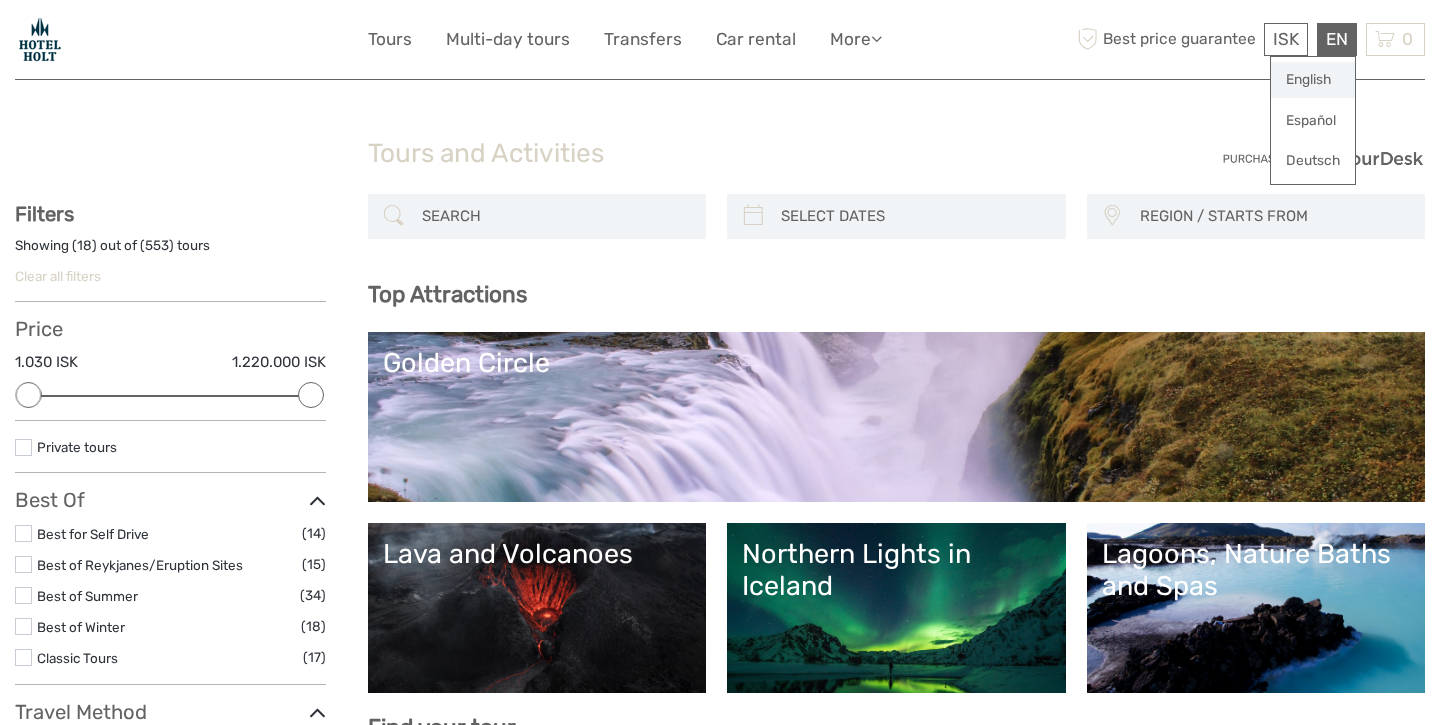 click on "English" at bounding box center [1313, 80] 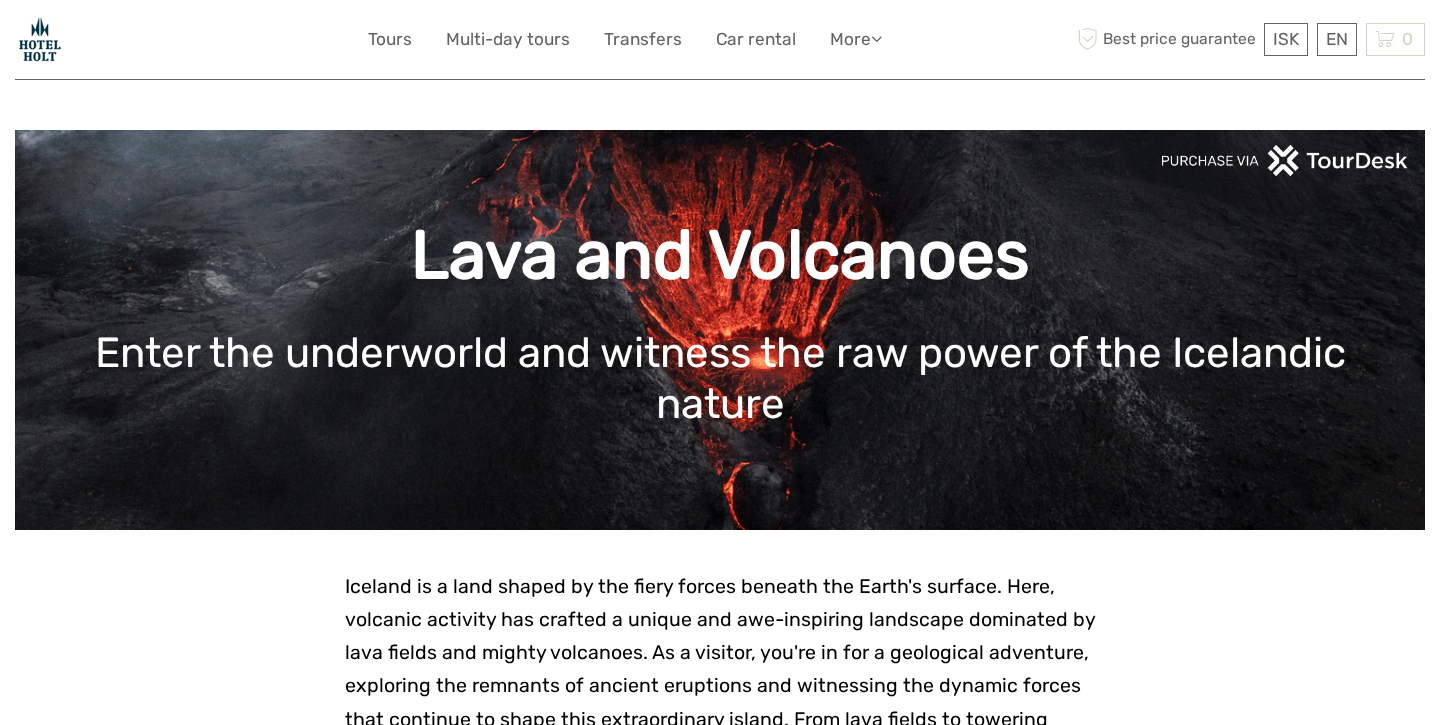 scroll, scrollTop: 18, scrollLeft: 0, axis: vertical 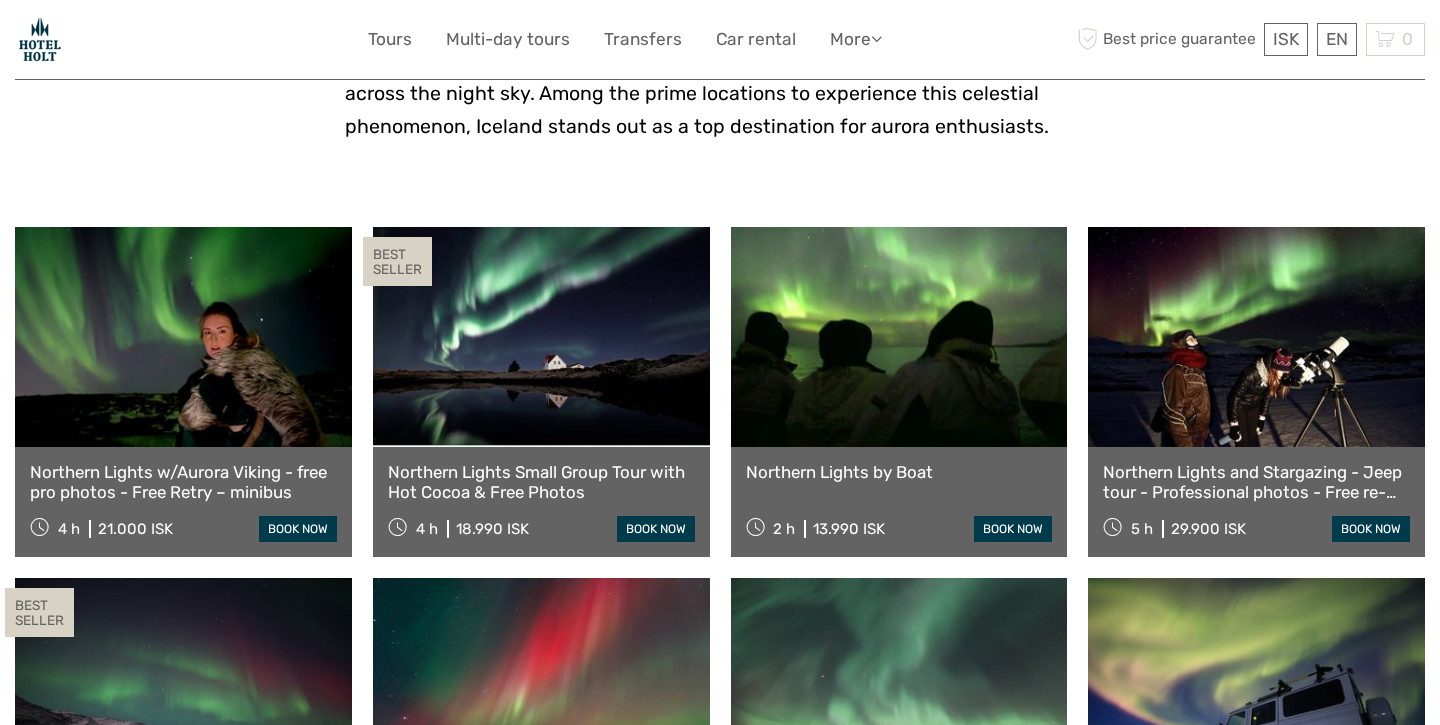 click on "book now" at bounding box center [656, 529] 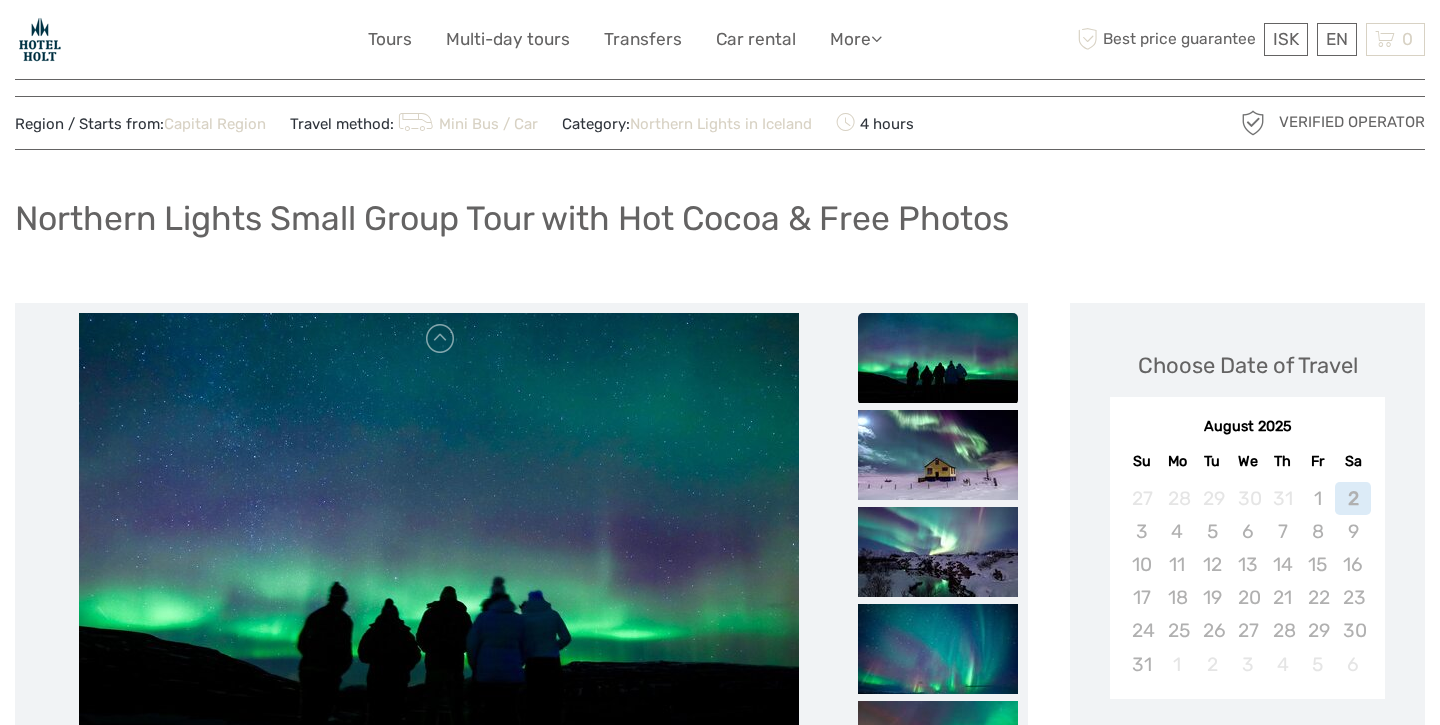 scroll, scrollTop: 48, scrollLeft: 0, axis: vertical 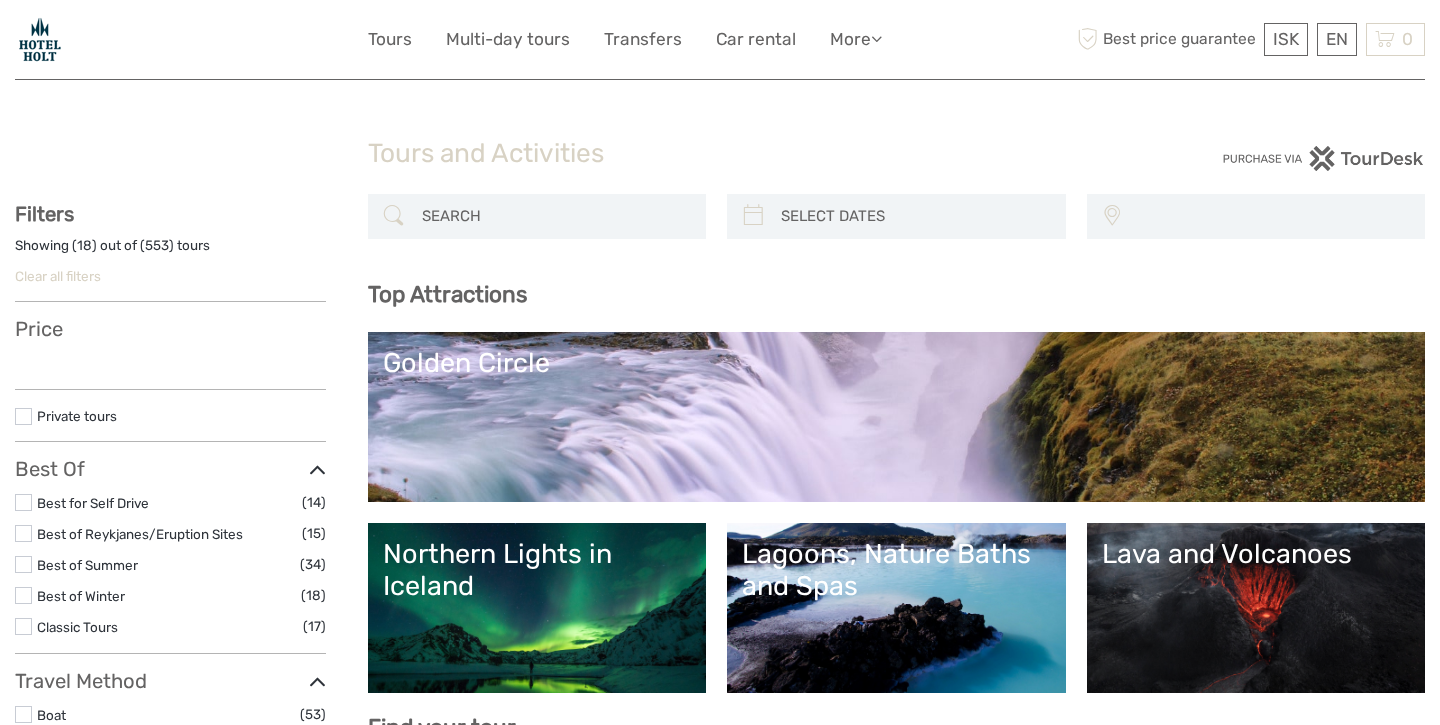 select 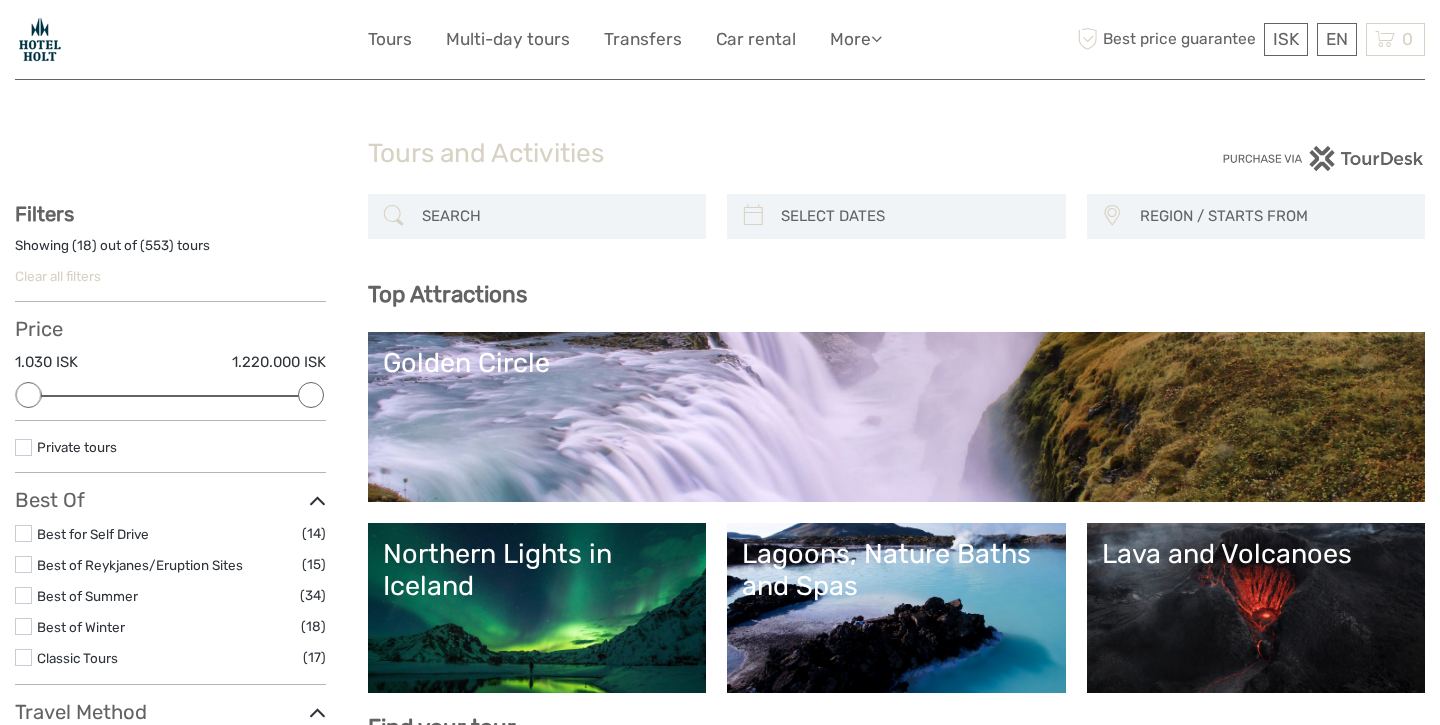 scroll, scrollTop: 20, scrollLeft: 0, axis: vertical 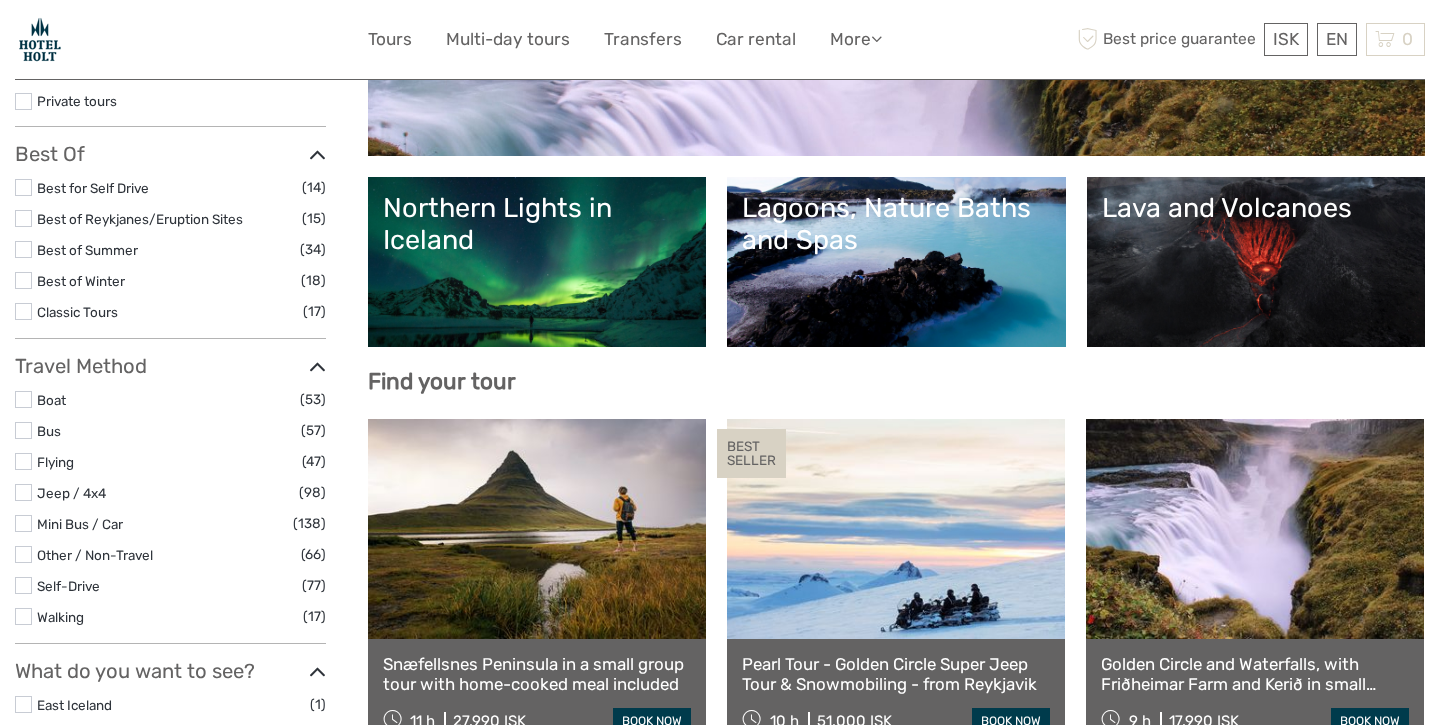 click on "Lava and Volcanoes" at bounding box center [1256, 262] 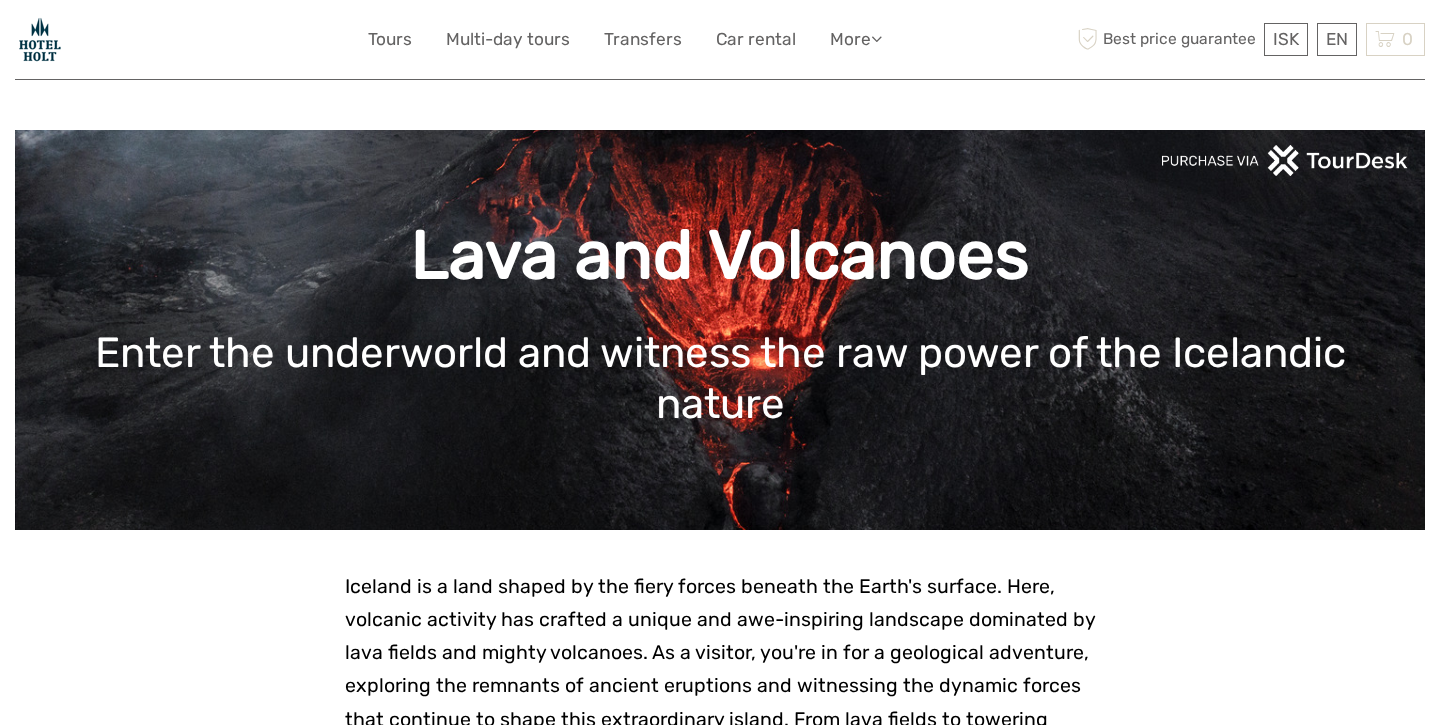 scroll, scrollTop: 224, scrollLeft: 0, axis: vertical 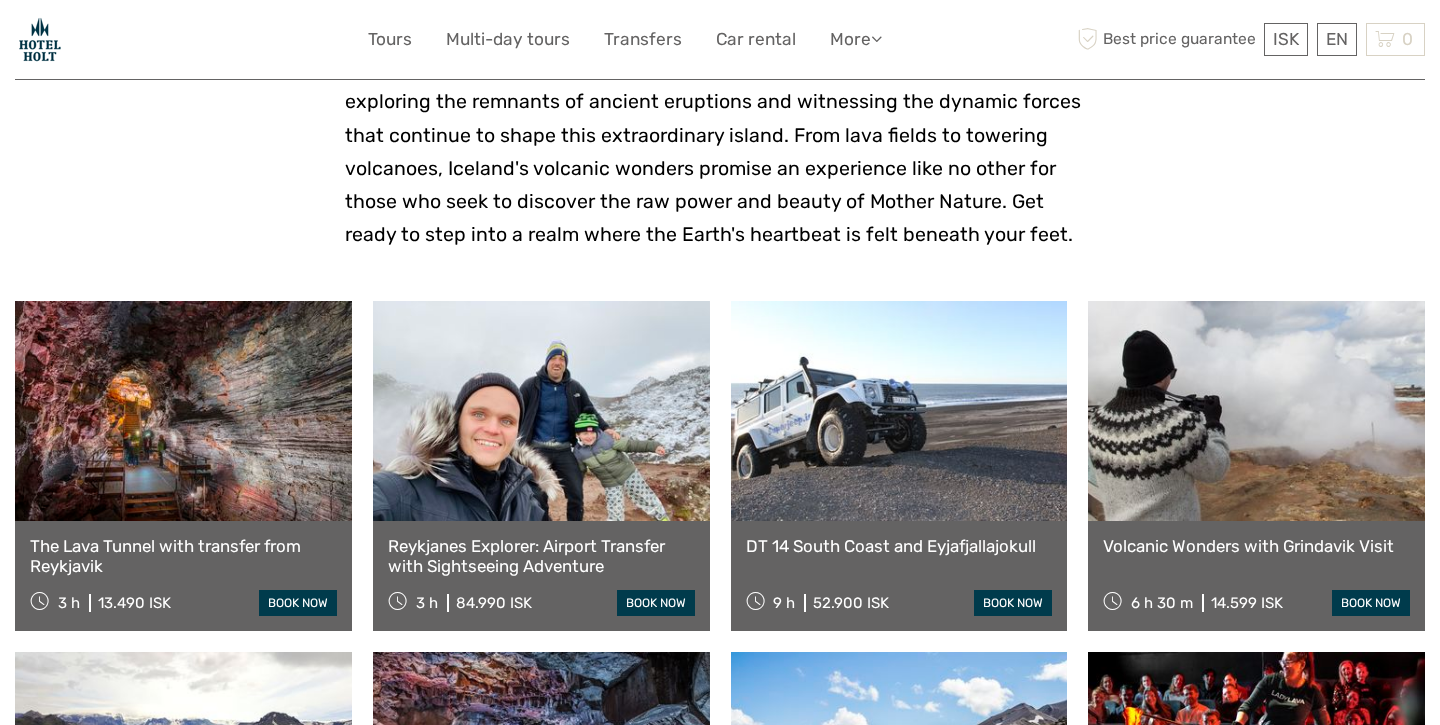 click on "Reykjanes Explorer: Airport Transfer with Sightseeing Adventure" at bounding box center [541, 556] 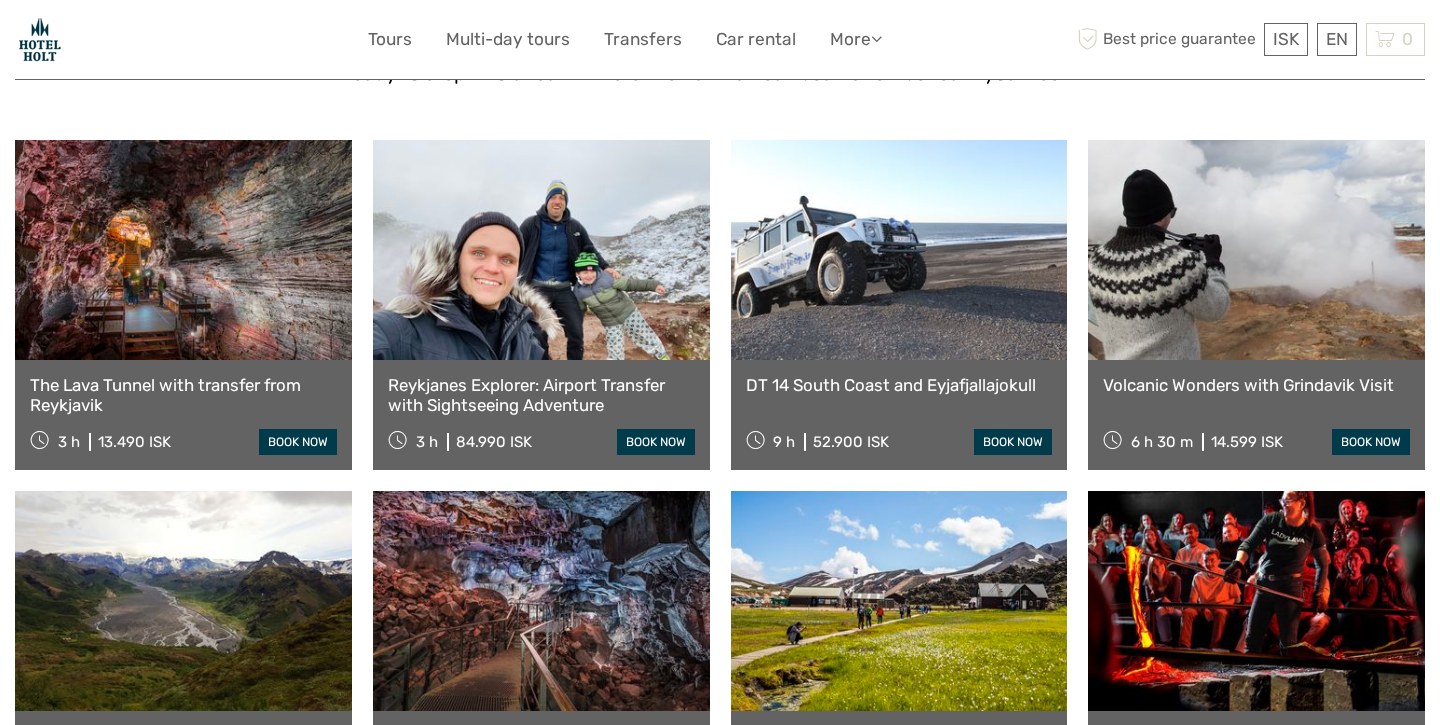 scroll, scrollTop: 743, scrollLeft: 0, axis: vertical 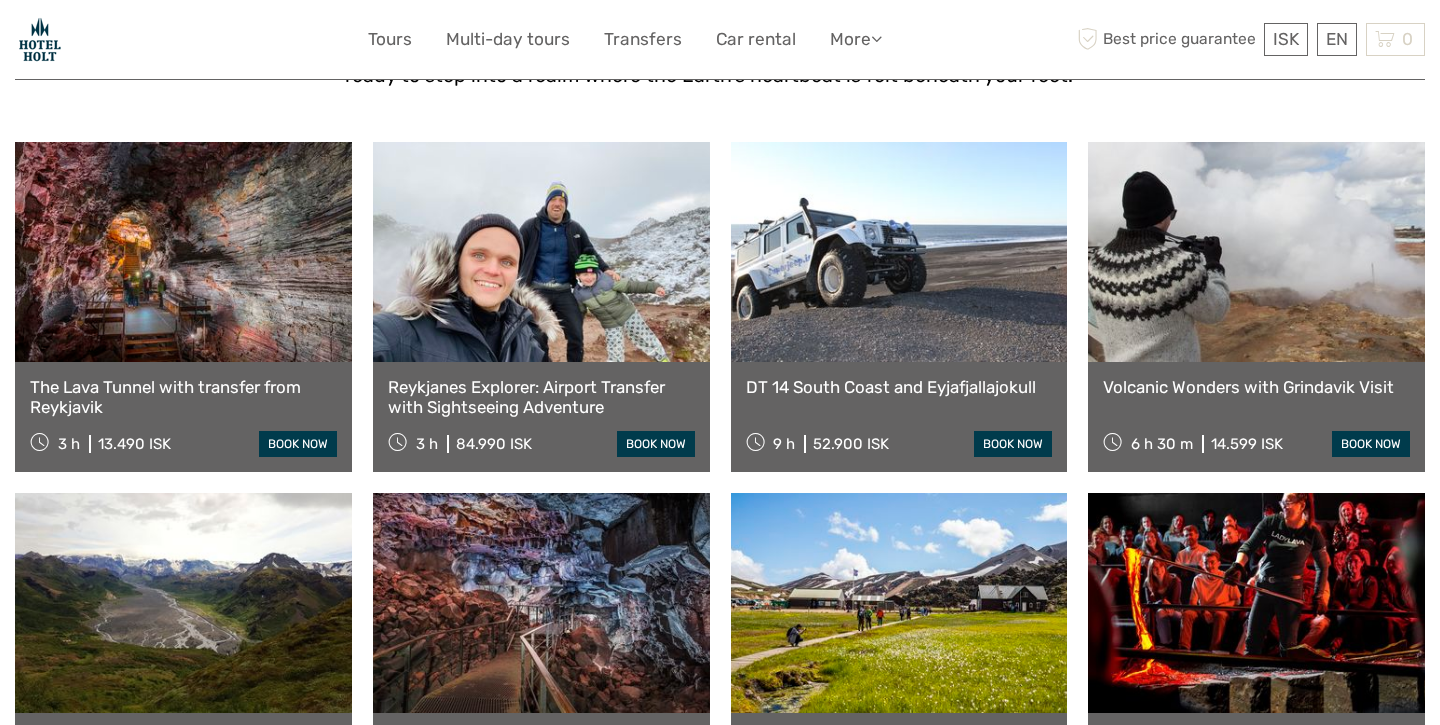 click on "Reykjanes Explorer: Airport Transfer with Sightseeing Adventure" at bounding box center (541, 397) 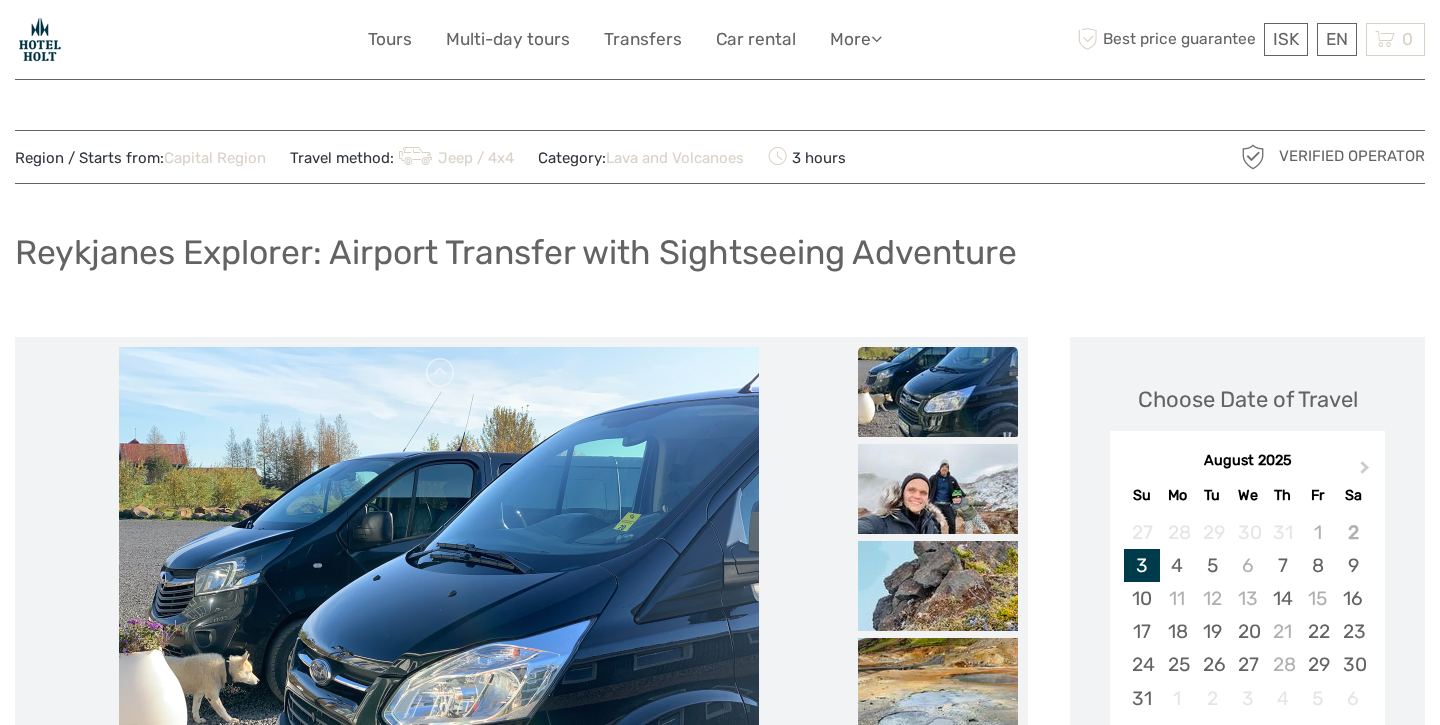 scroll, scrollTop: 55, scrollLeft: 0, axis: vertical 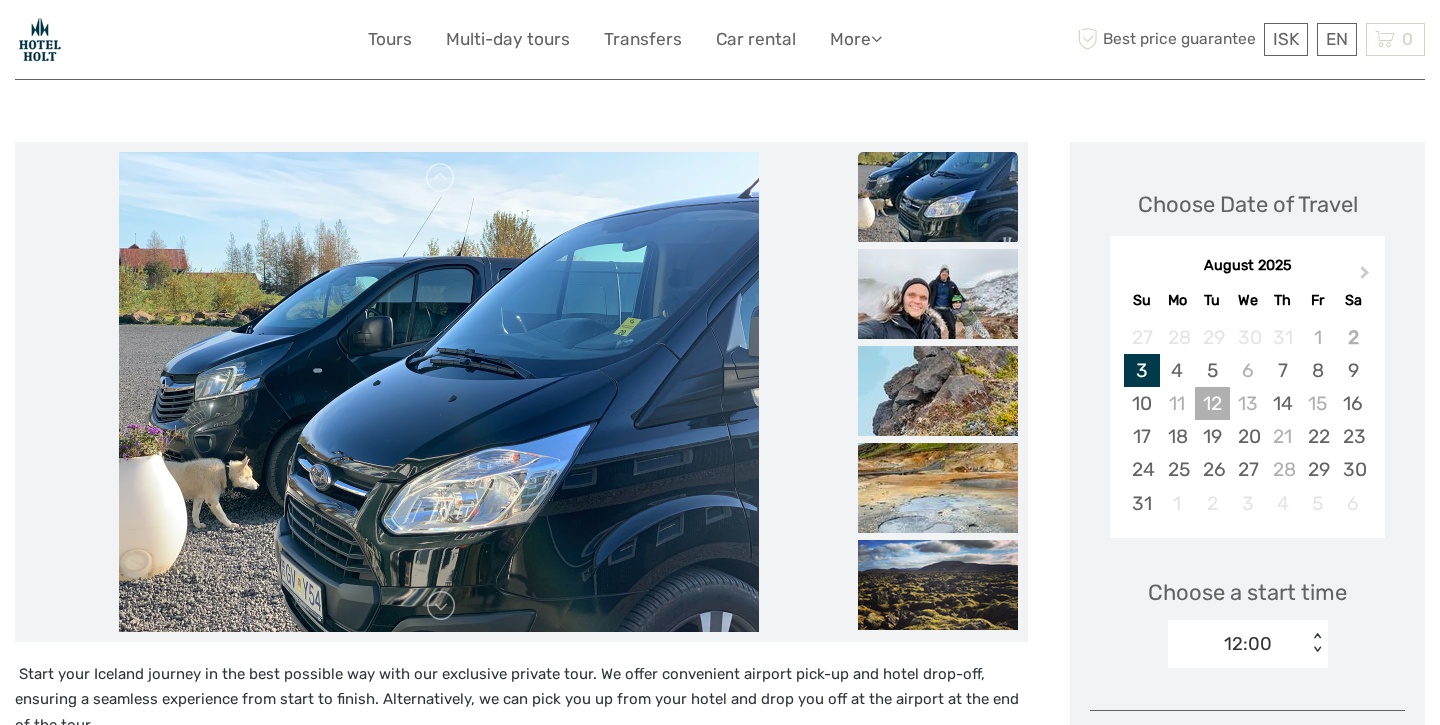 click on "12" at bounding box center [1212, 403] 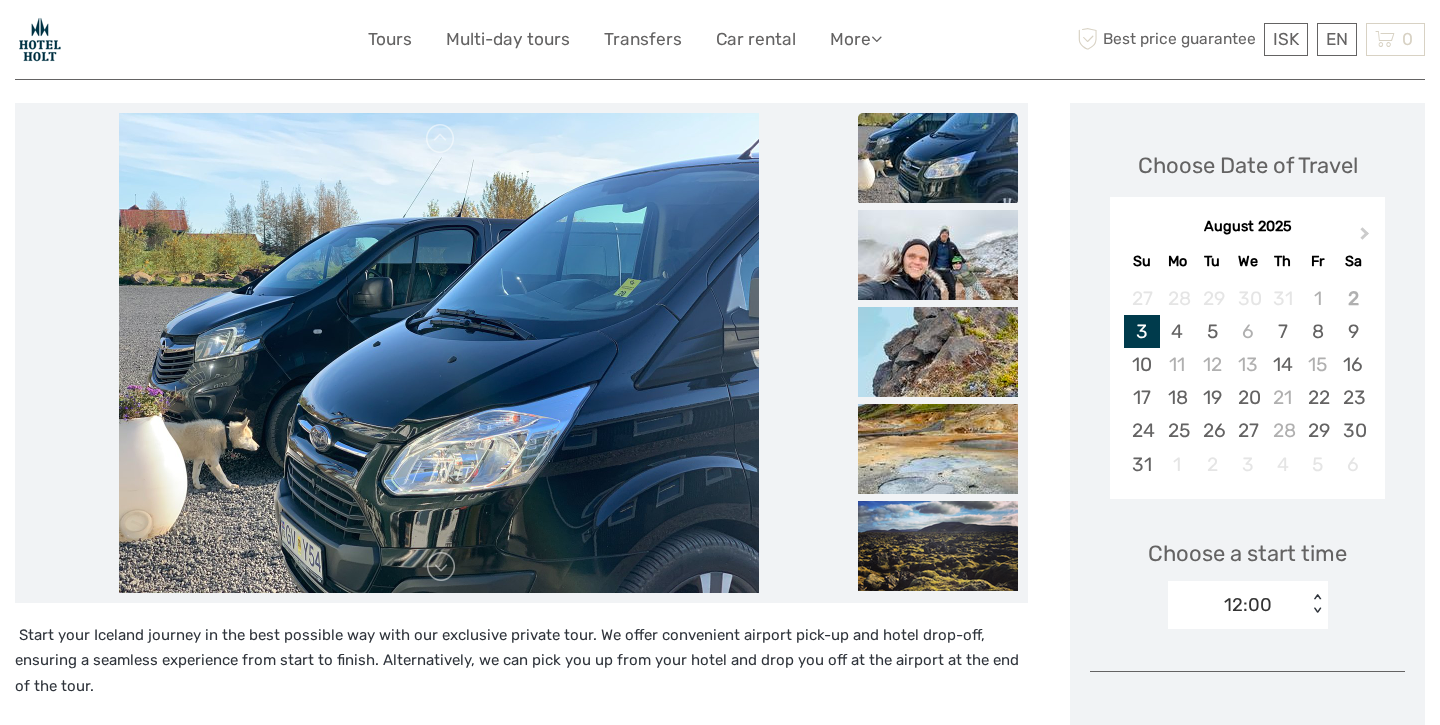 scroll, scrollTop: 248, scrollLeft: 0, axis: vertical 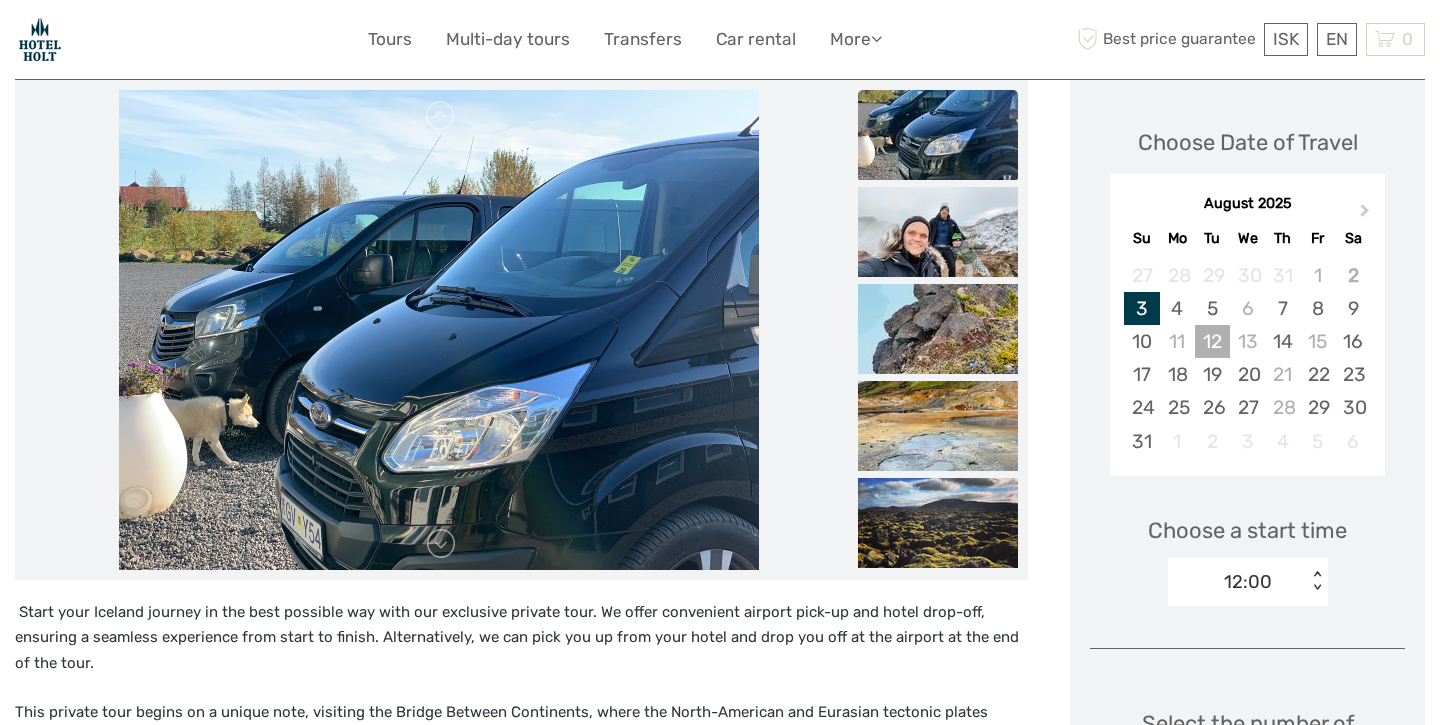 click on "12" at bounding box center (1212, 341) 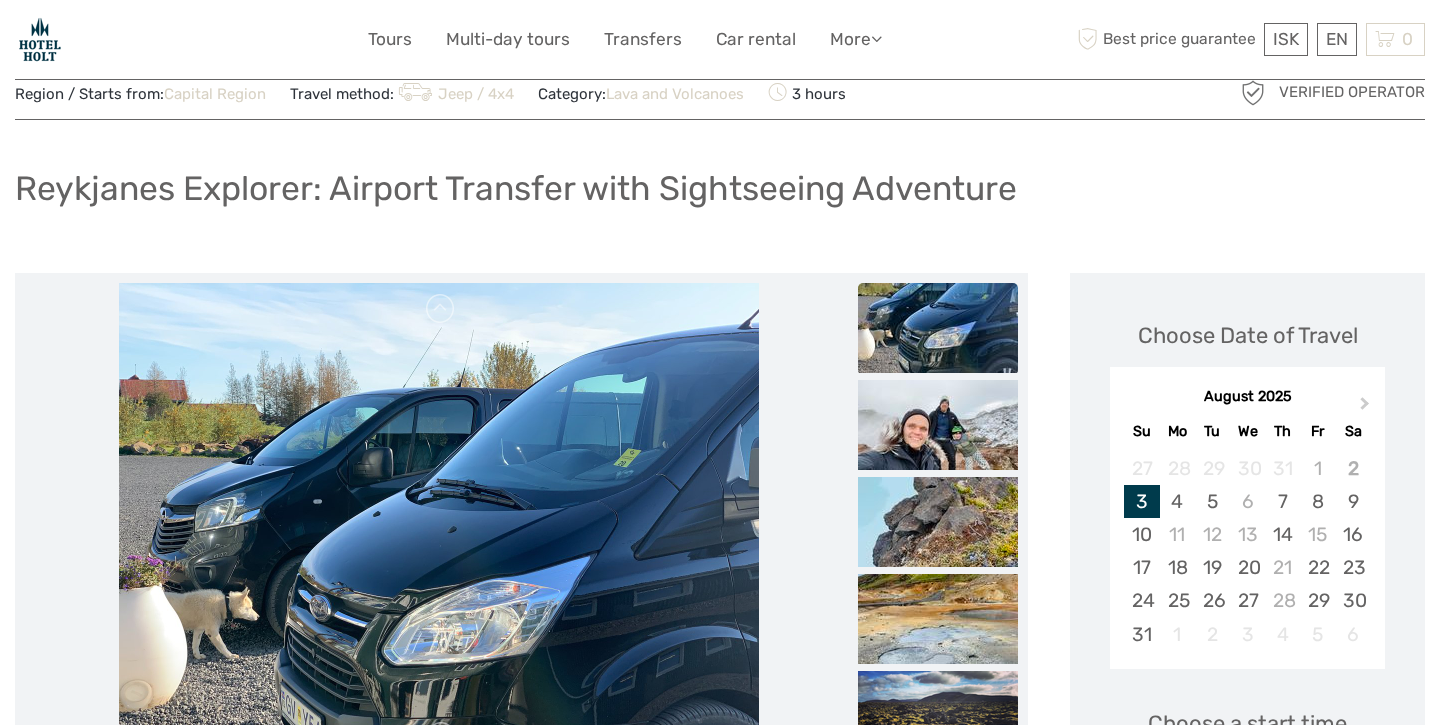 scroll, scrollTop: 61, scrollLeft: 0, axis: vertical 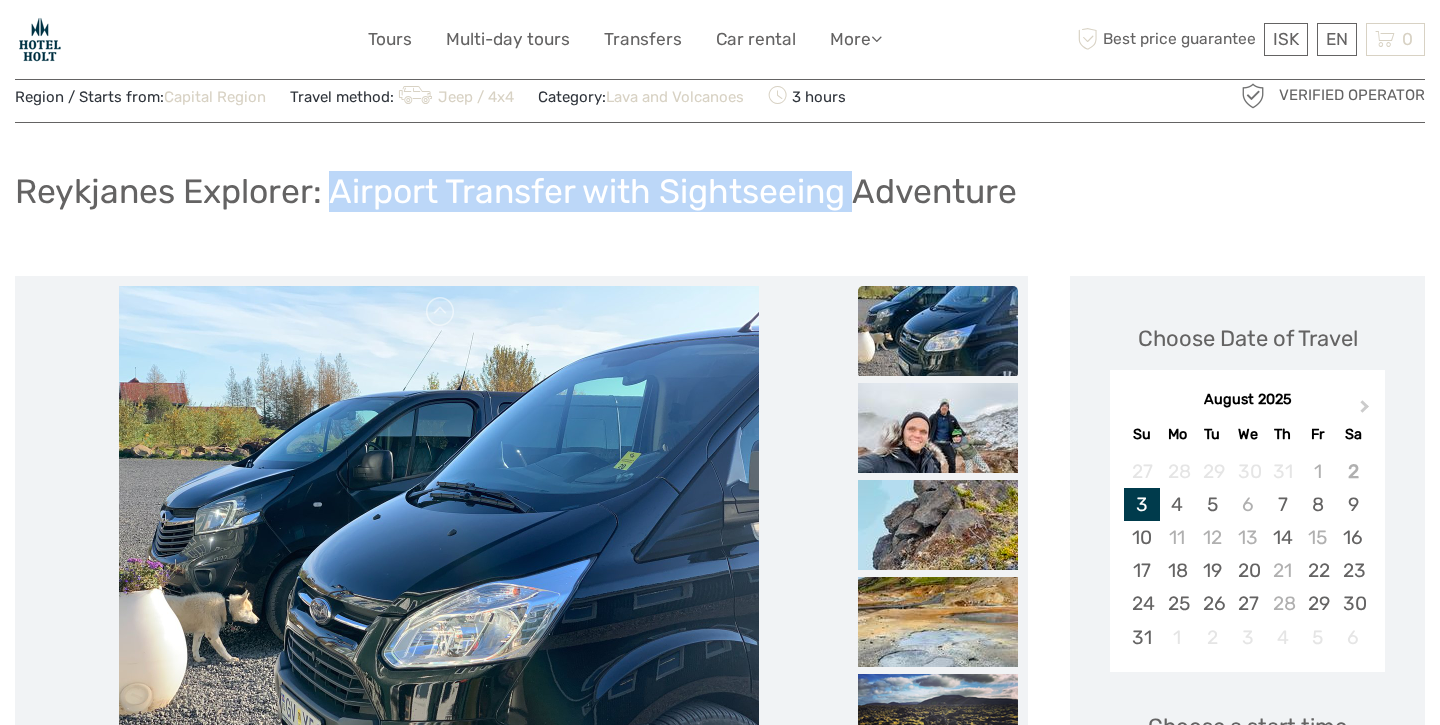 drag, startPoint x: 333, startPoint y: 198, endPoint x: 872, endPoint y: 191, distance: 539.0455 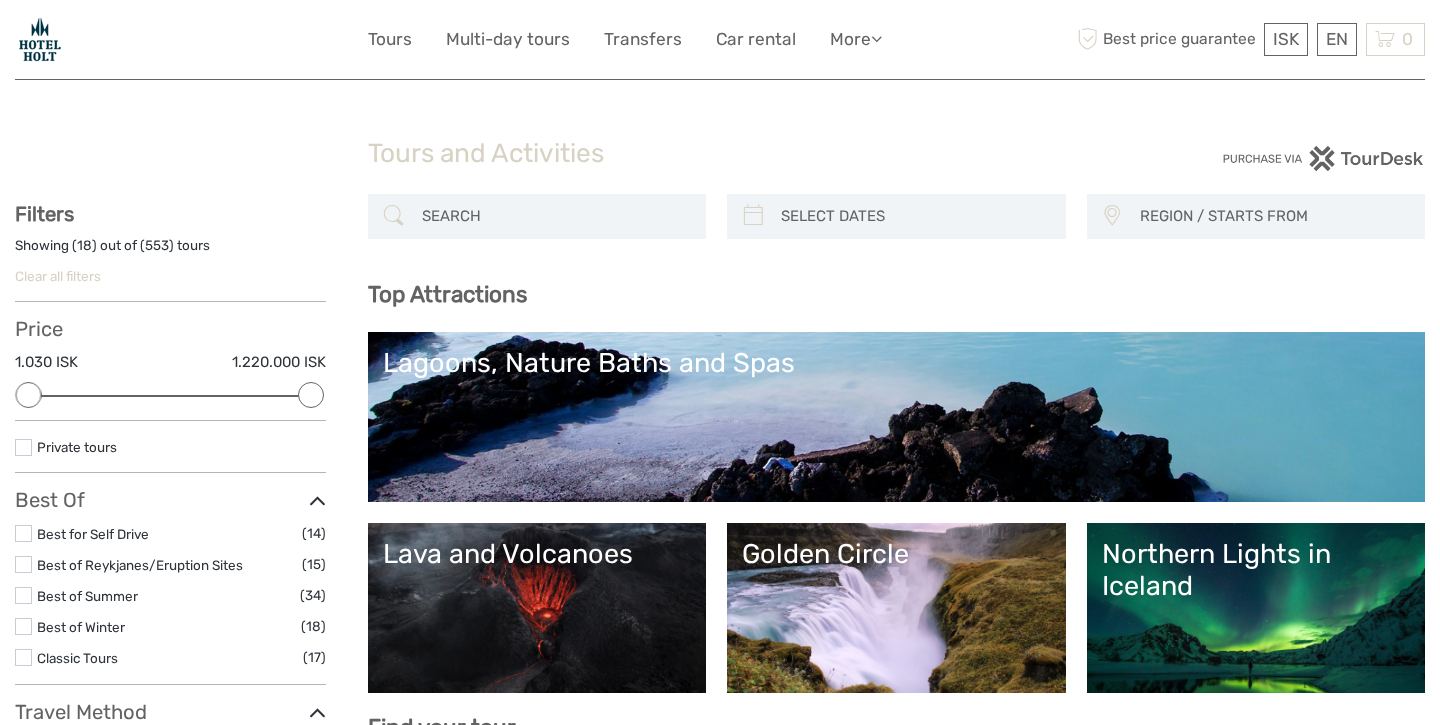 select 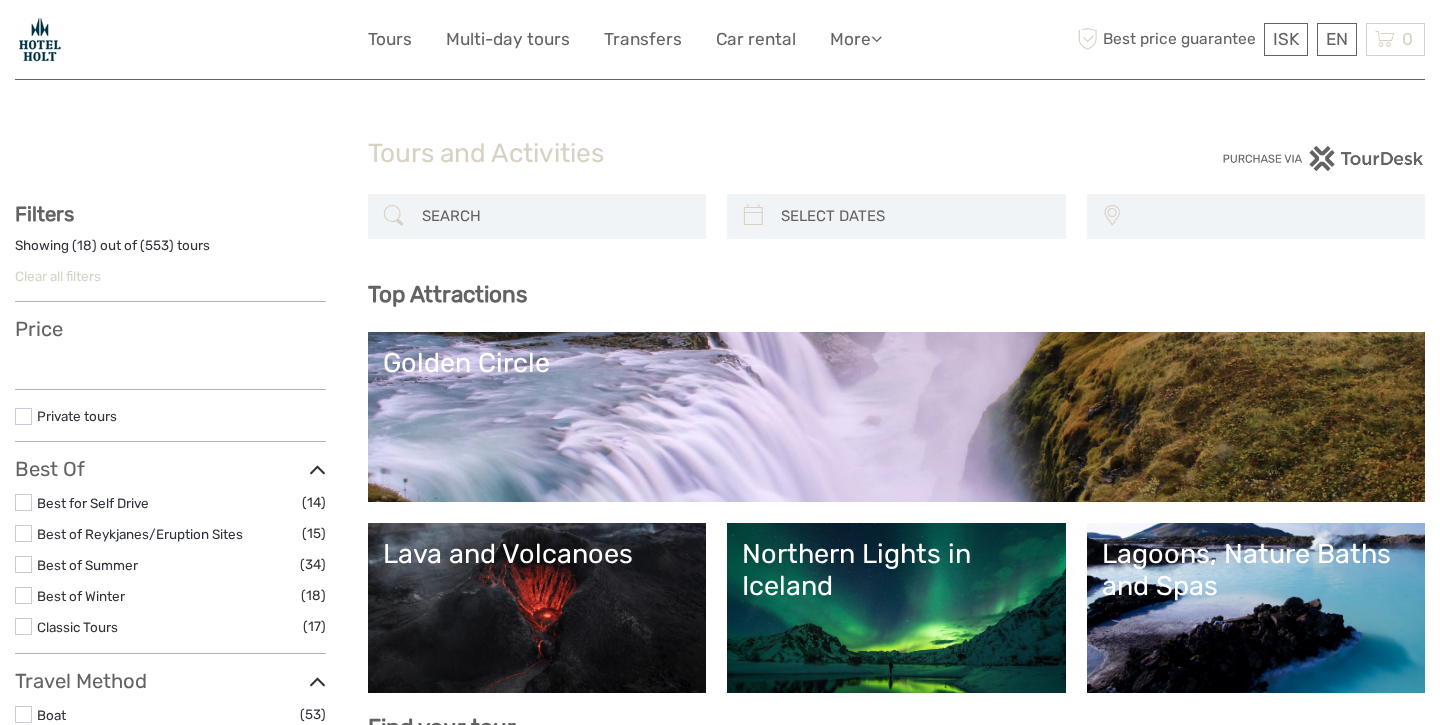 select 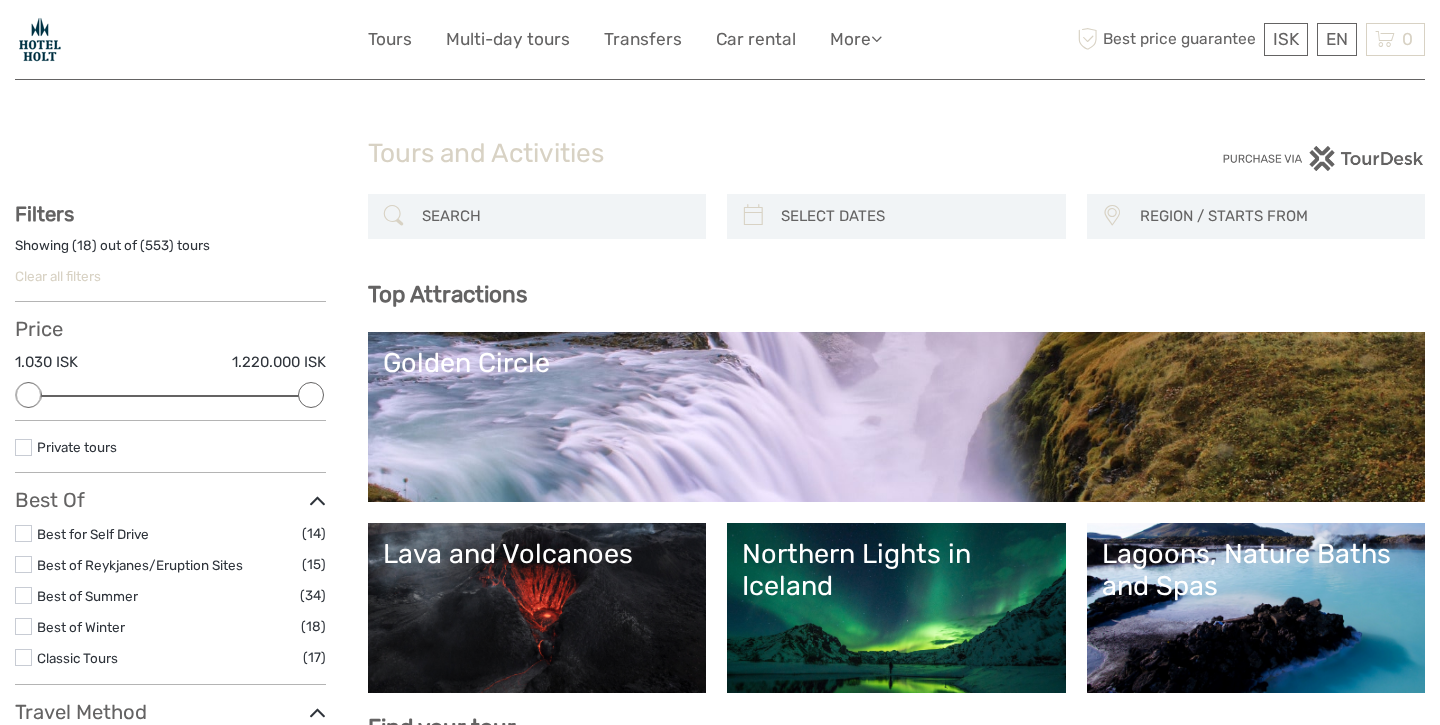 scroll, scrollTop: 0, scrollLeft: 0, axis: both 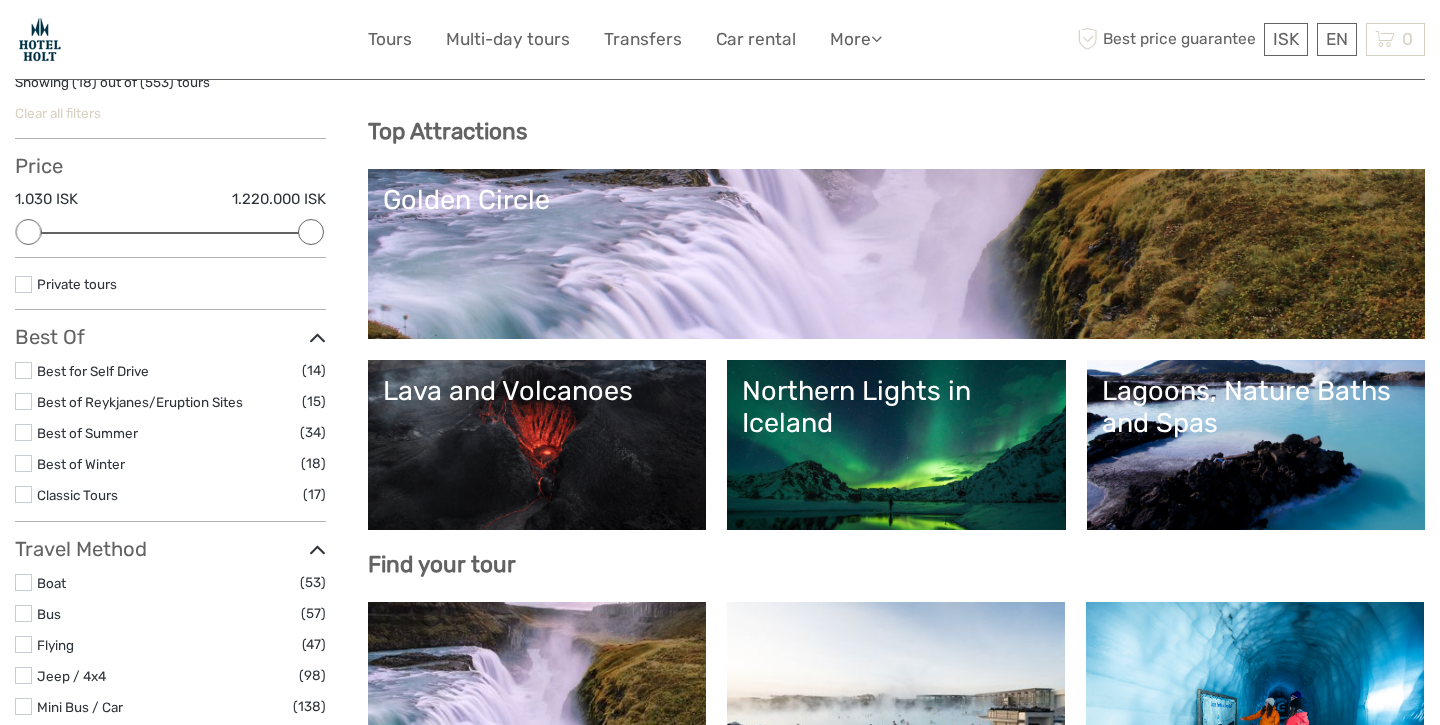 click on "Golden Circle" at bounding box center [897, 254] 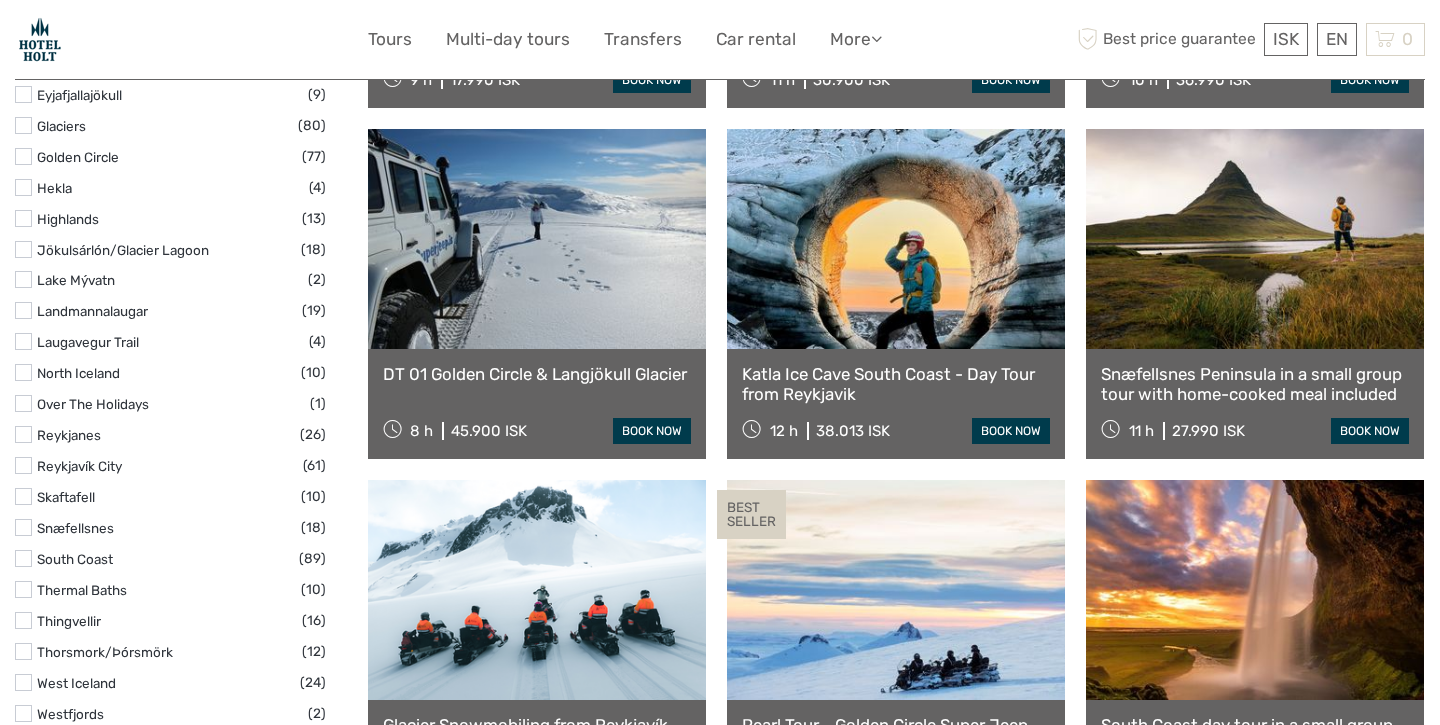 scroll, scrollTop: 993, scrollLeft: 0, axis: vertical 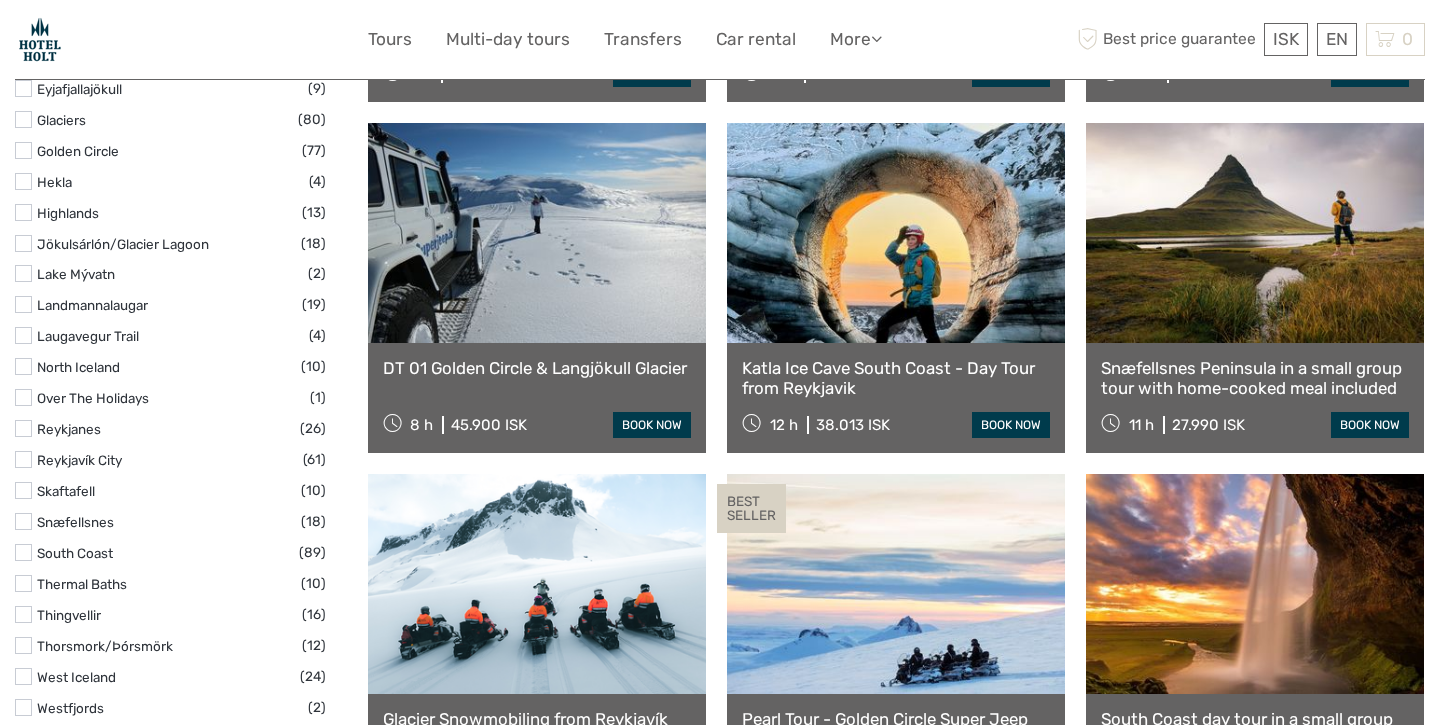 click at bounding box center [23, 552] 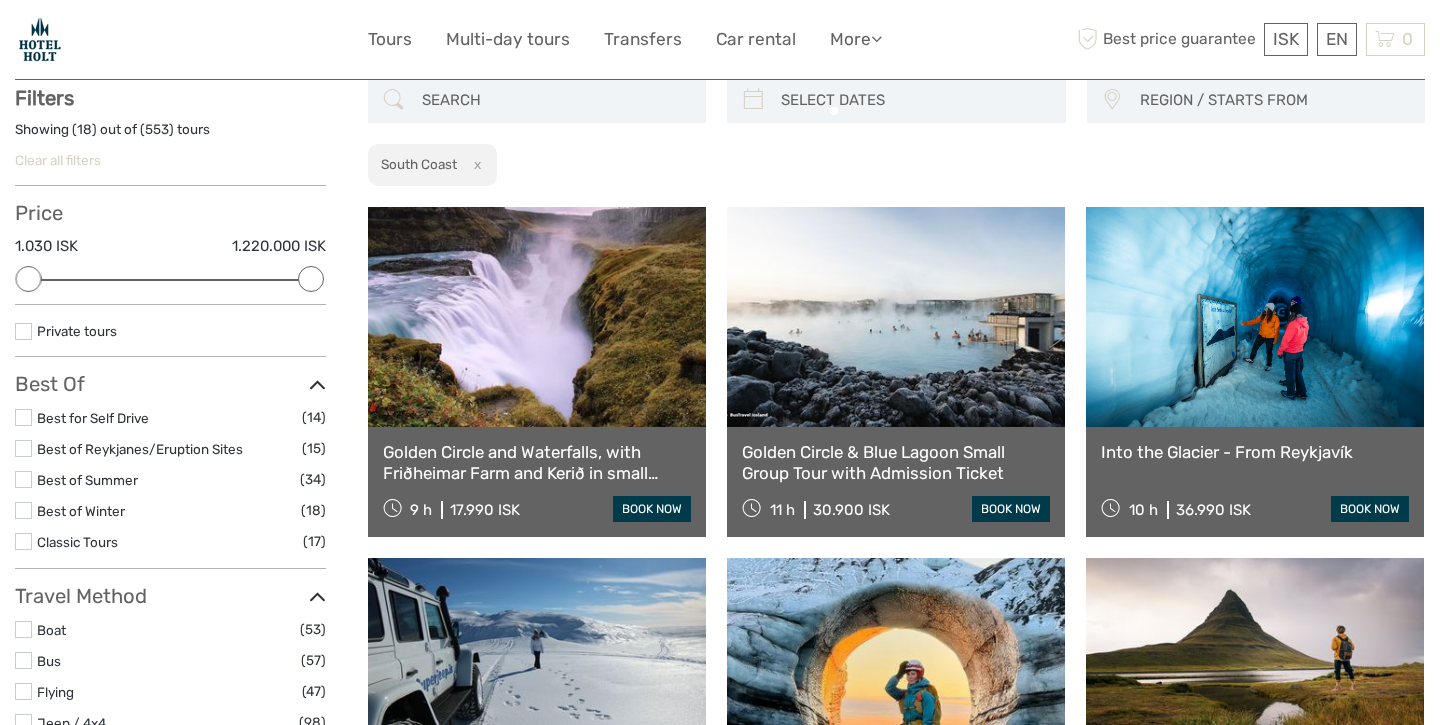 scroll, scrollTop: 113, scrollLeft: 0, axis: vertical 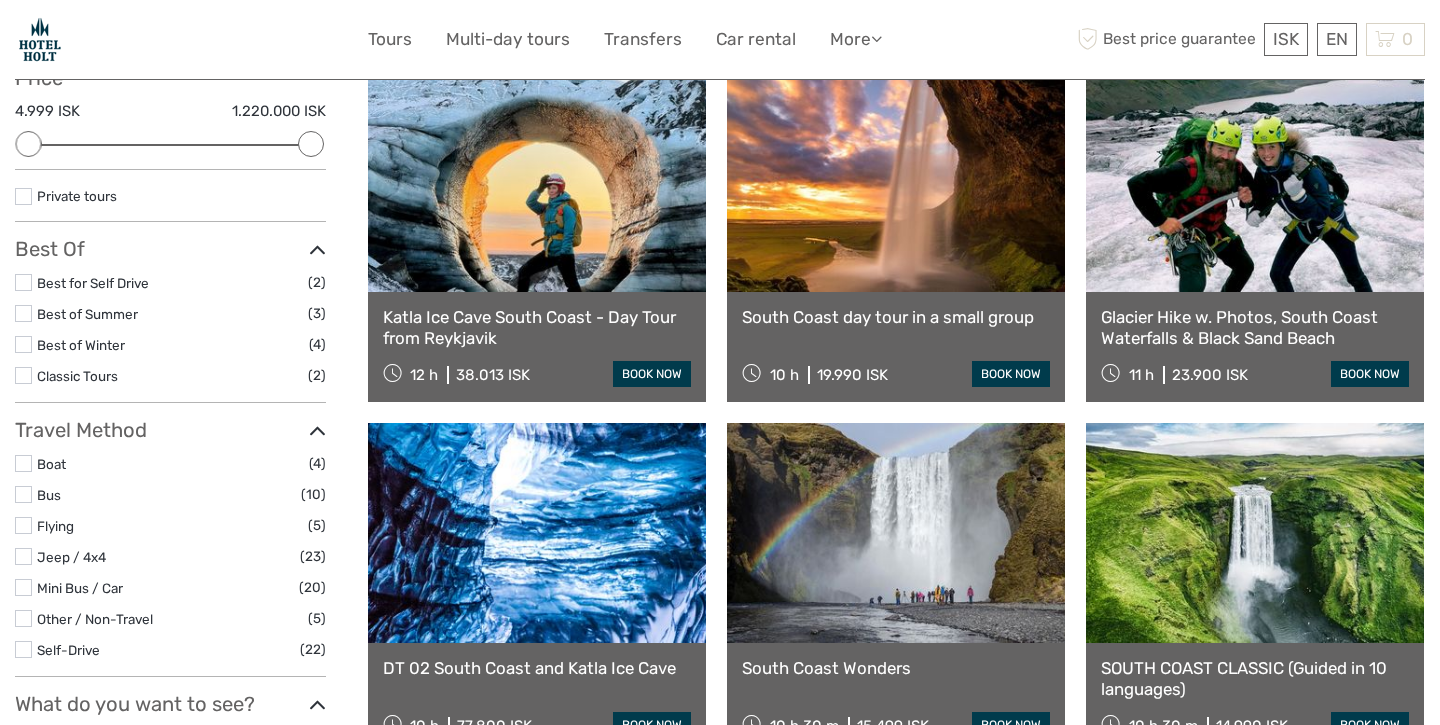 click on "South Coast day tour in a small group" at bounding box center [896, 317] 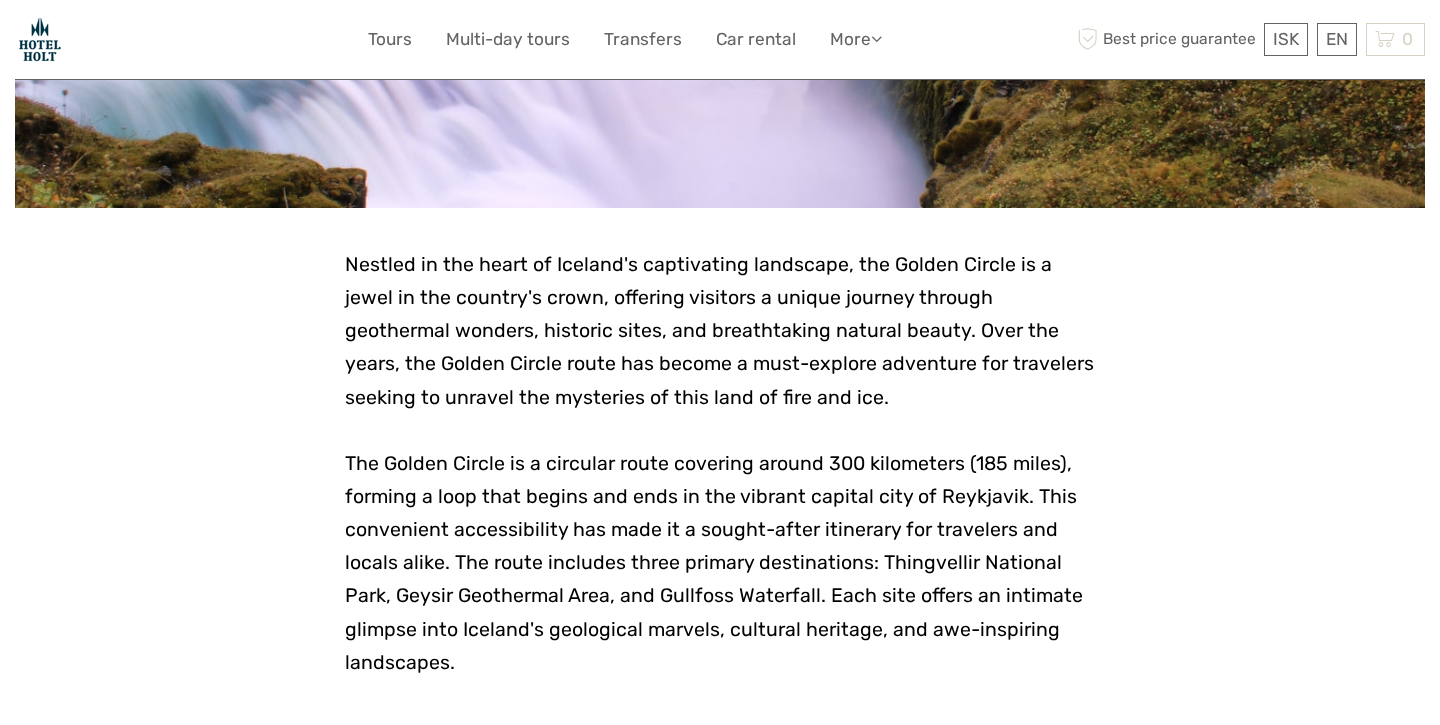 scroll, scrollTop: 530, scrollLeft: 0, axis: vertical 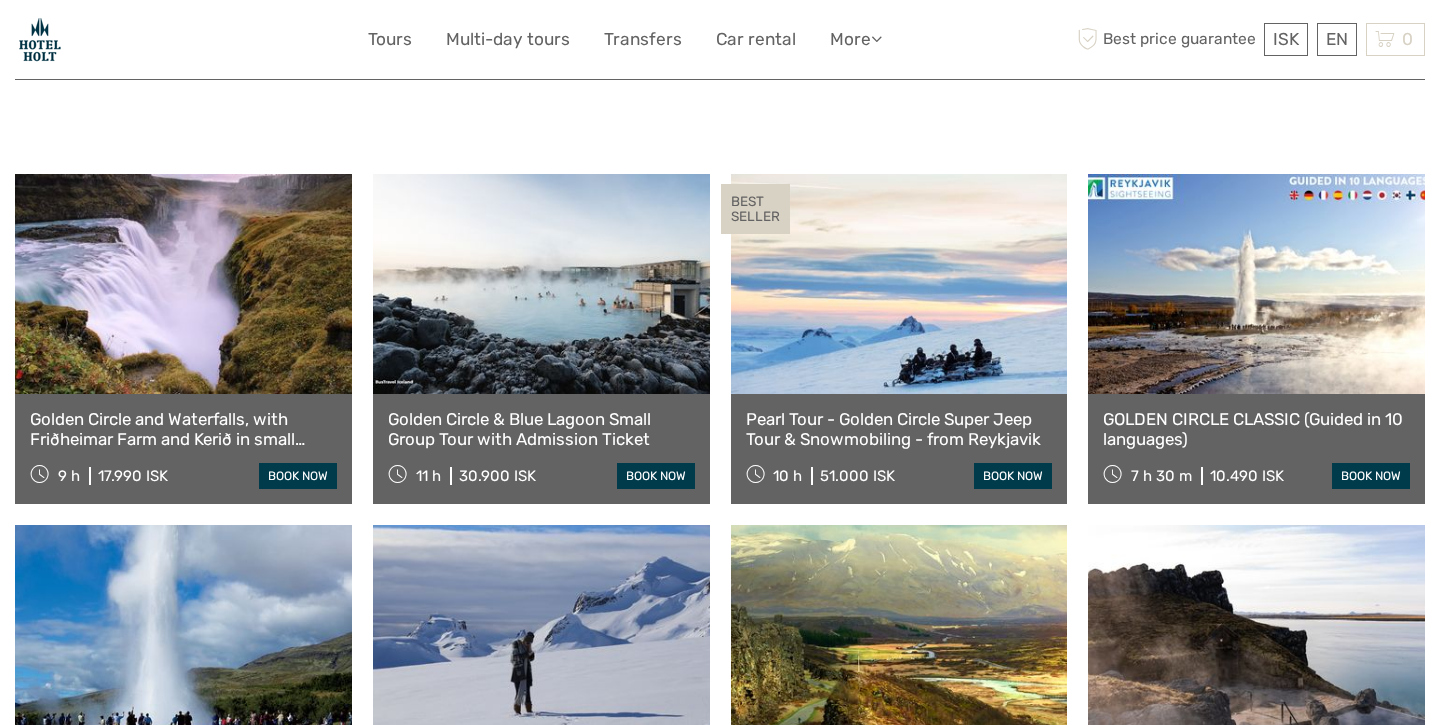 click on "Golden Circle and Waterfalls, with Friðheimar Farm and Kerið in small group" at bounding box center [183, 429] 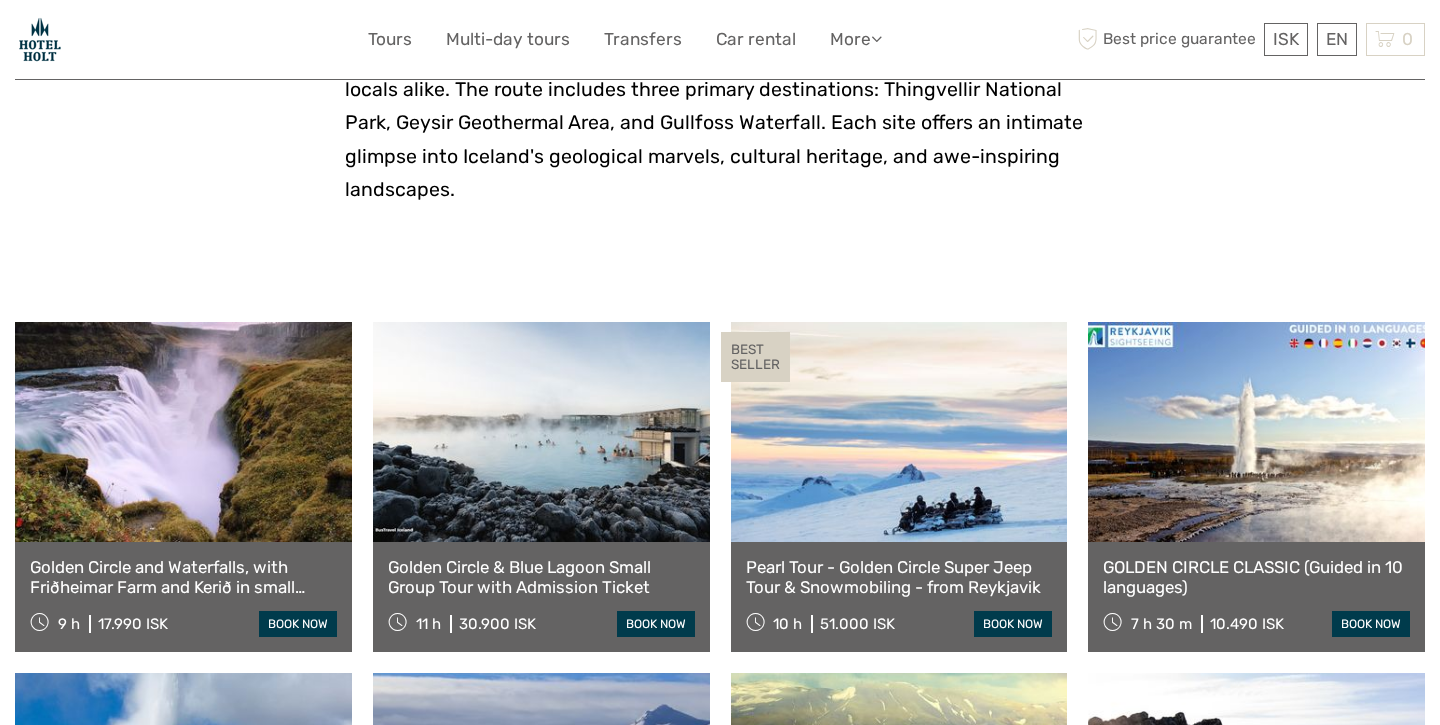 scroll, scrollTop: 745, scrollLeft: 0, axis: vertical 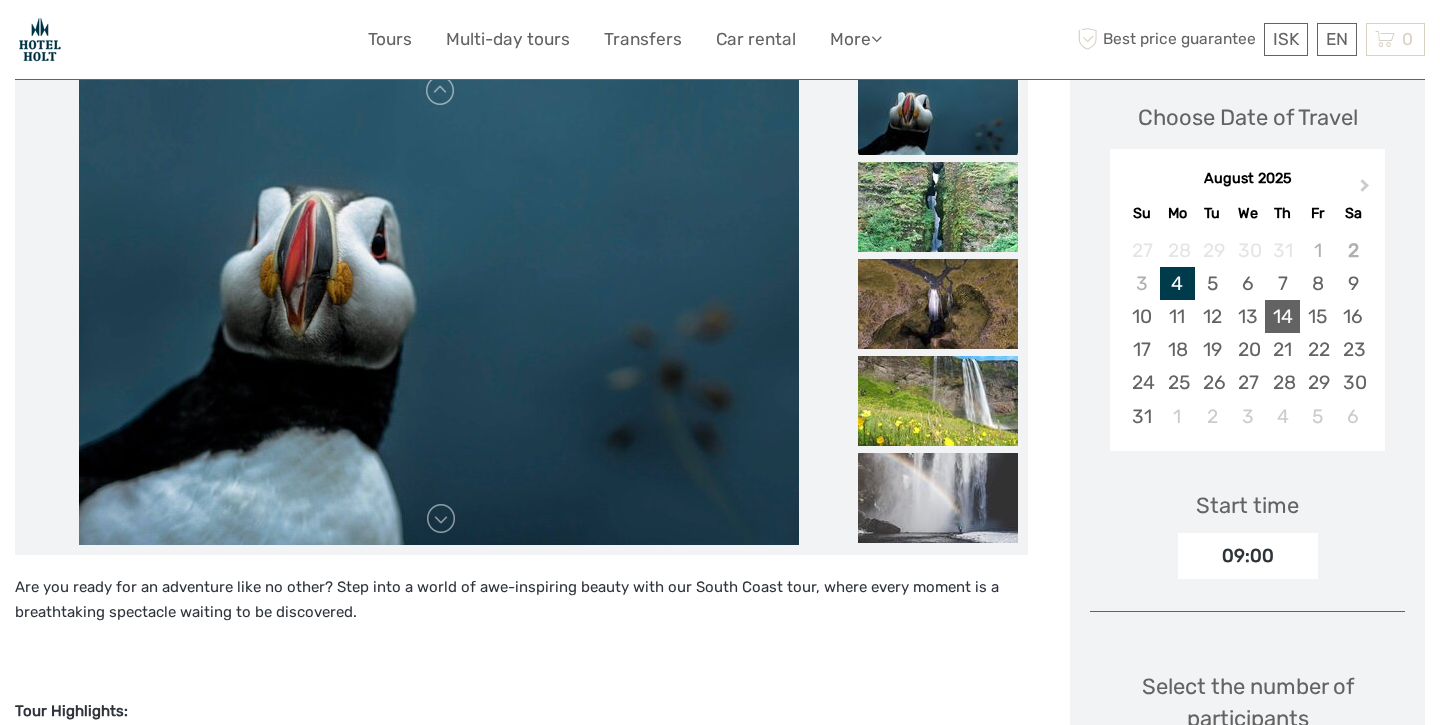 click on "14" at bounding box center [1282, 316] 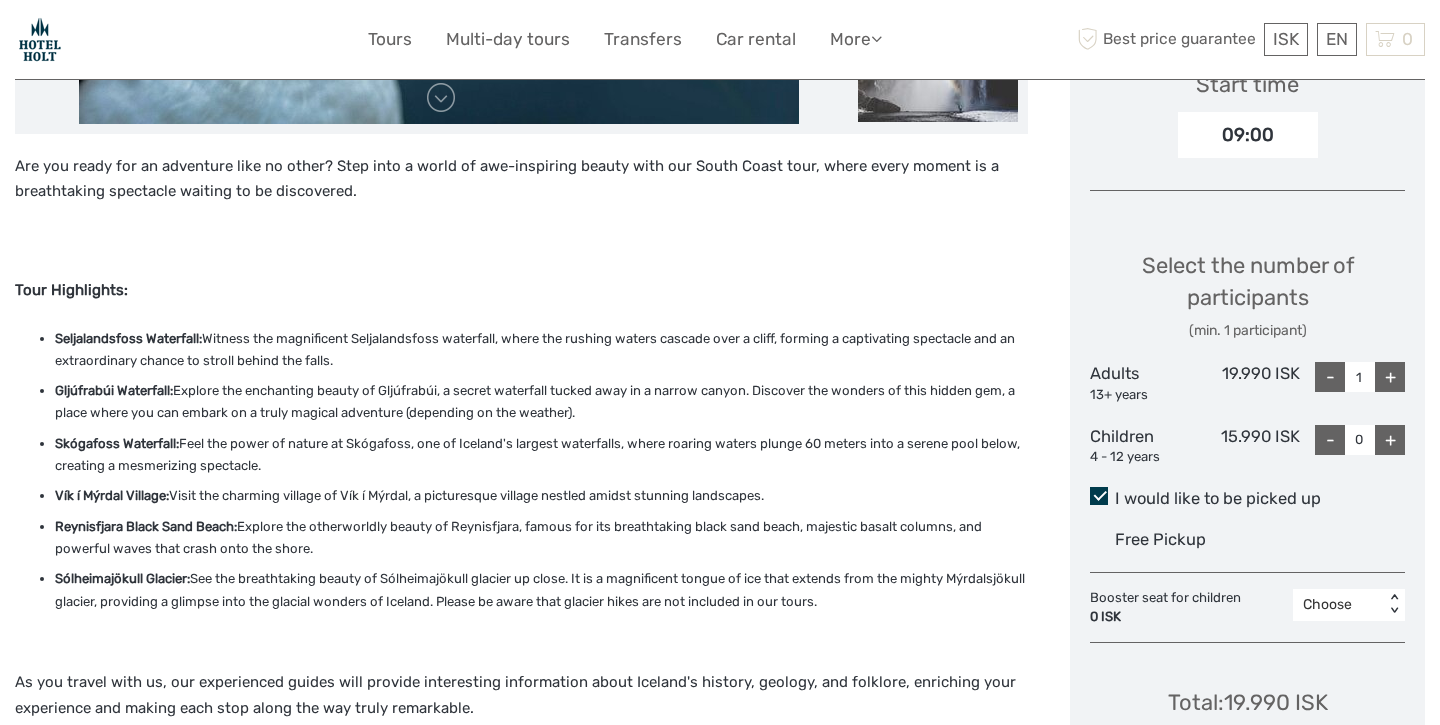 scroll, scrollTop: 706, scrollLeft: 0, axis: vertical 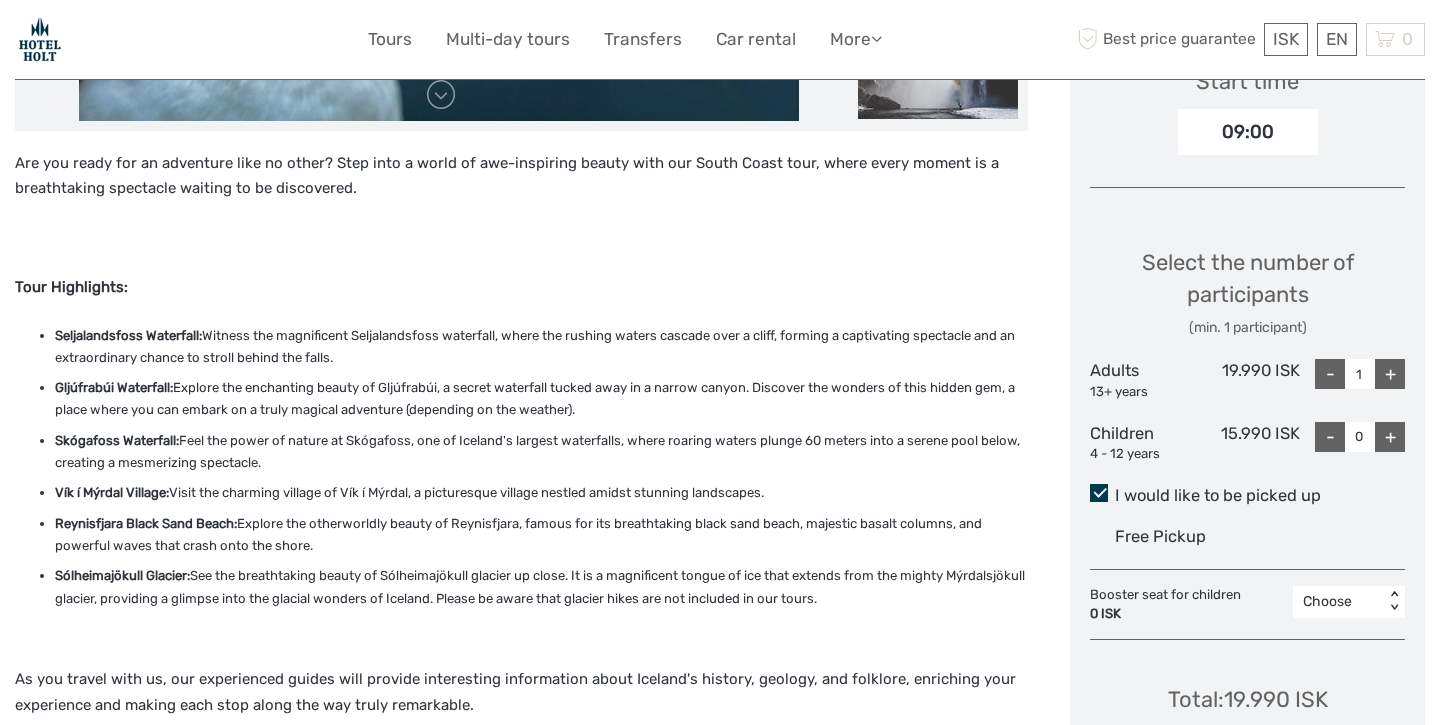 click on "+" at bounding box center (1390, 374) 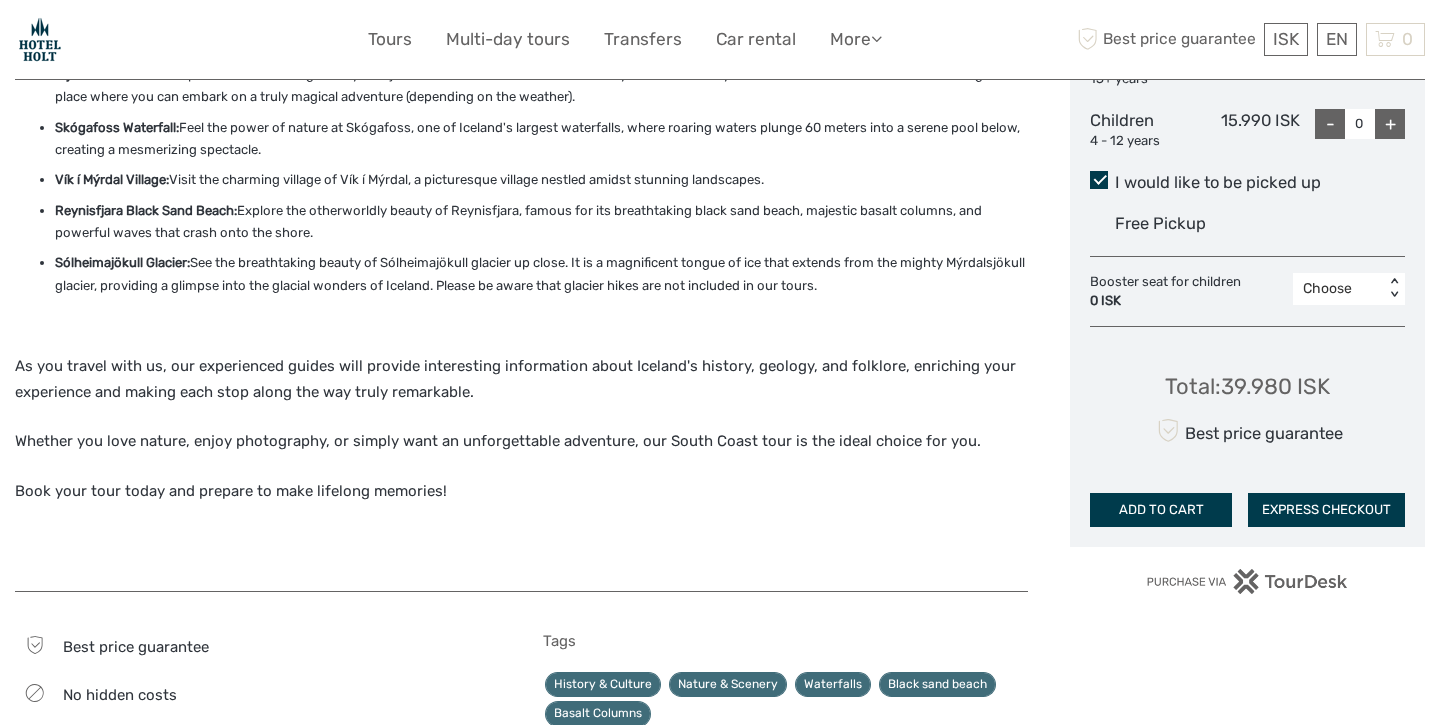 scroll, scrollTop: 1013, scrollLeft: 0, axis: vertical 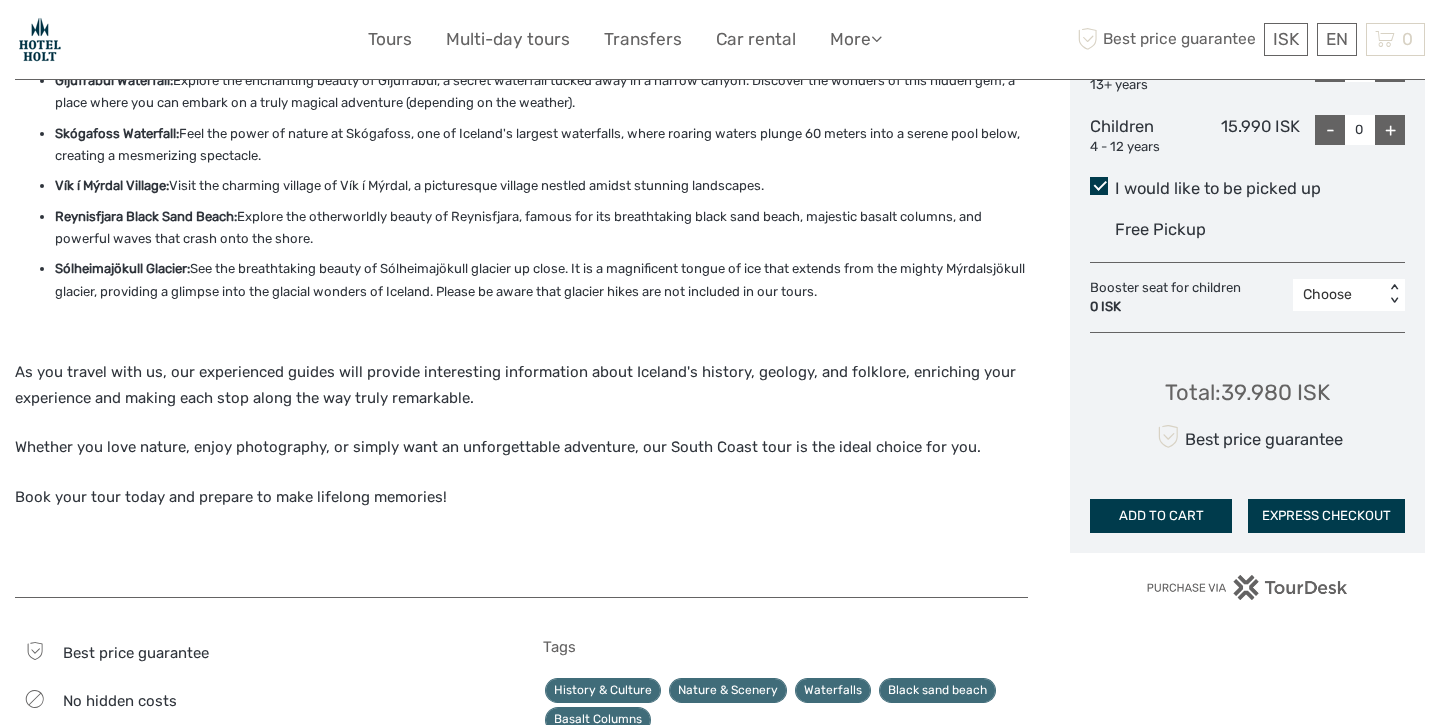click on "ADD TO CART" at bounding box center [1161, 516] 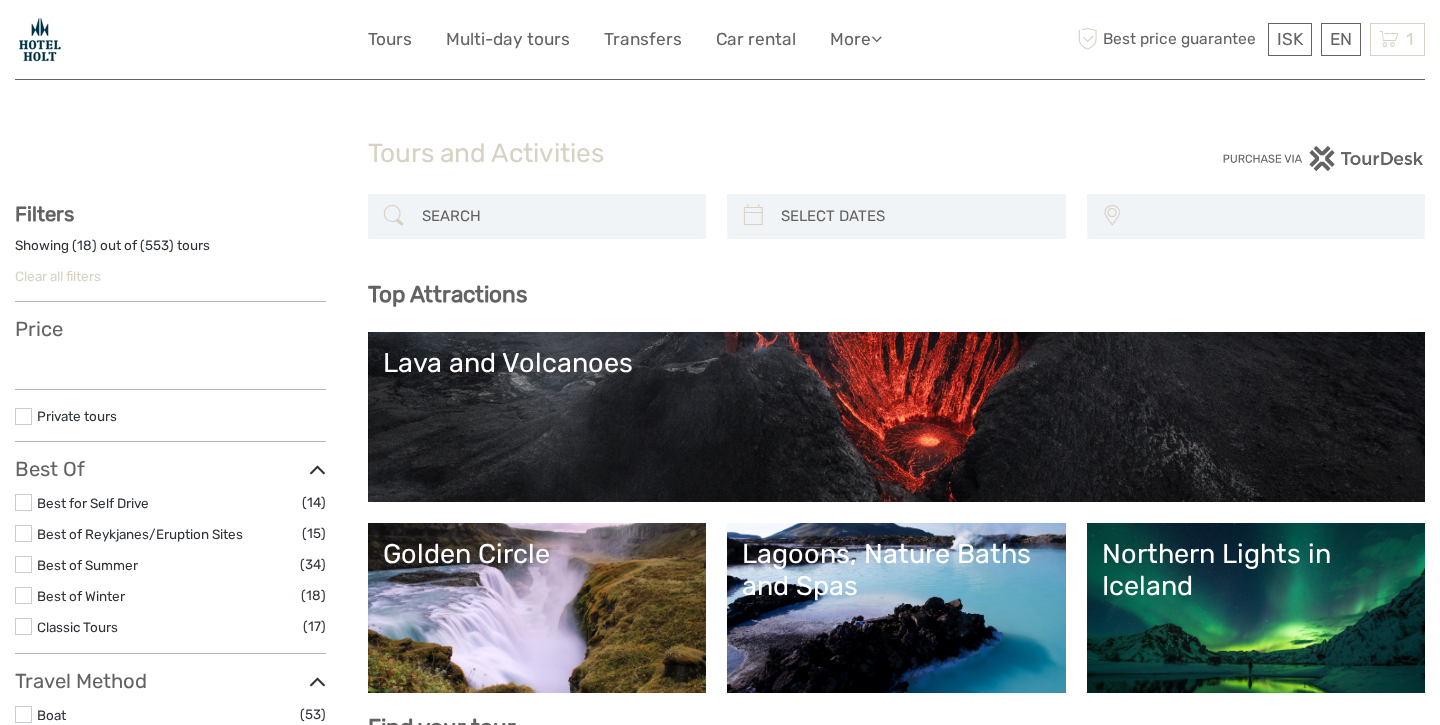 select 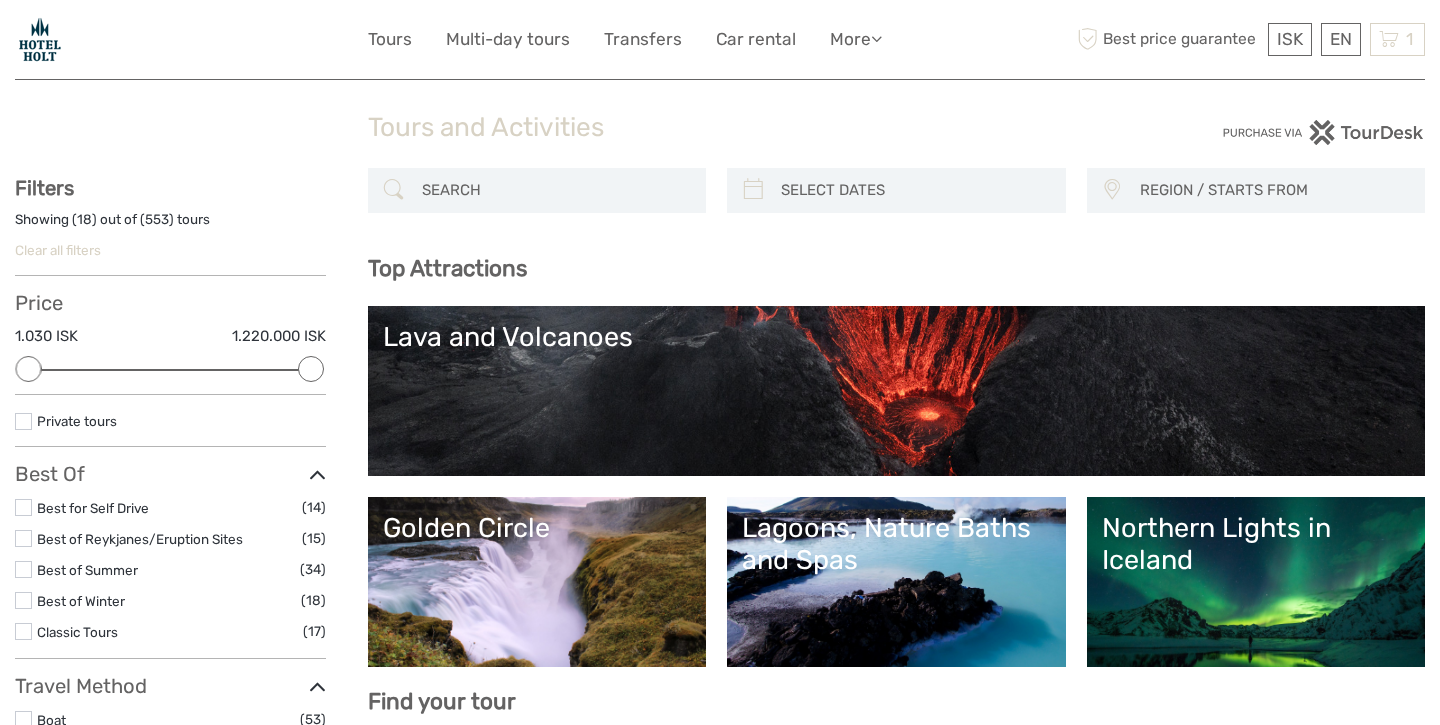 scroll, scrollTop: 20, scrollLeft: 0, axis: vertical 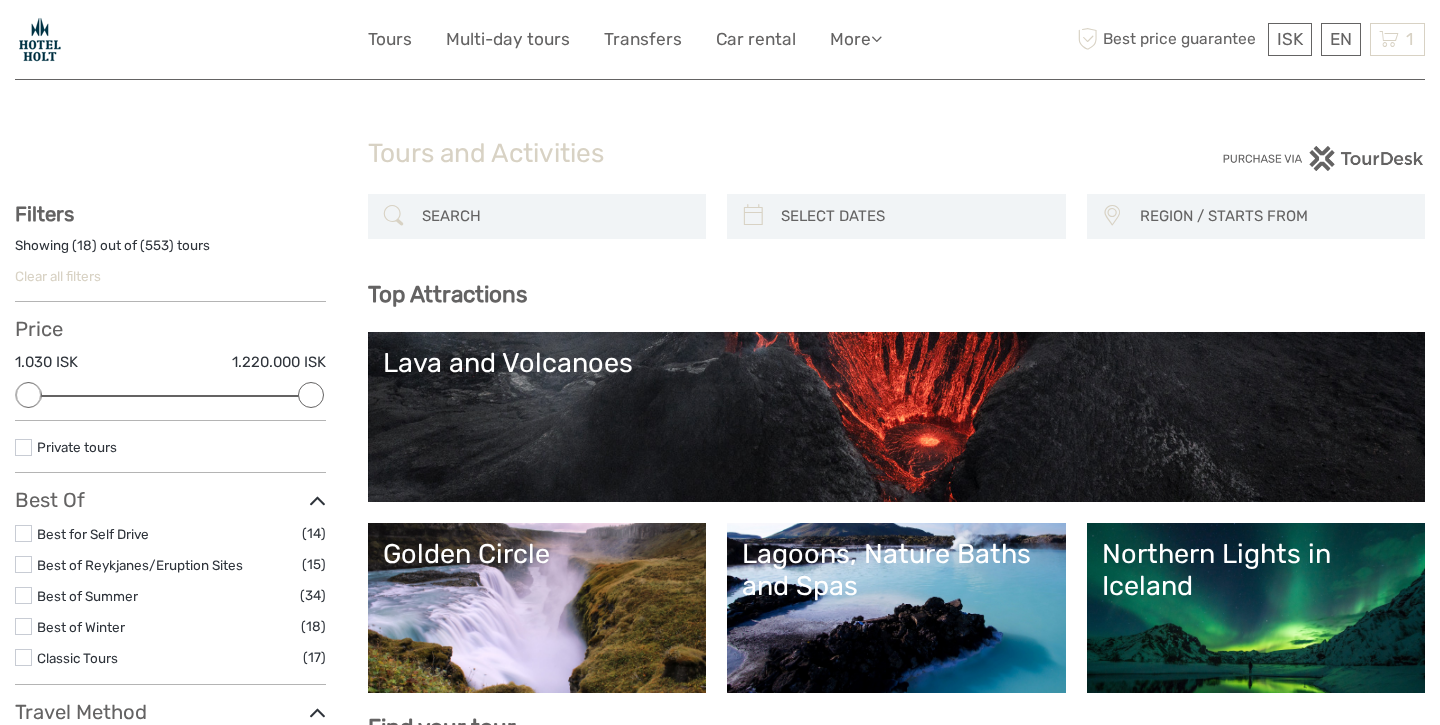 click at bounding box center [1323, 158] 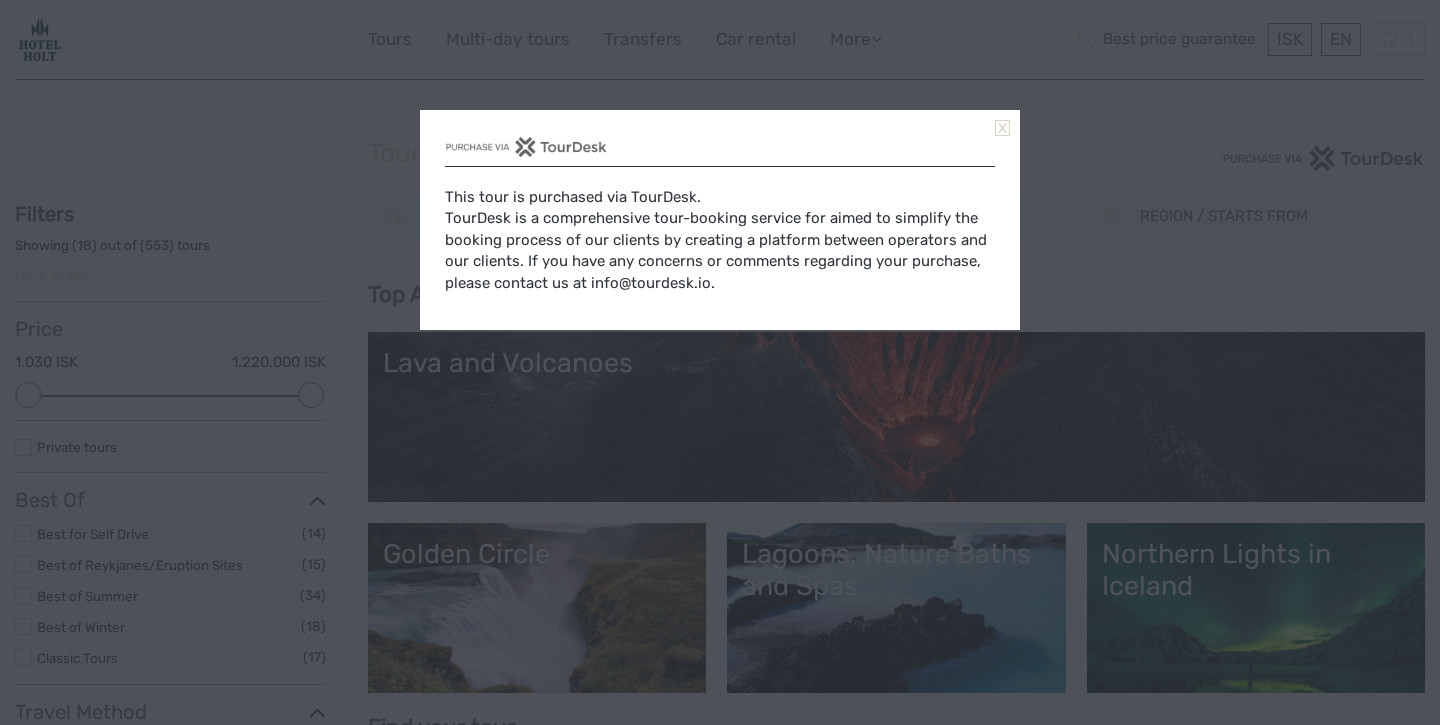 click on "This tour is purchased via TourDesk.
TourDesk is a comprehensive tour-booking service for aimed to simplify the booking process of our clients by creating a platform between operators and our clients. If you have any concerns or comments regarding your purchase, please contact us at info@tourdesk.io." at bounding box center (720, 362) 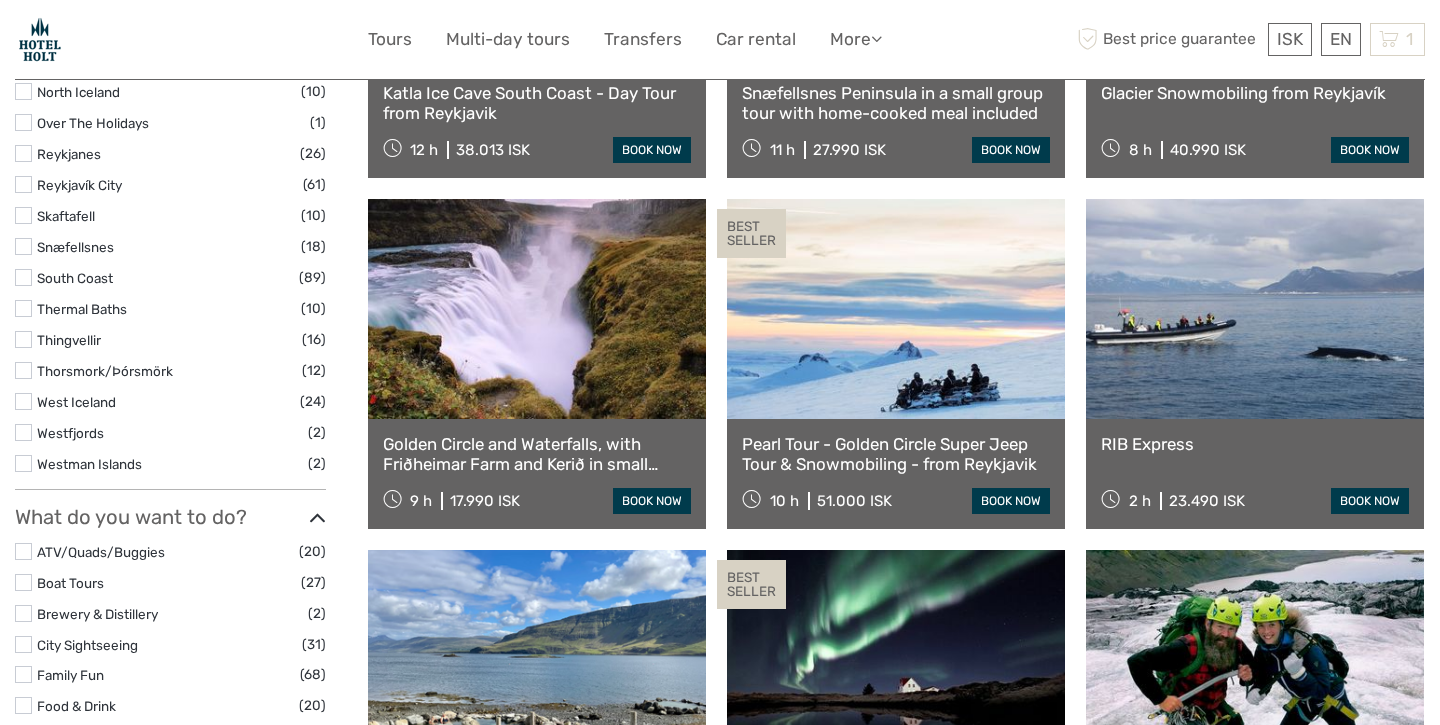 scroll, scrollTop: 1251, scrollLeft: 0, axis: vertical 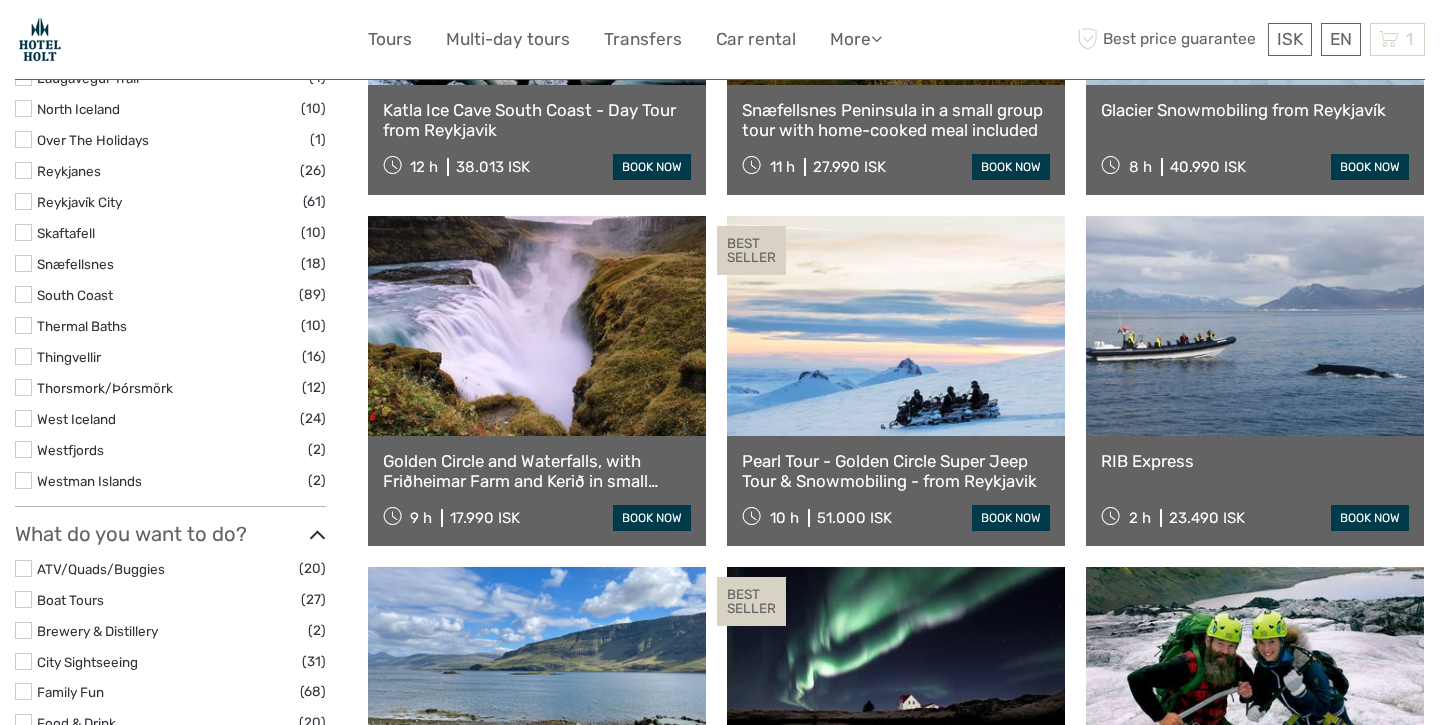 click at bounding box center (23, 294) 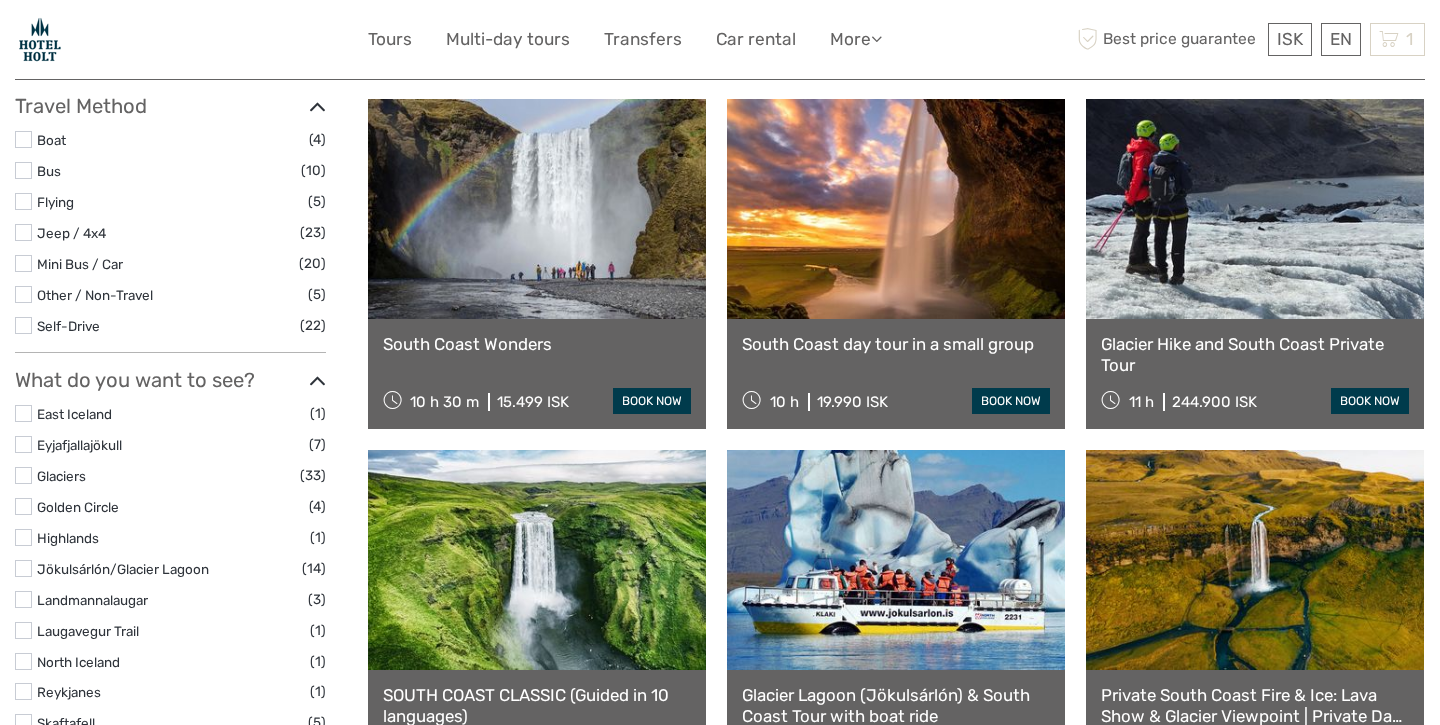 scroll, scrollTop: 582, scrollLeft: 0, axis: vertical 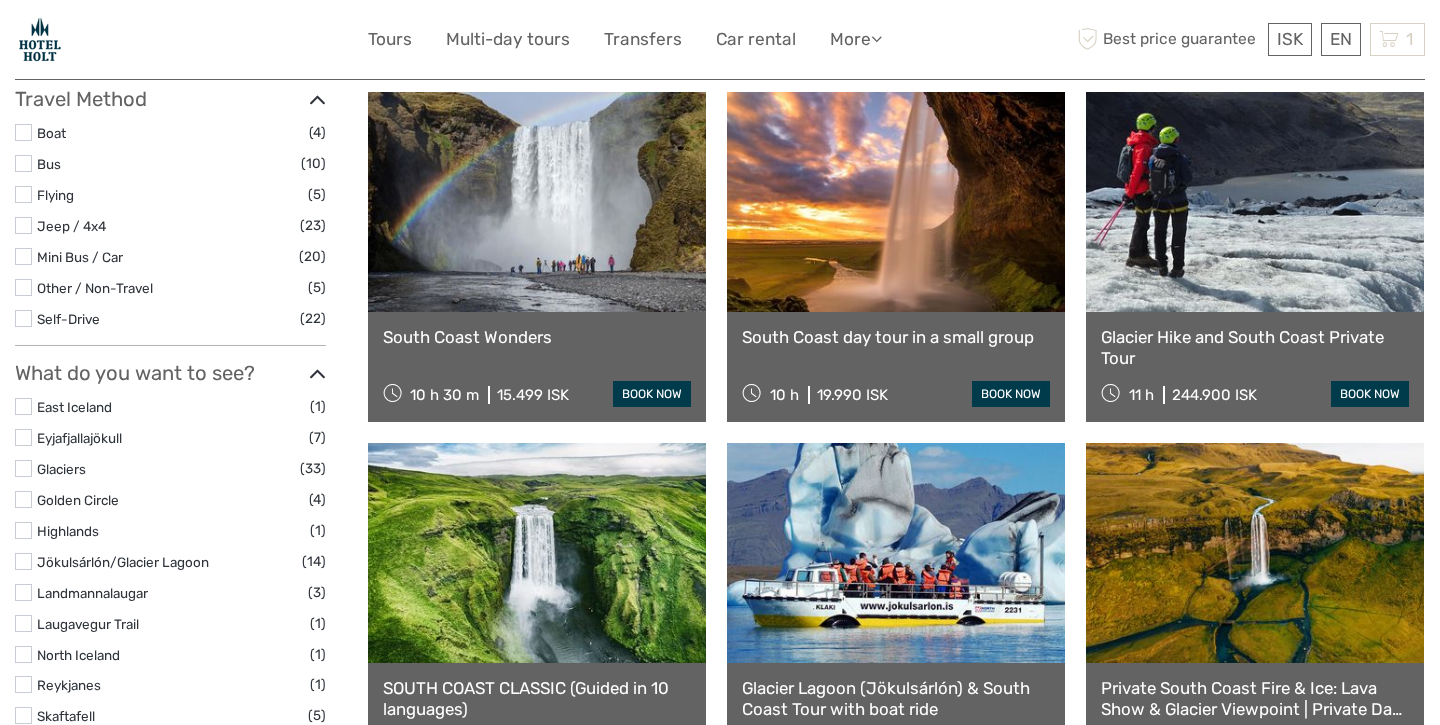 click on "South Coast day tour in a small group" at bounding box center [896, 337] 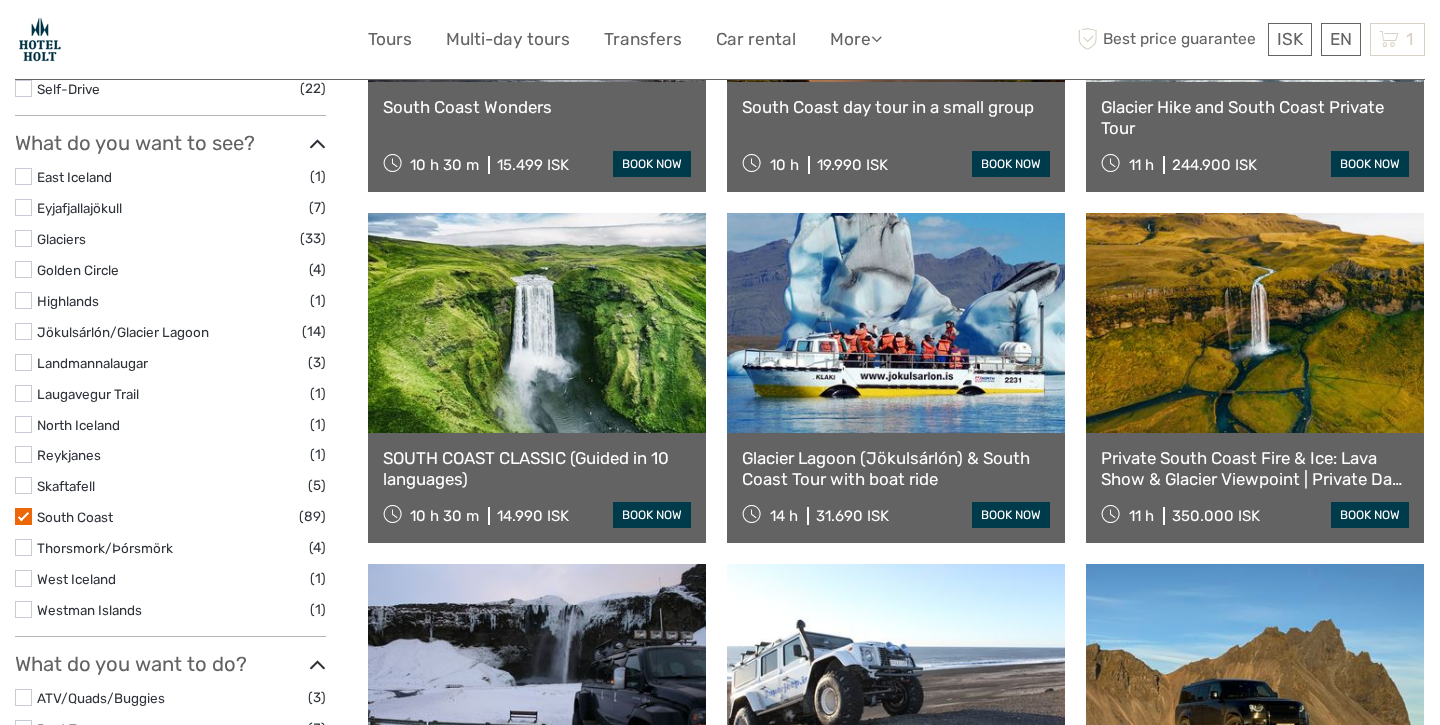 scroll, scrollTop: 820, scrollLeft: 0, axis: vertical 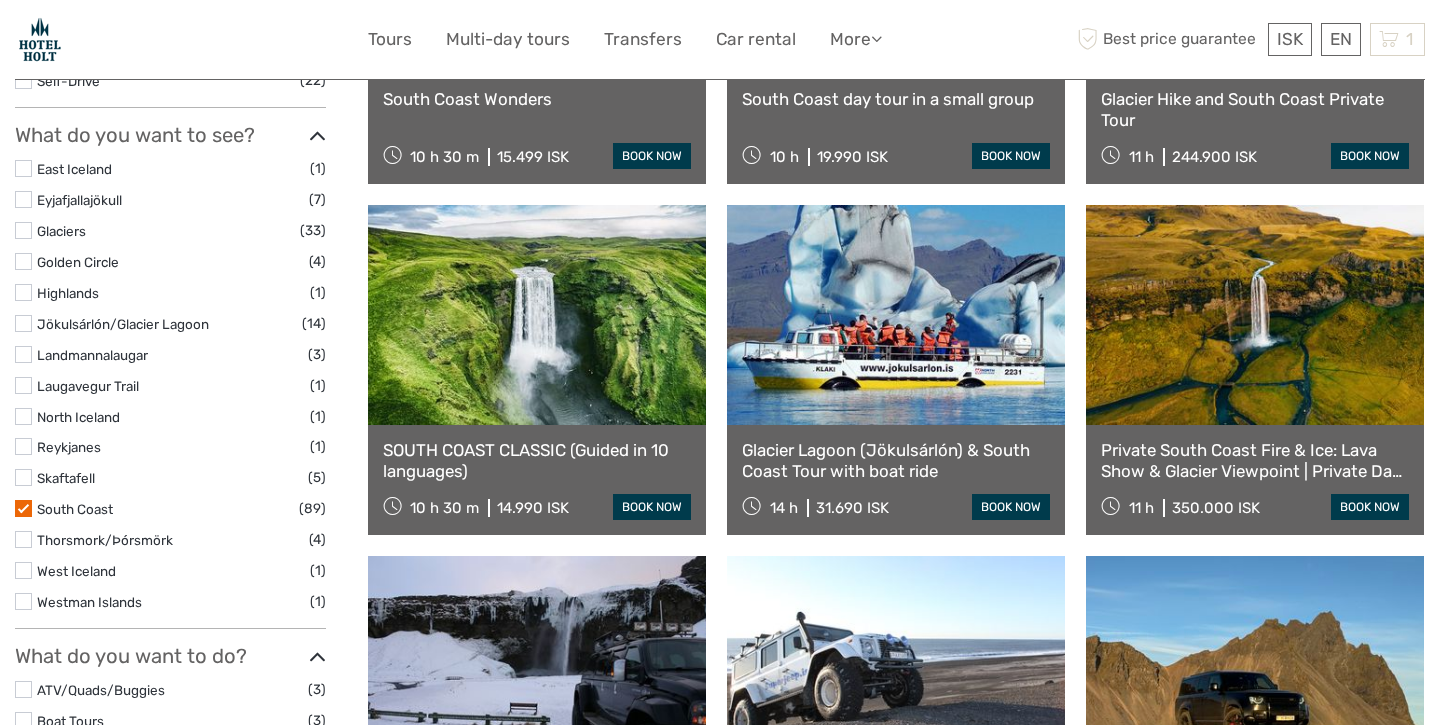 click at bounding box center (23, 508) 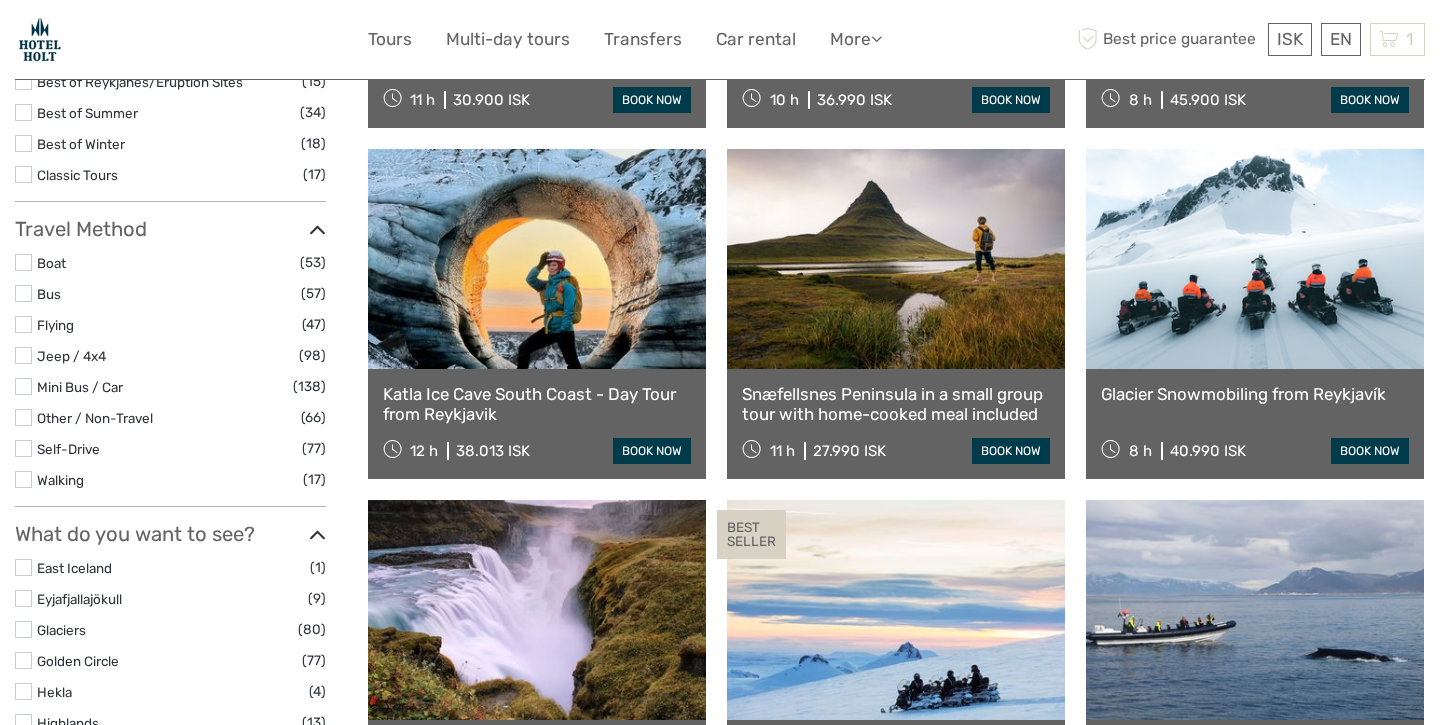 scroll, scrollTop: 464, scrollLeft: 0, axis: vertical 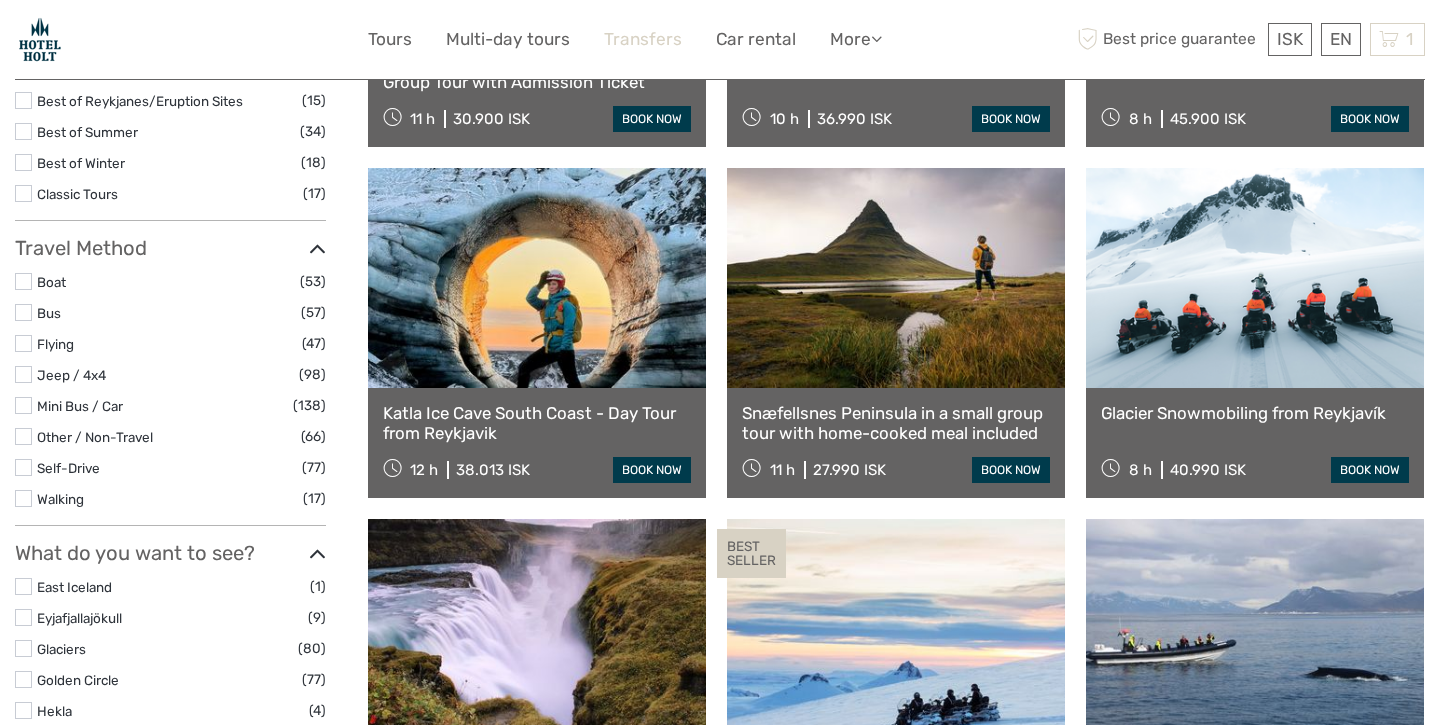 click on "Transfers" at bounding box center (643, 39) 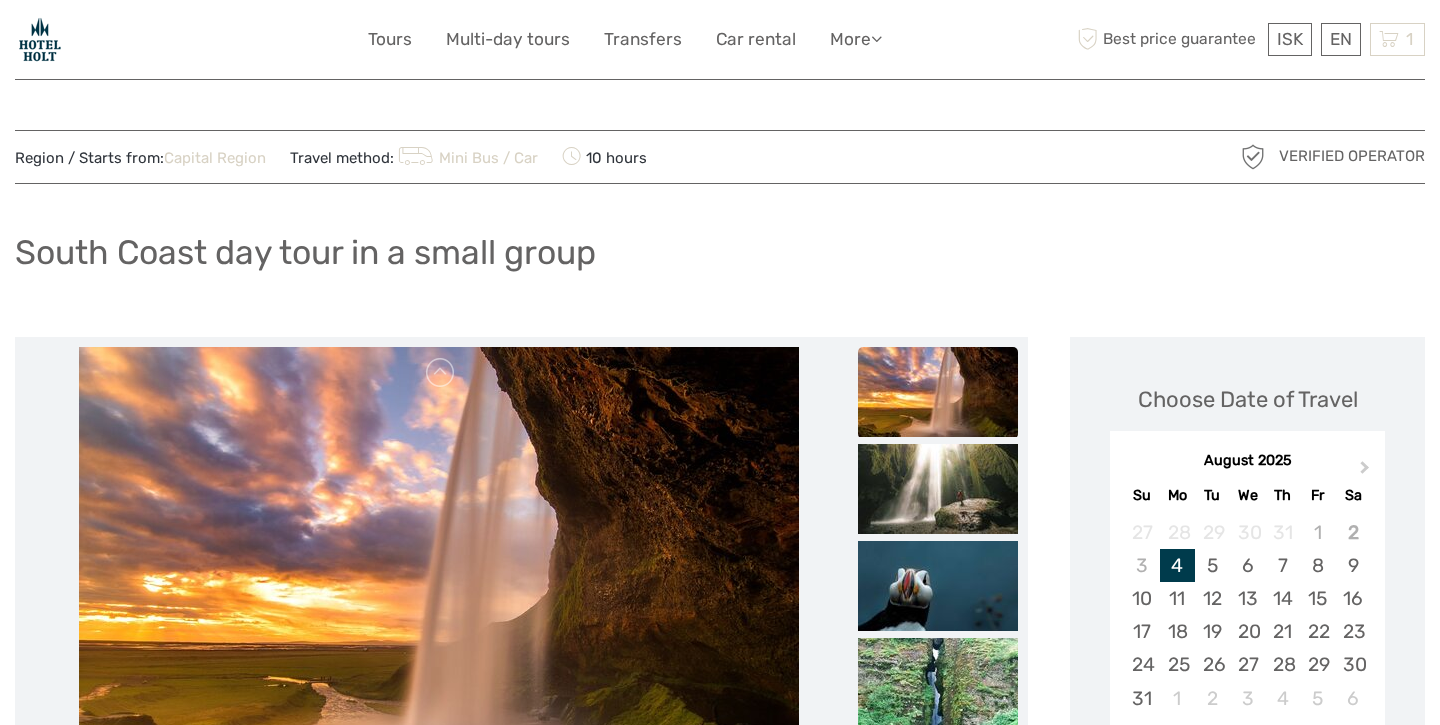 scroll, scrollTop: 0, scrollLeft: 0, axis: both 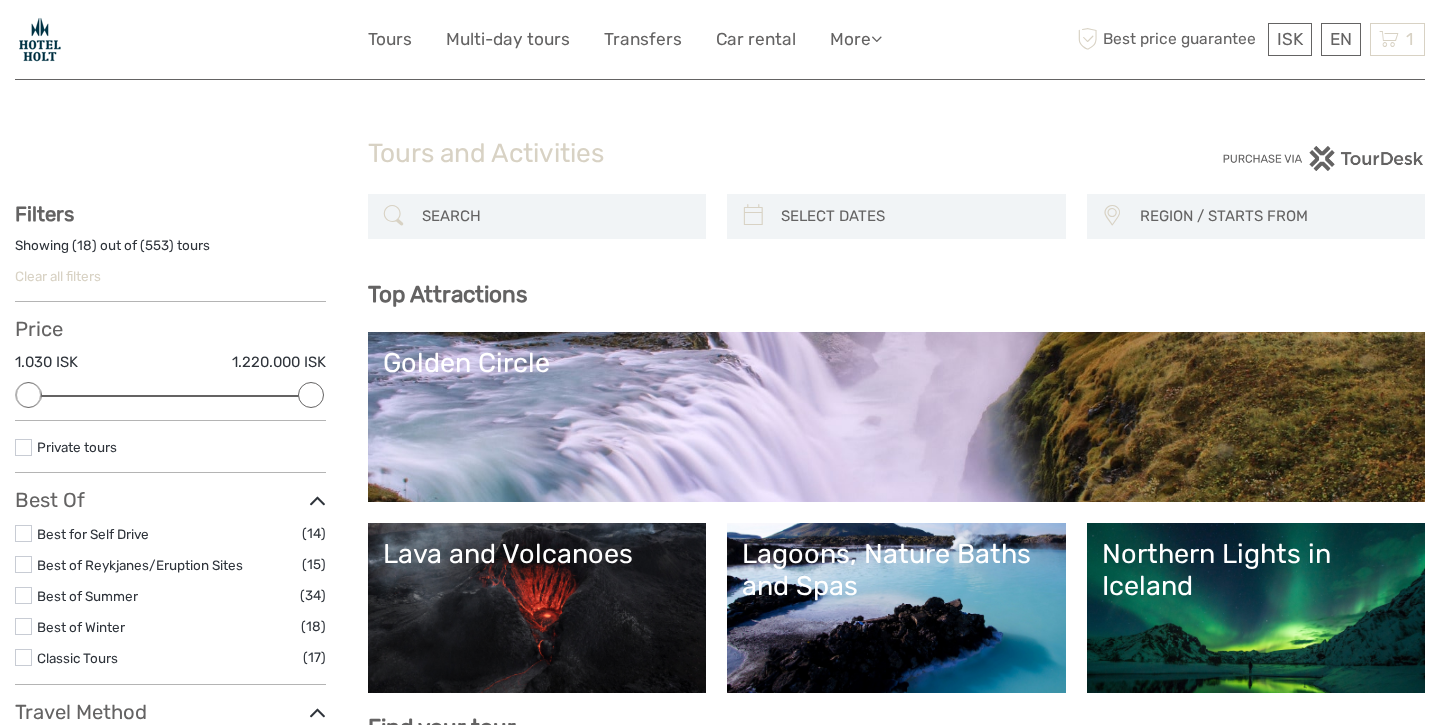 select 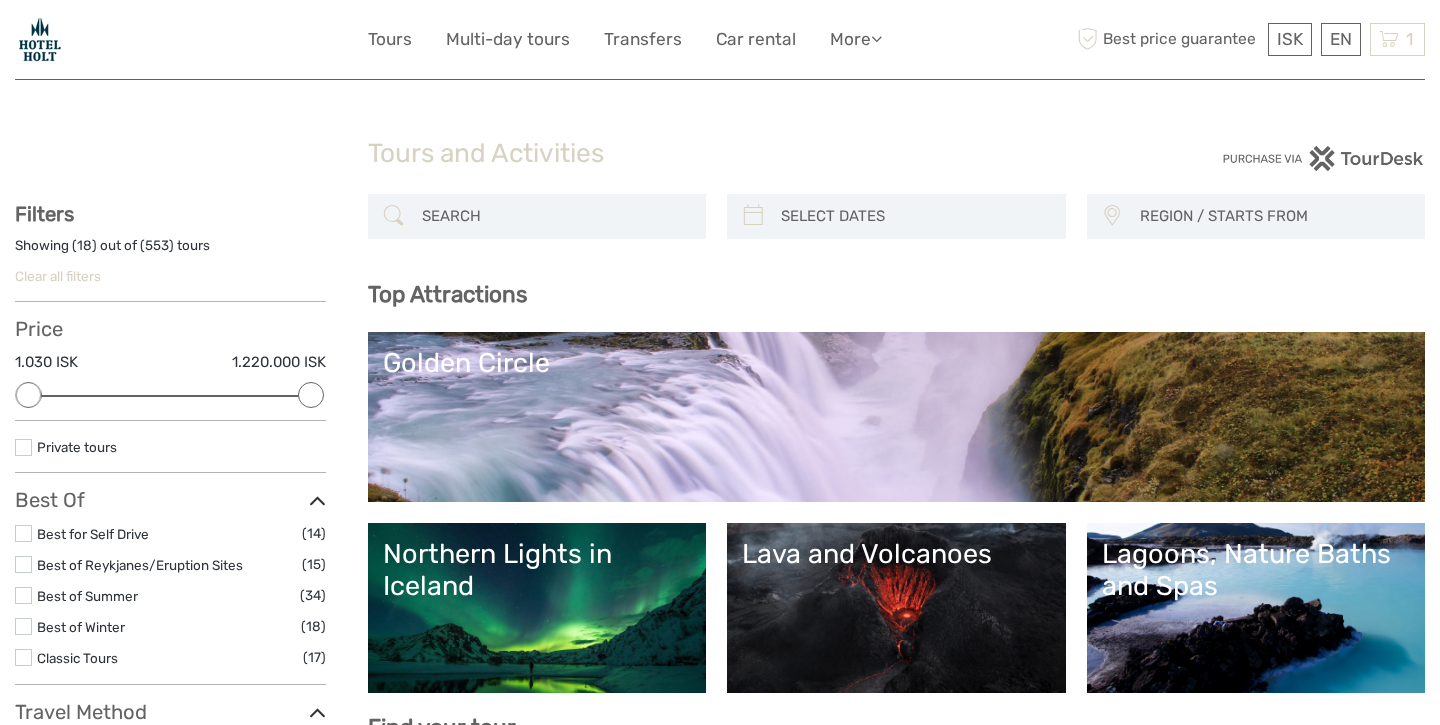 select 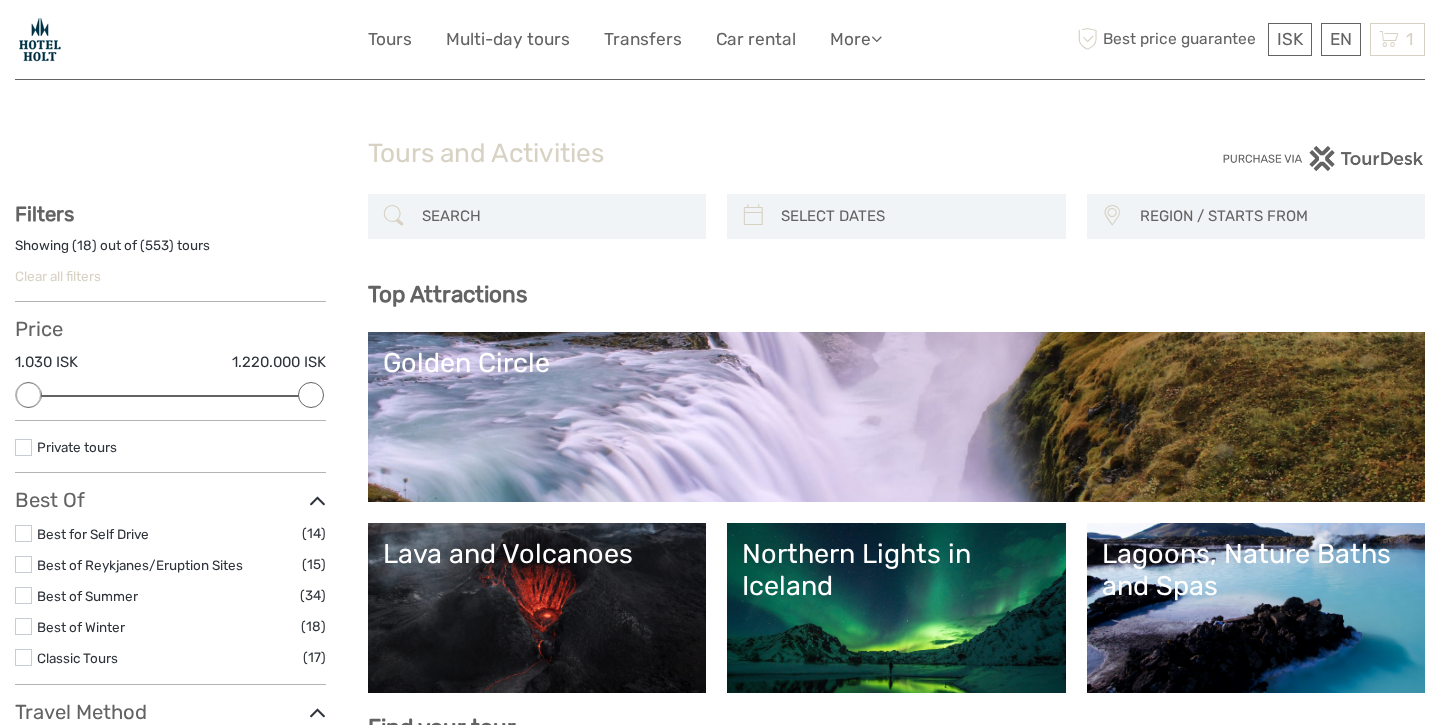 select 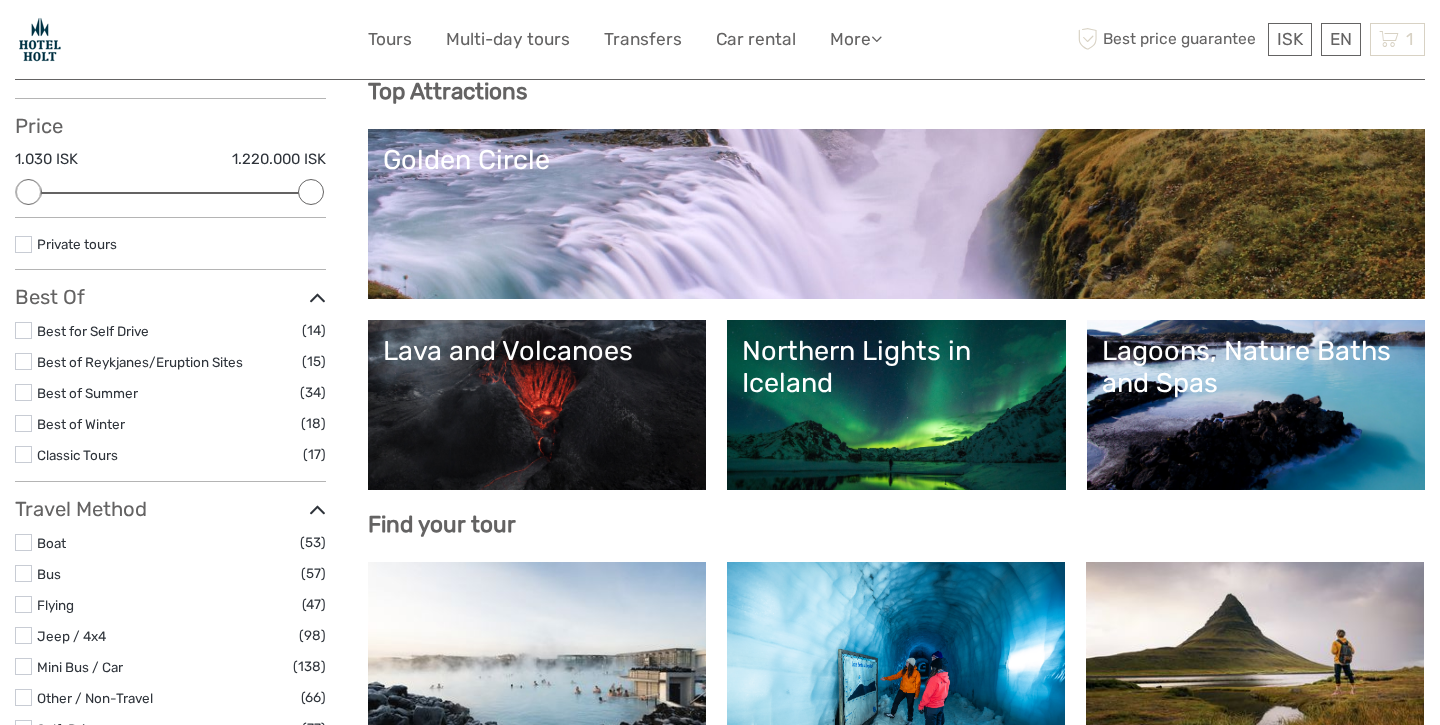 scroll, scrollTop: 226, scrollLeft: 0, axis: vertical 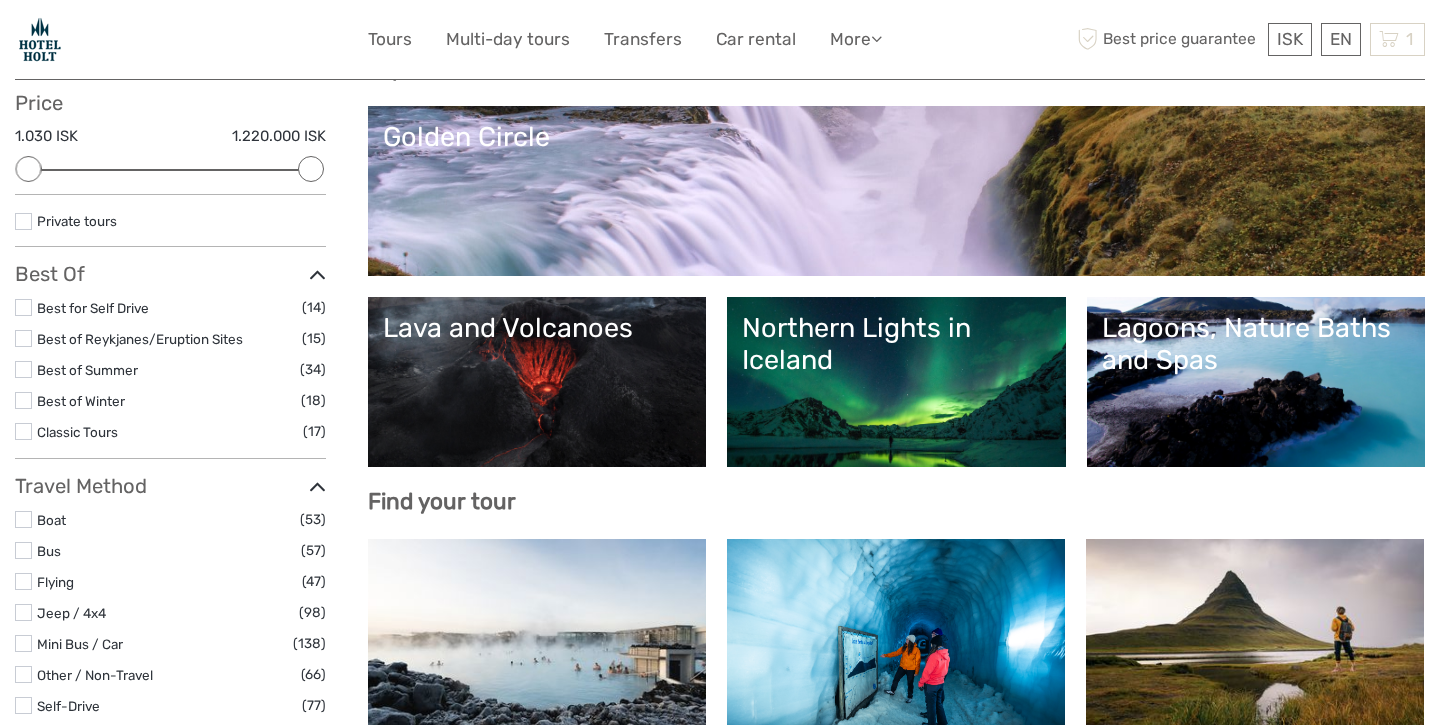 click at bounding box center [23, 431] 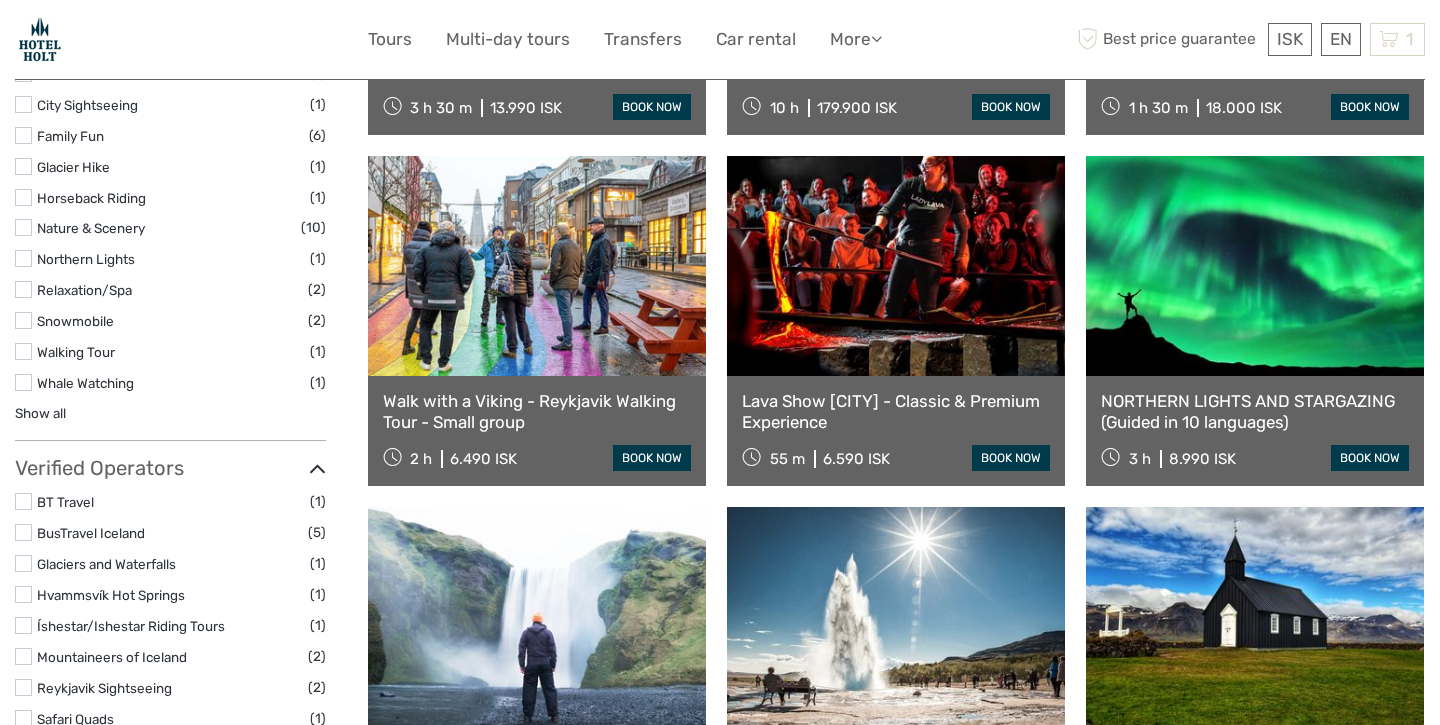 scroll, scrollTop: 1225, scrollLeft: 0, axis: vertical 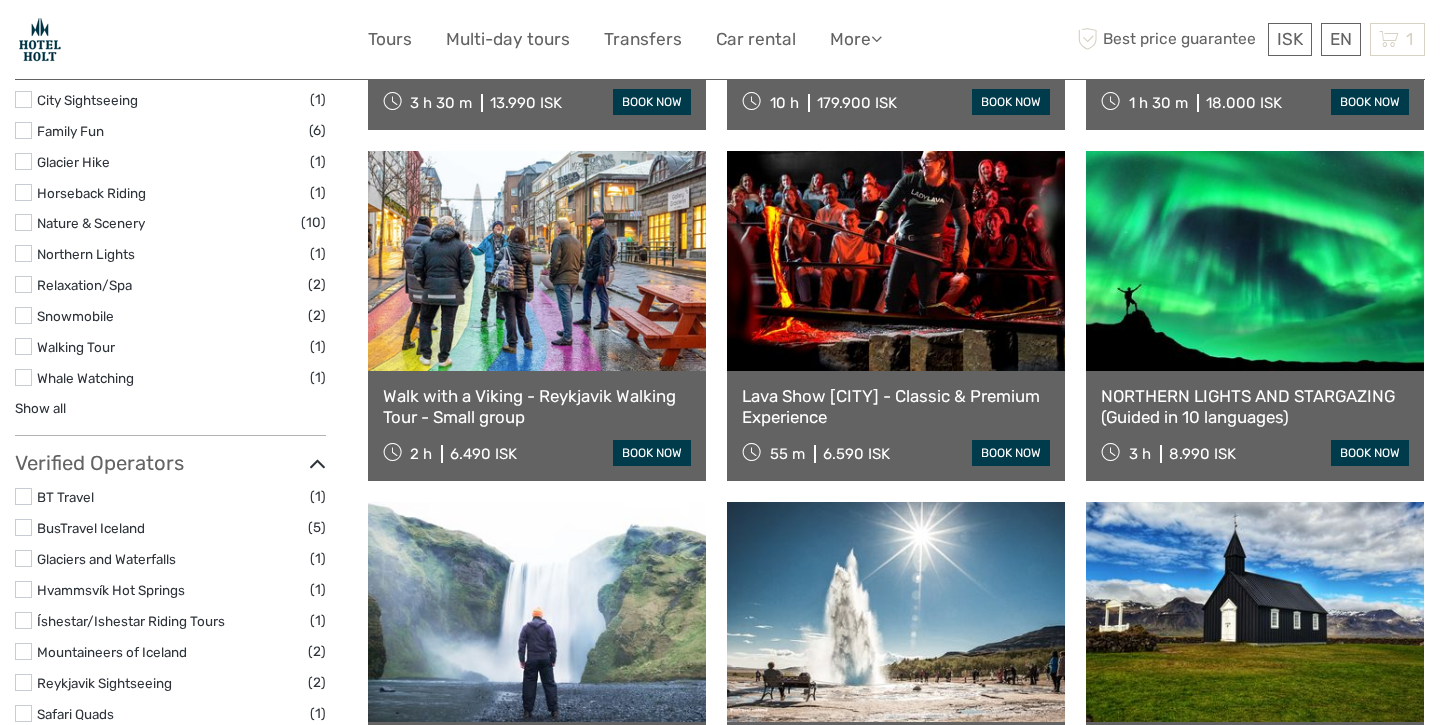 click on "book now" at bounding box center [1370, 453] 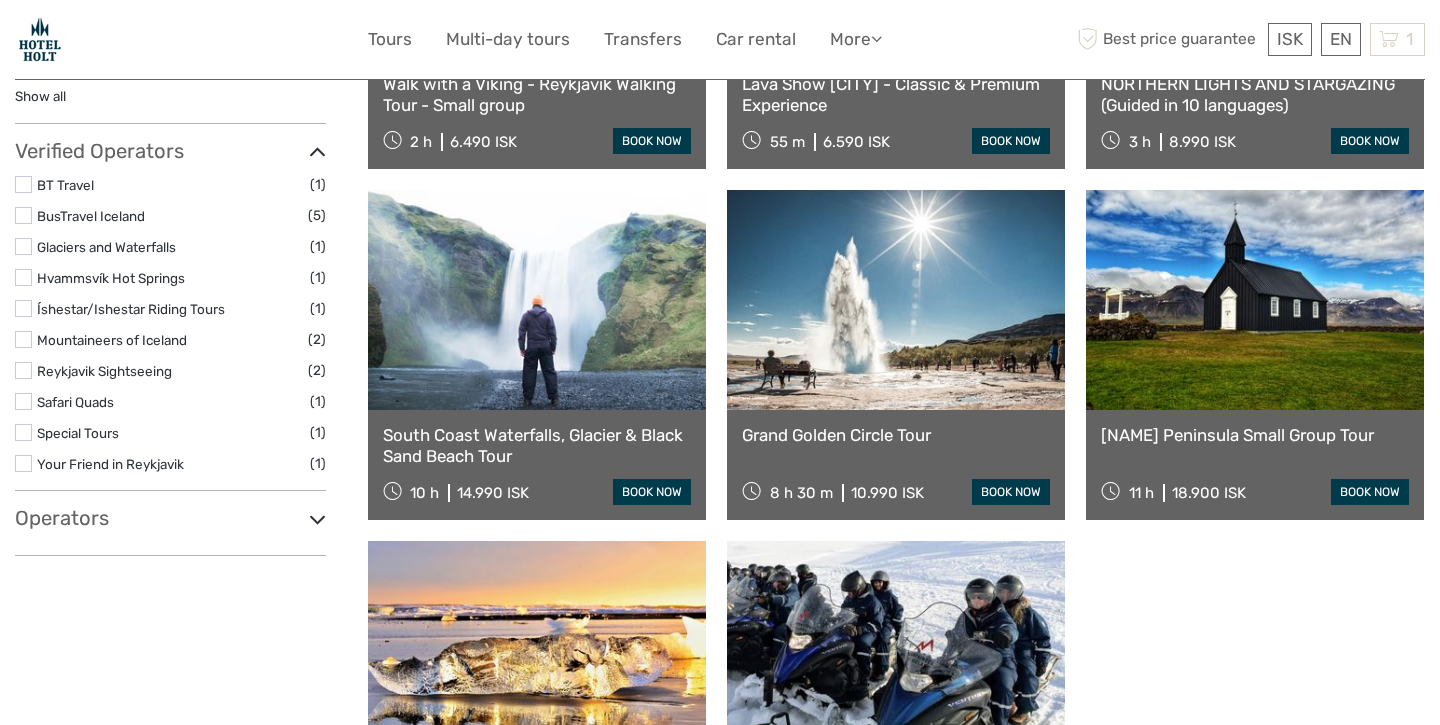 scroll, scrollTop: 1549, scrollLeft: 0, axis: vertical 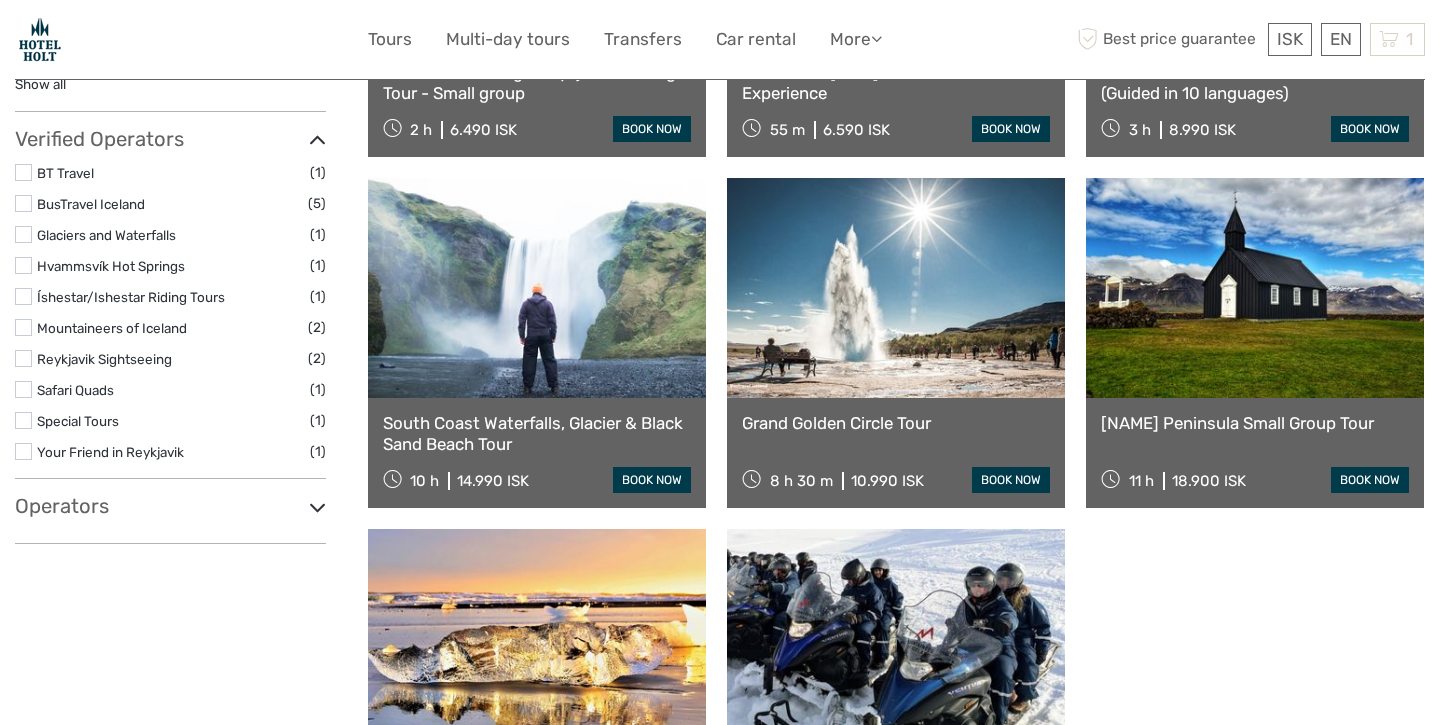 click on "book now" at bounding box center (652, 480) 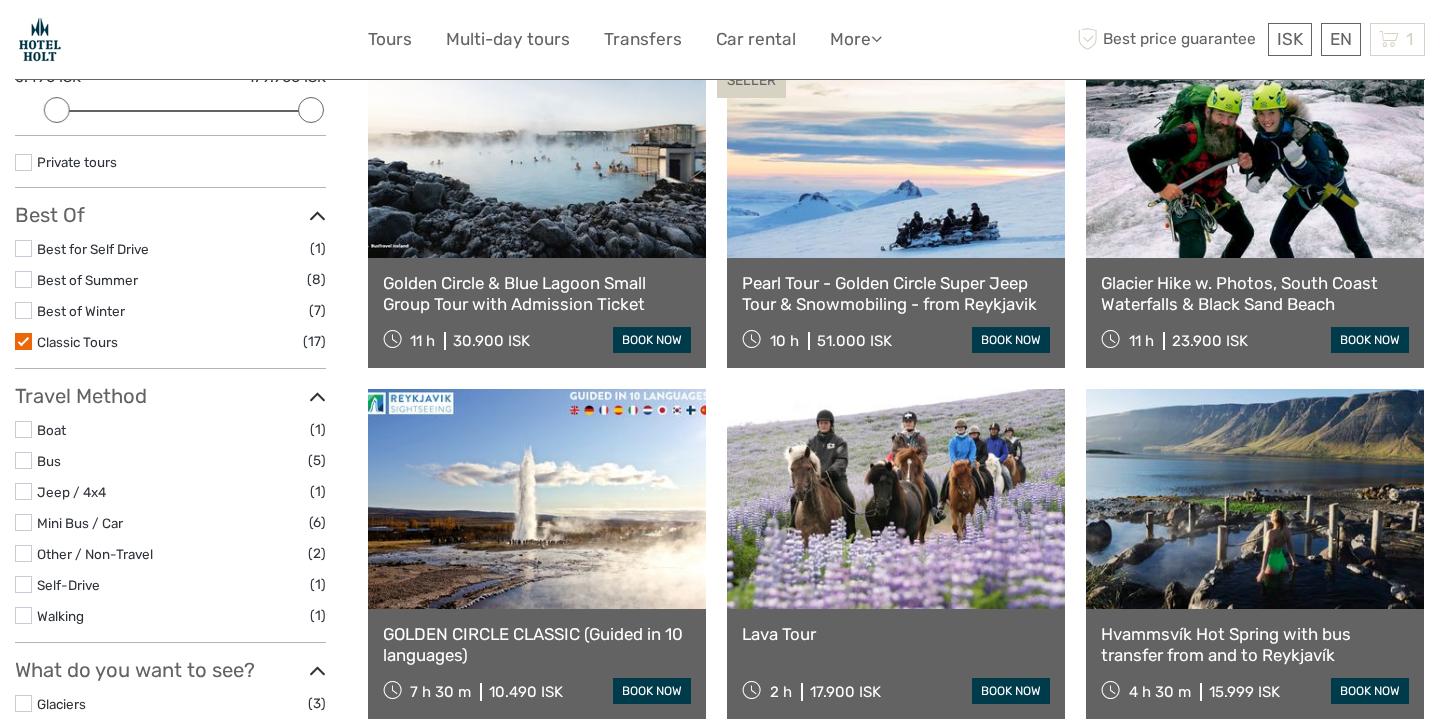 scroll, scrollTop: 291, scrollLeft: 0, axis: vertical 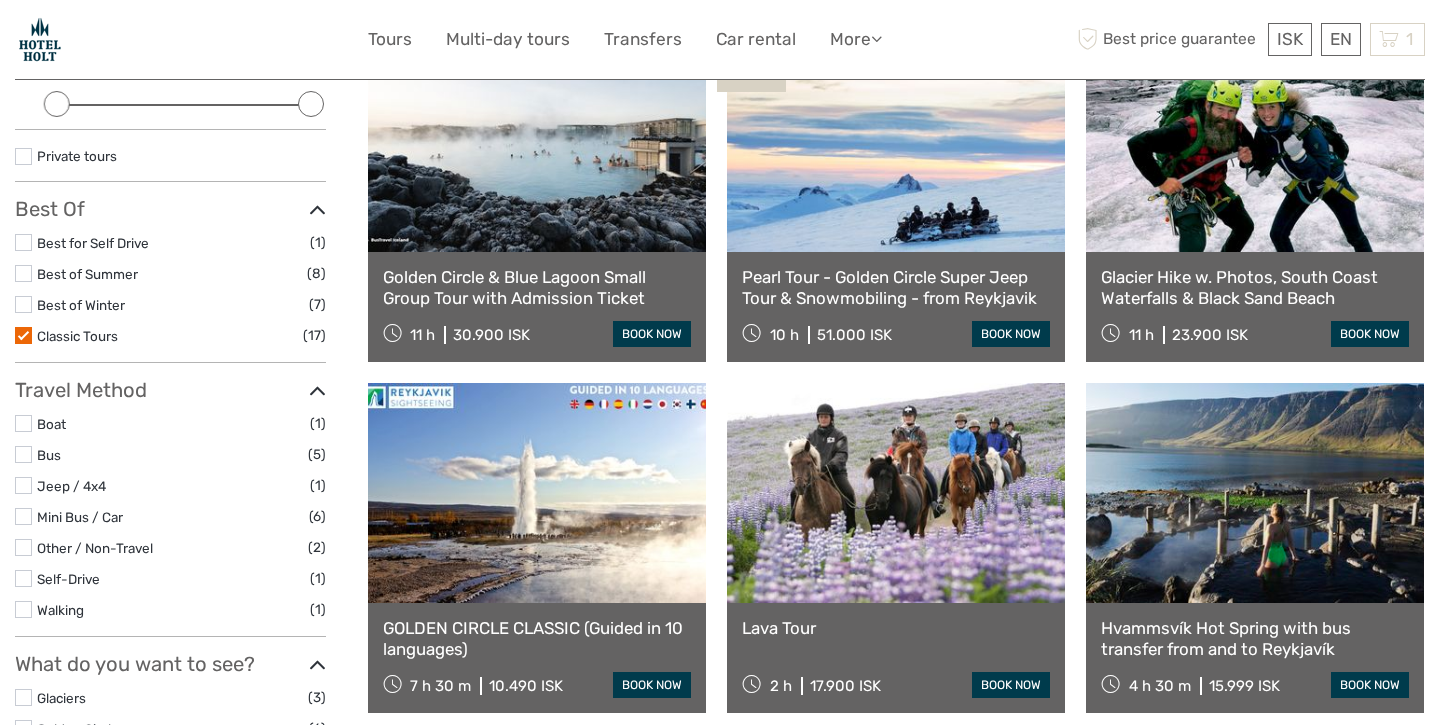 click at bounding box center [23, 335] 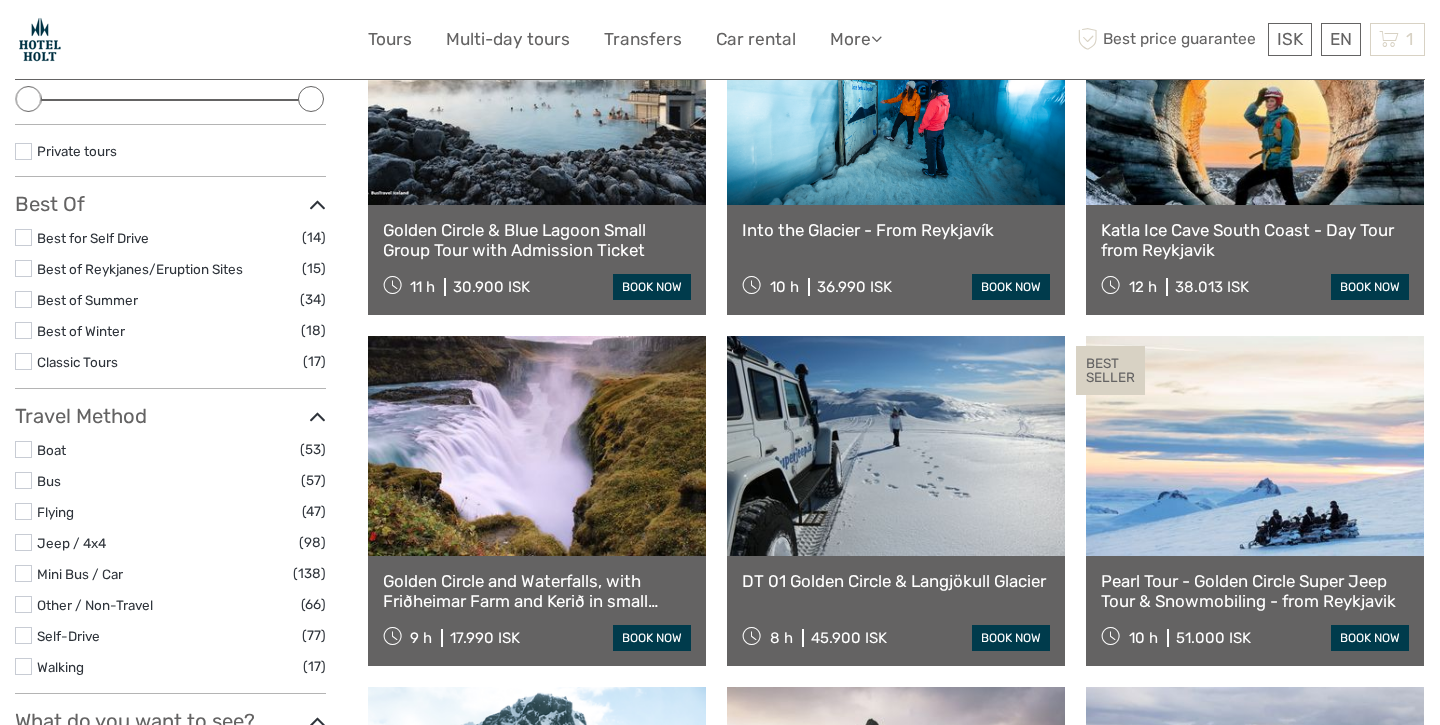 scroll, scrollTop: 296, scrollLeft: 0, axis: vertical 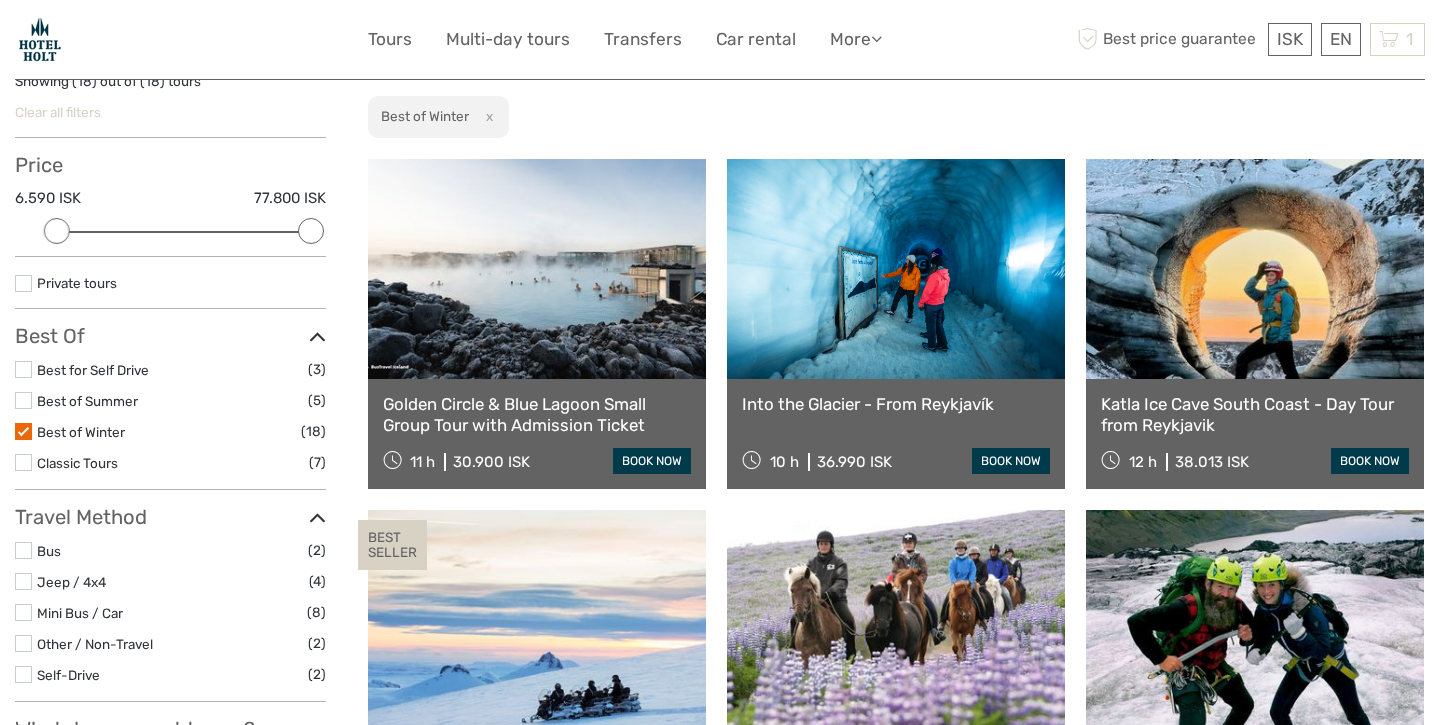 click at bounding box center (23, 431) 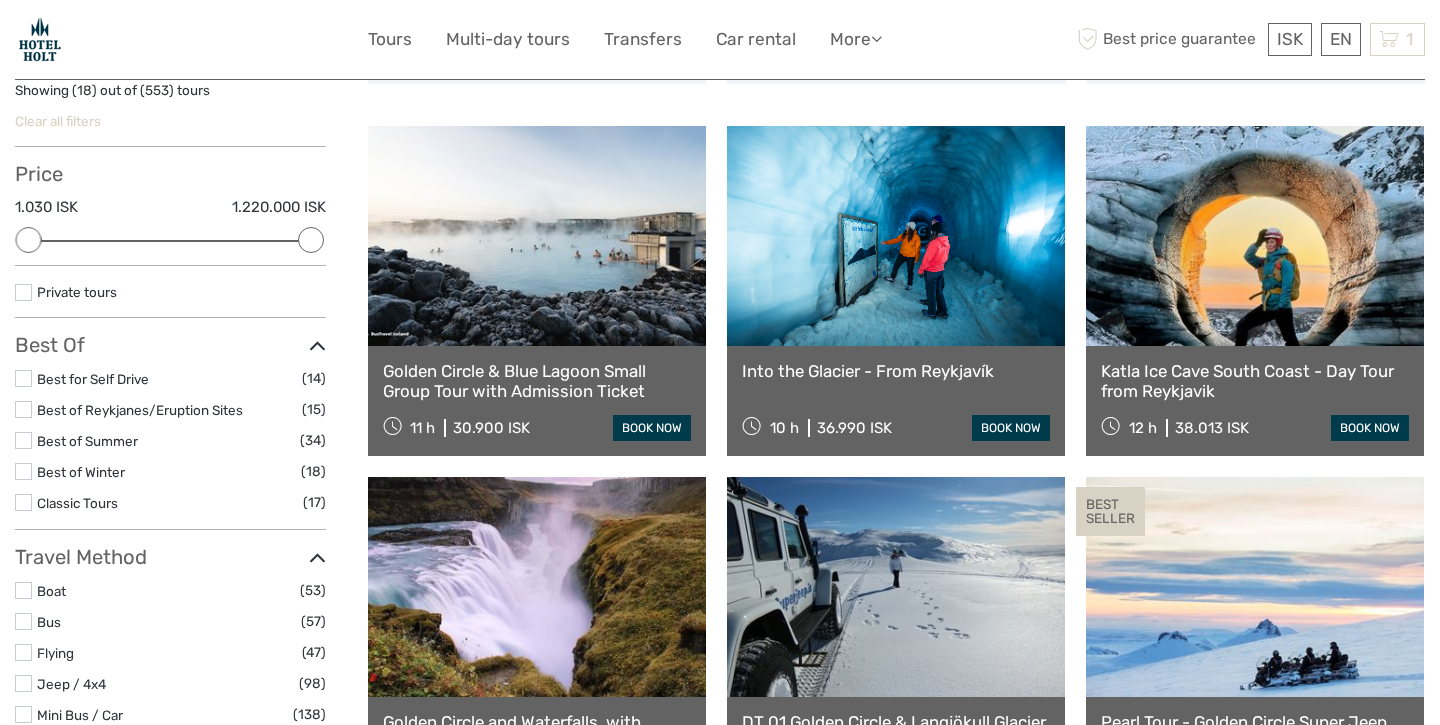 scroll, scrollTop: 168, scrollLeft: 0, axis: vertical 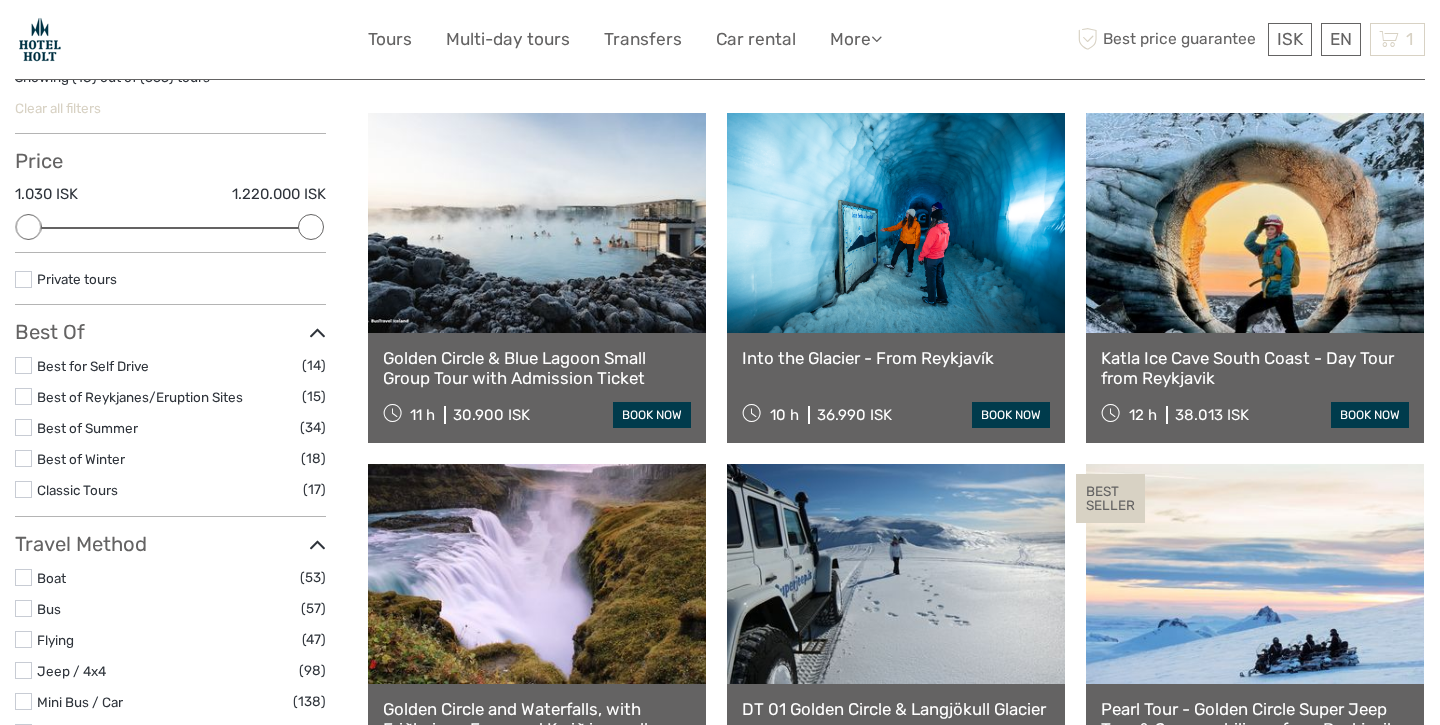click at bounding box center [23, 396] 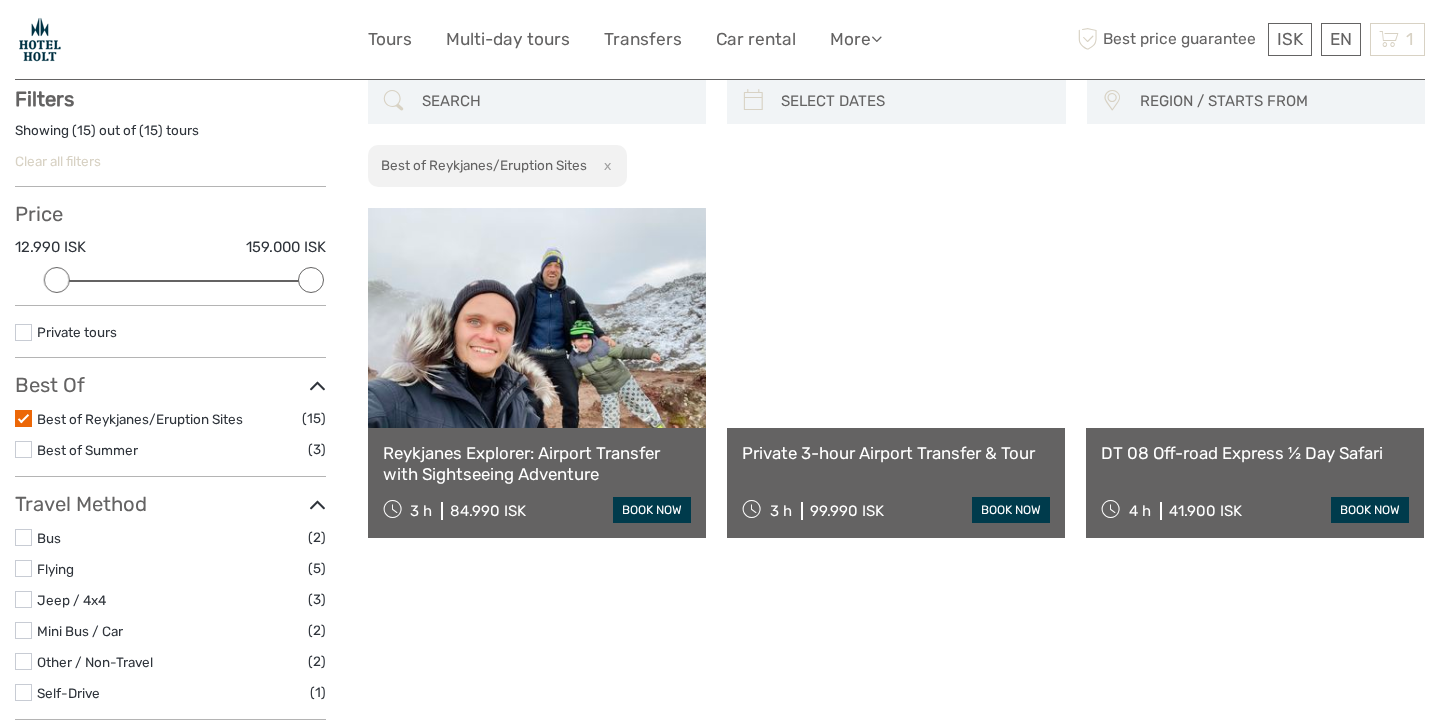 scroll, scrollTop: 113, scrollLeft: 0, axis: vertical 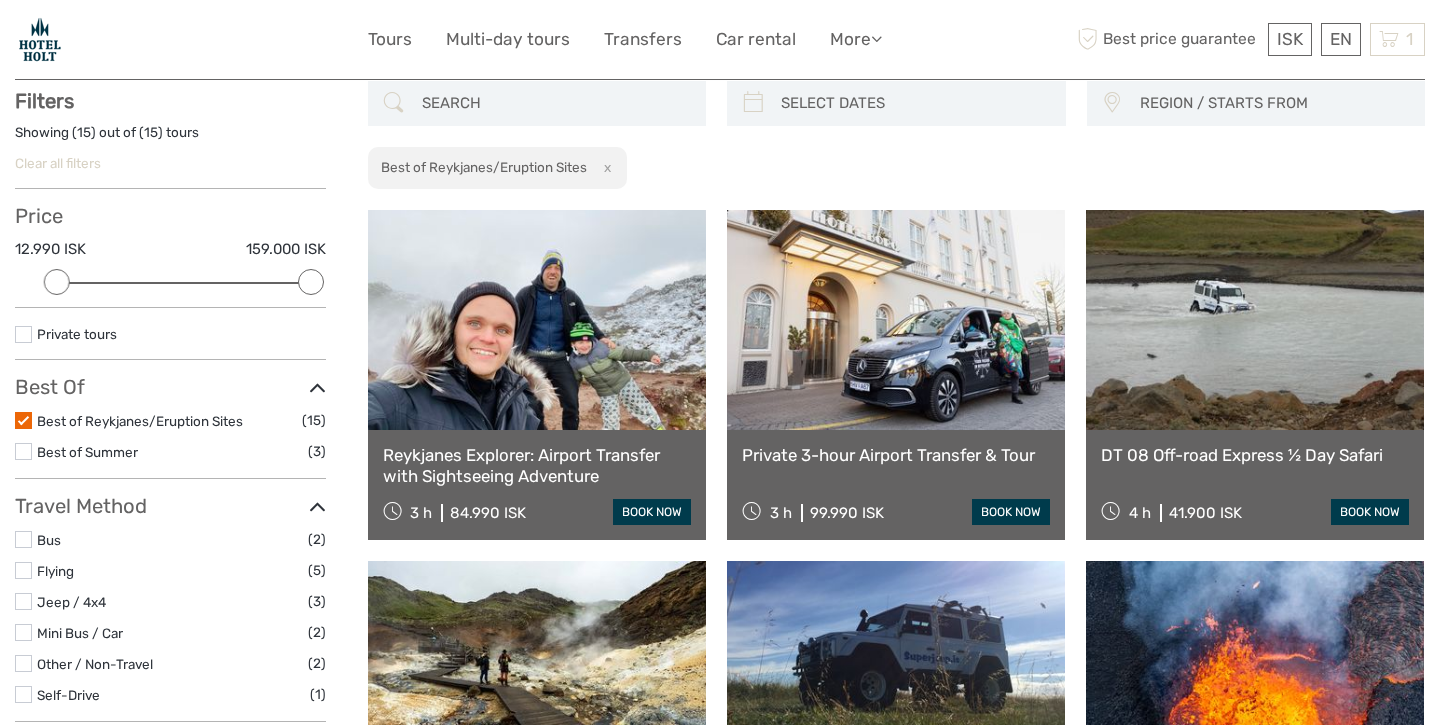 click on "Reykjanes Explorer: Airport Transfer with Sightseeing Adventure" at bounding box center (537, 465) 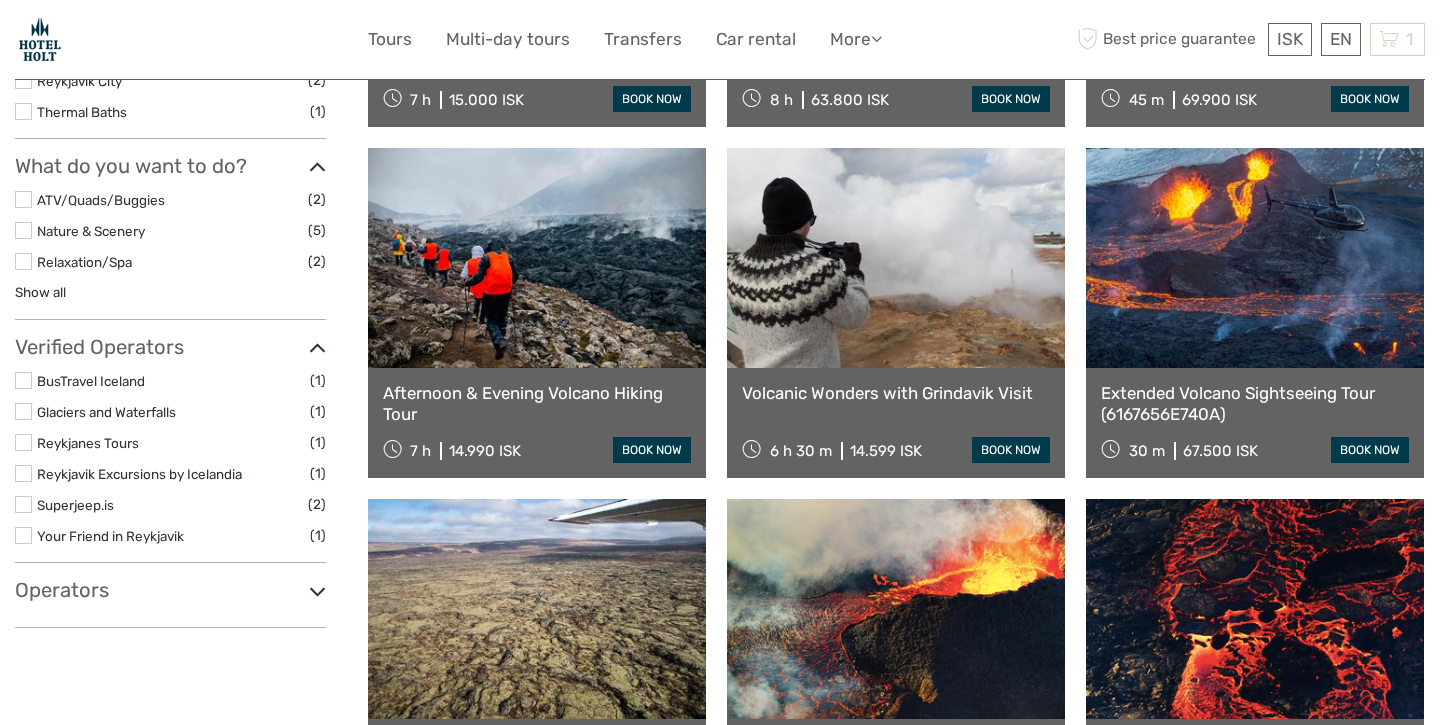 scroll, scrollTop: 873, scrollLeft: 0, axis: vertical 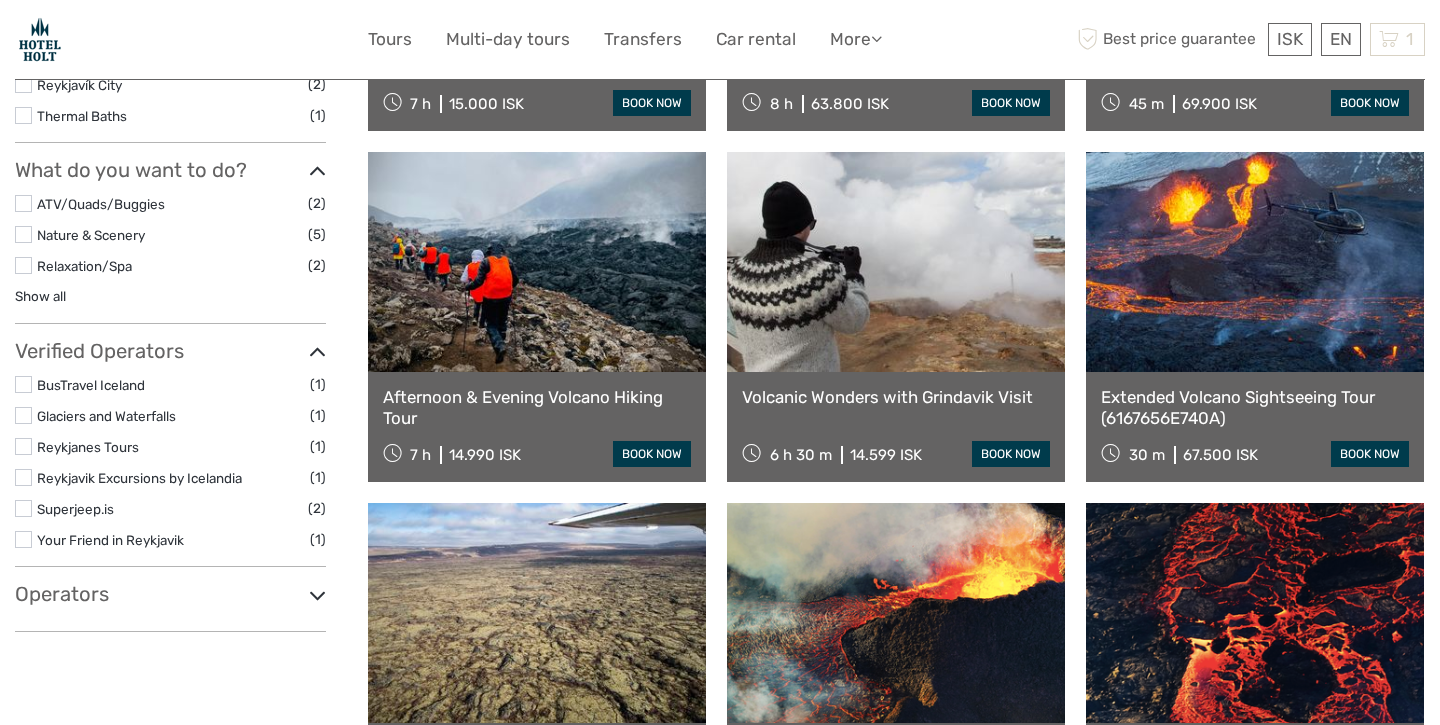 click on "Extended Volcano Sightseeing Tour (6167656E740A)" at bounding box center [1255, 407] 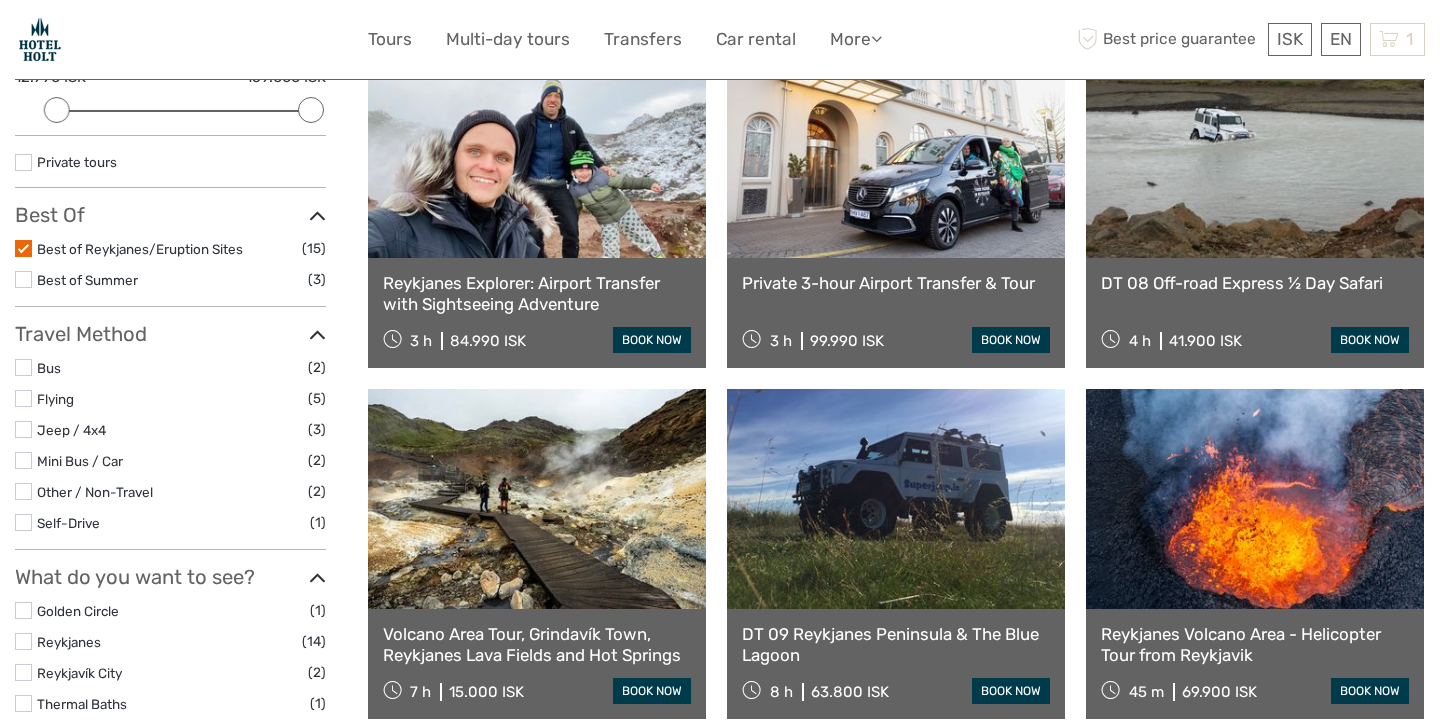 scroll, scrollTop: 279, scrollLeft: 0, axis: vertical 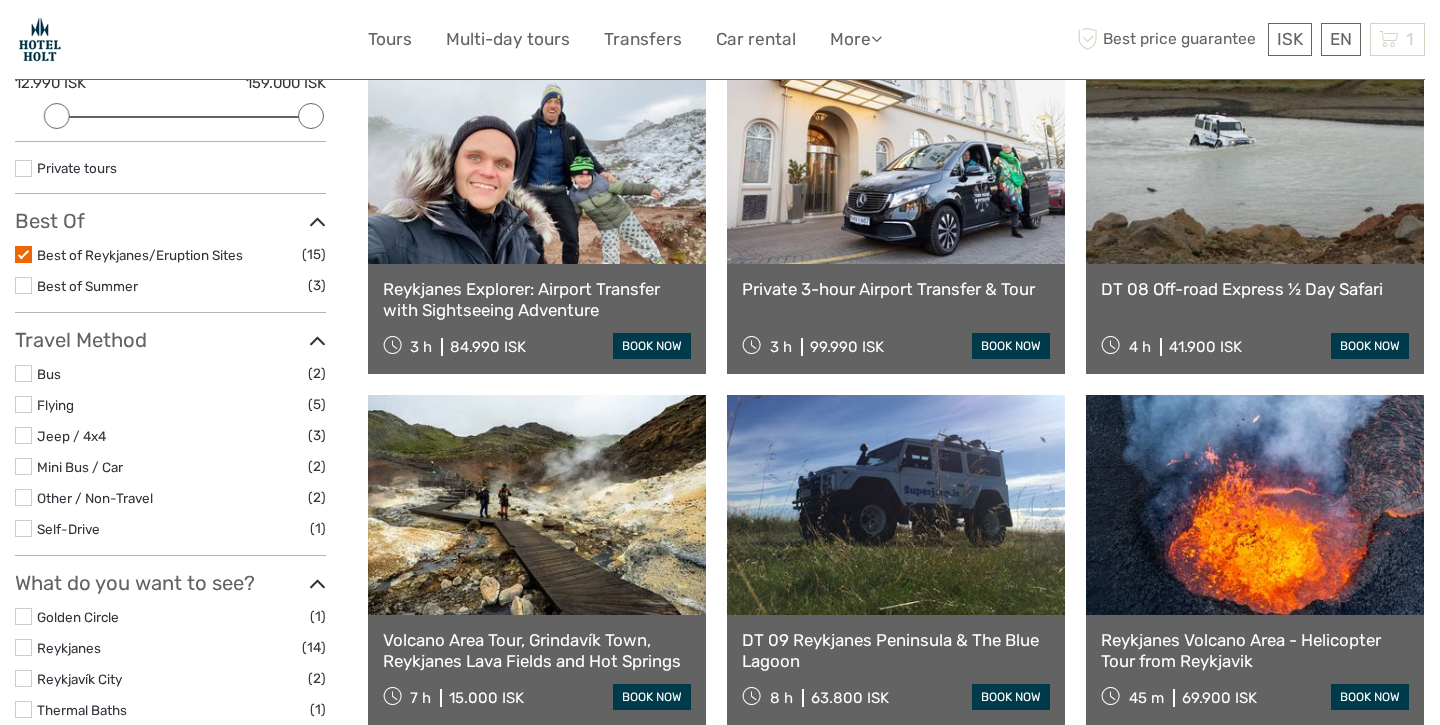 click at bounding box center (23, 254) 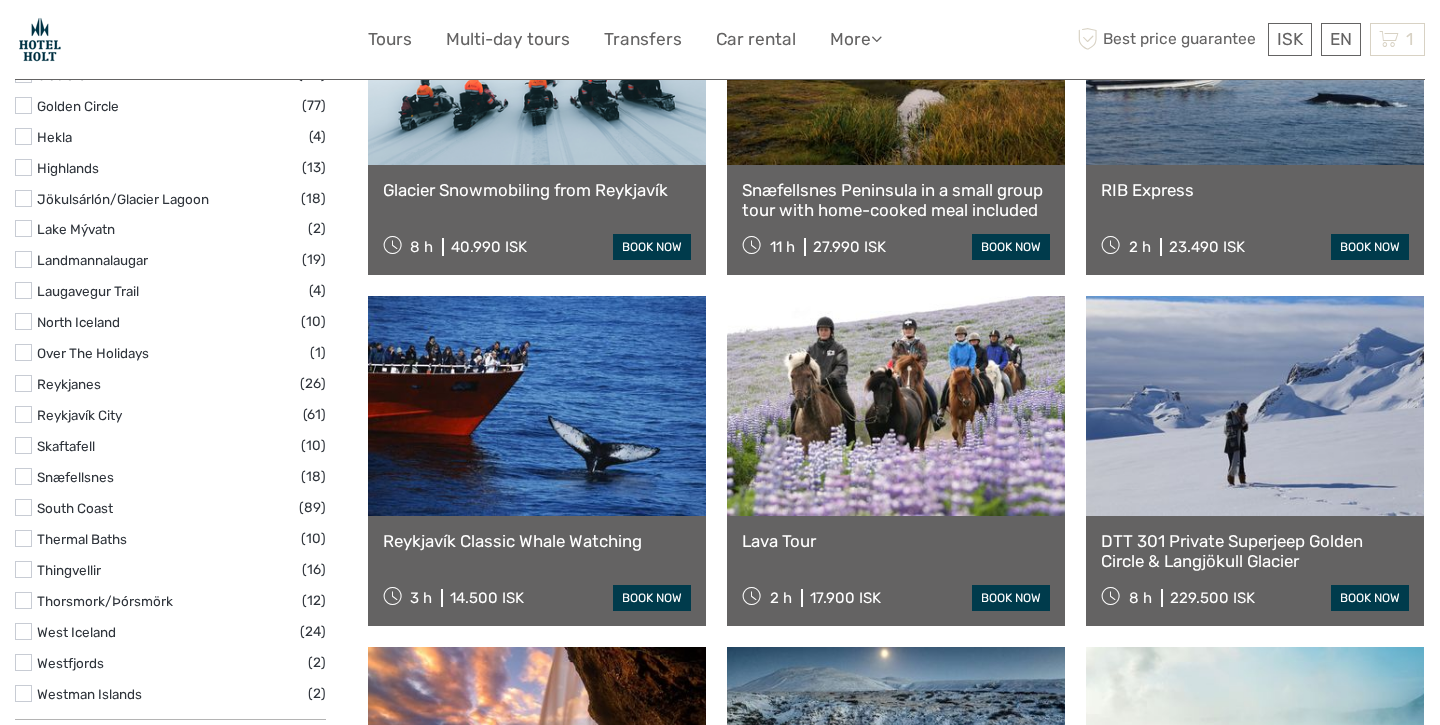 scroll, scrollTop: 1033, scrollLeft: 0, axis: vertical 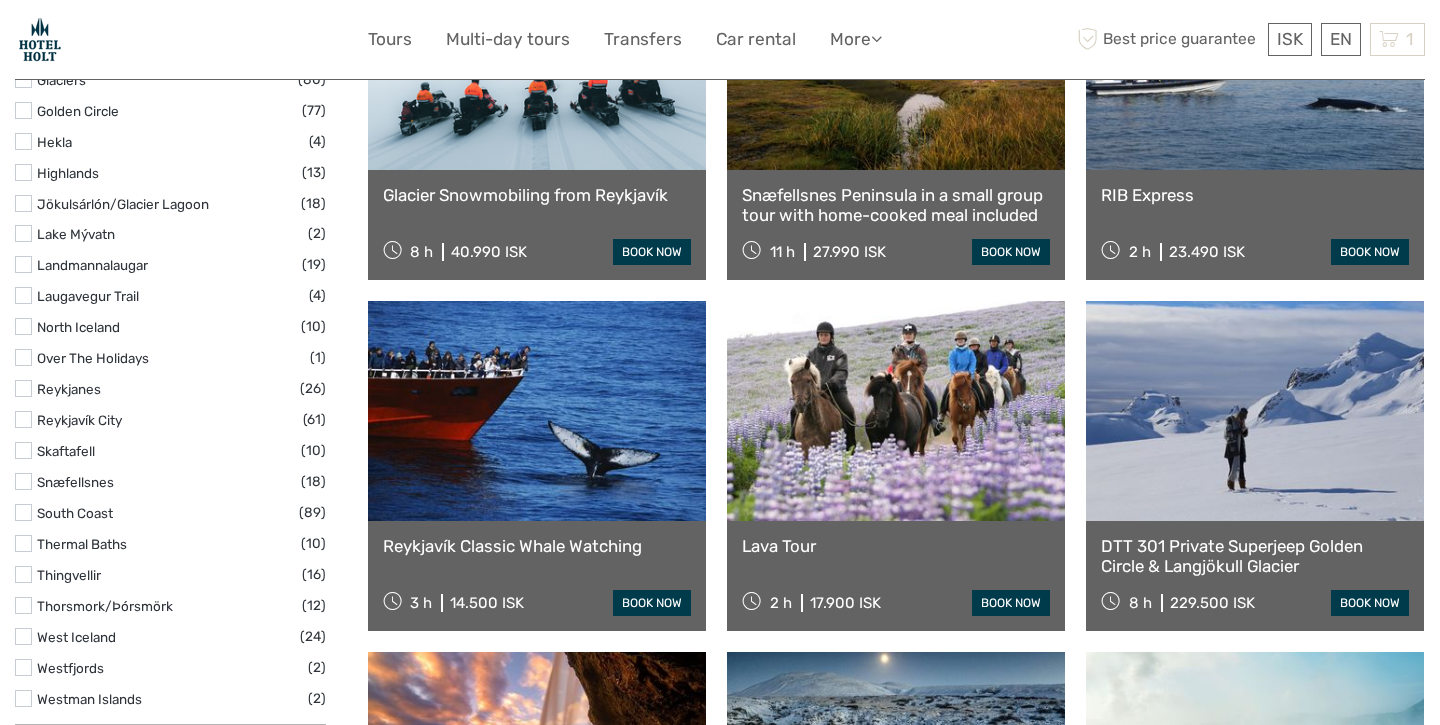 click at bounding box center (23, 512) 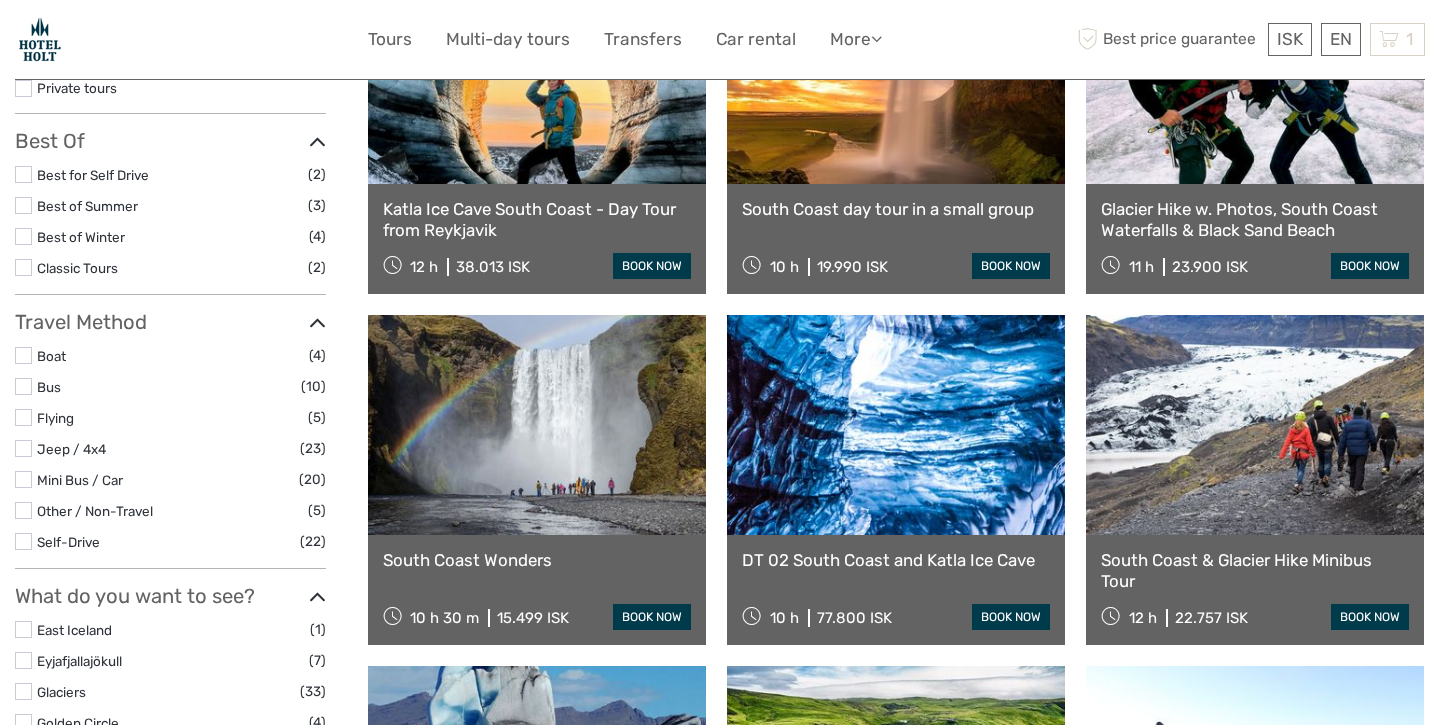 scroll, scrollTop: 356, scrollLeft: 0, axis: vertical 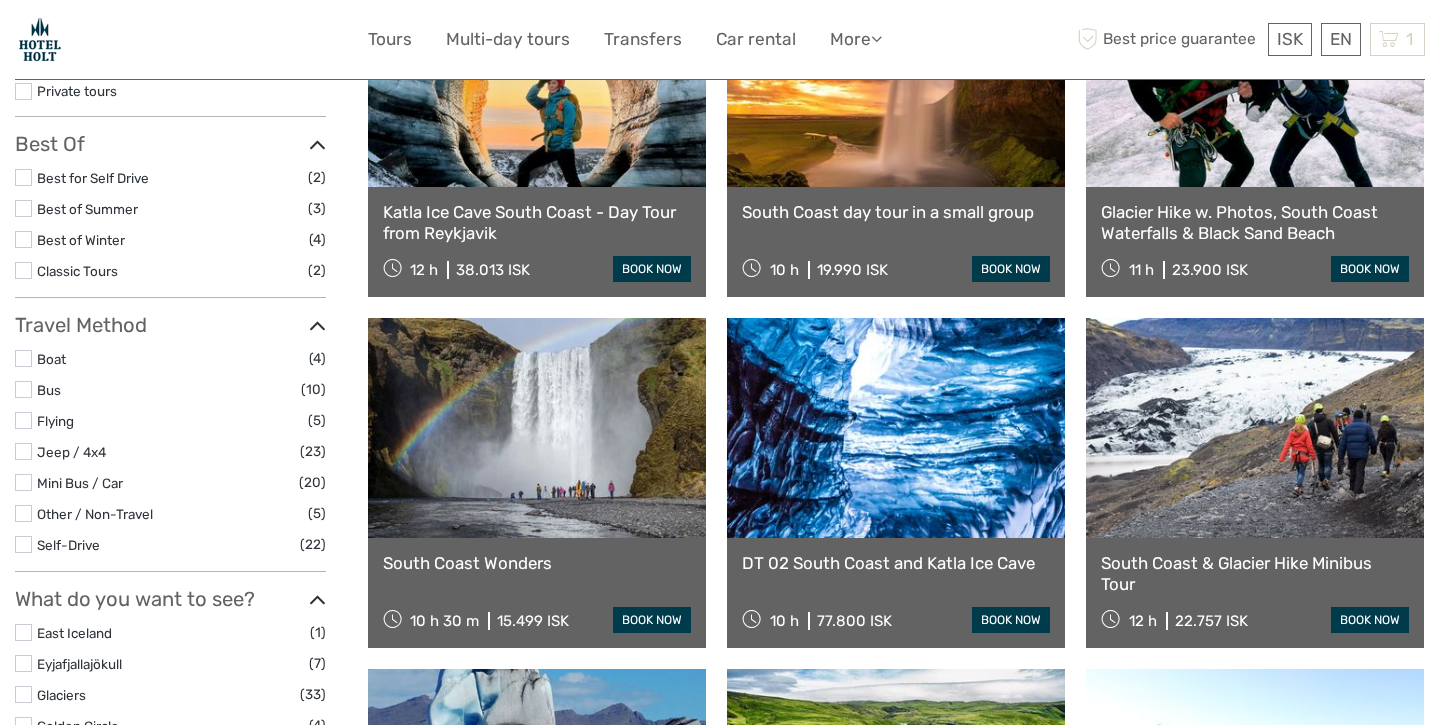 click on "South Coast day tour in a small group" at bounding box center [896, 212] 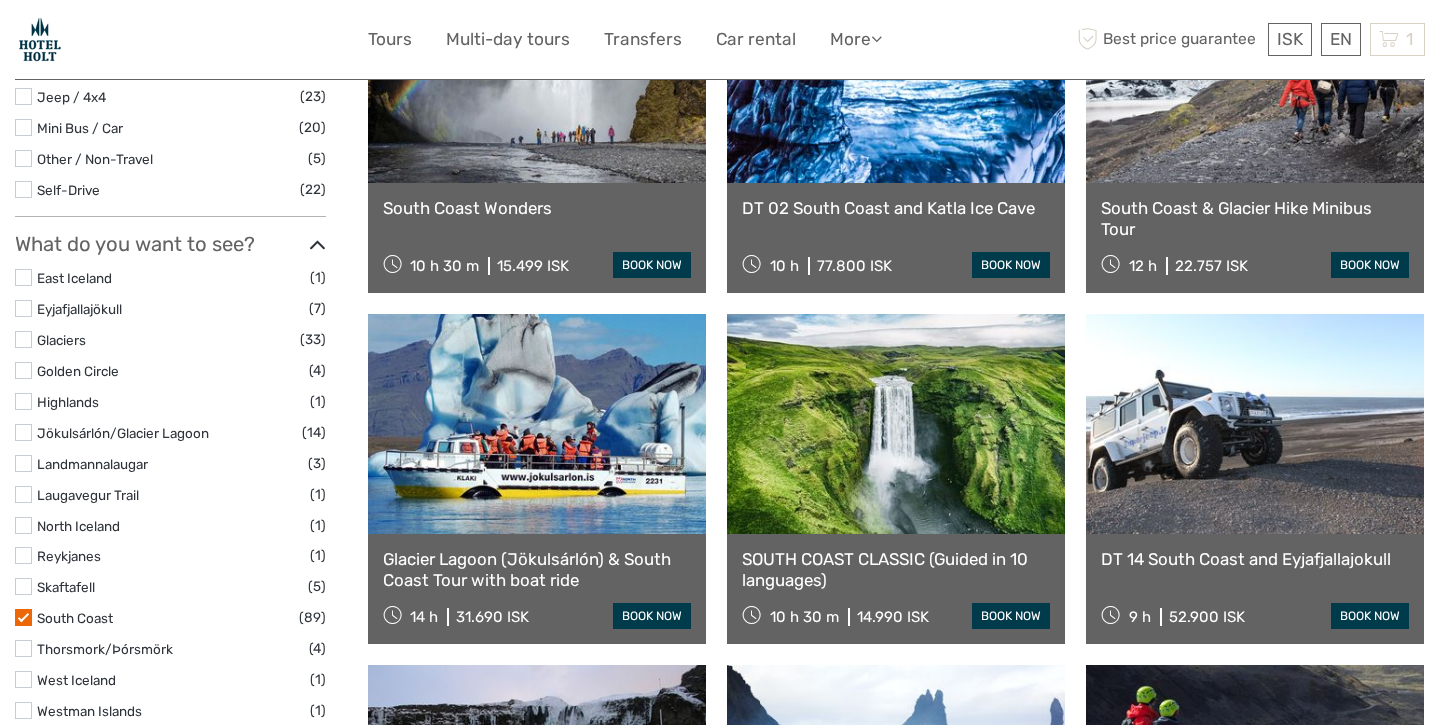scroll, scrollTop: 774, scrollLeft: 0, axis: vertical 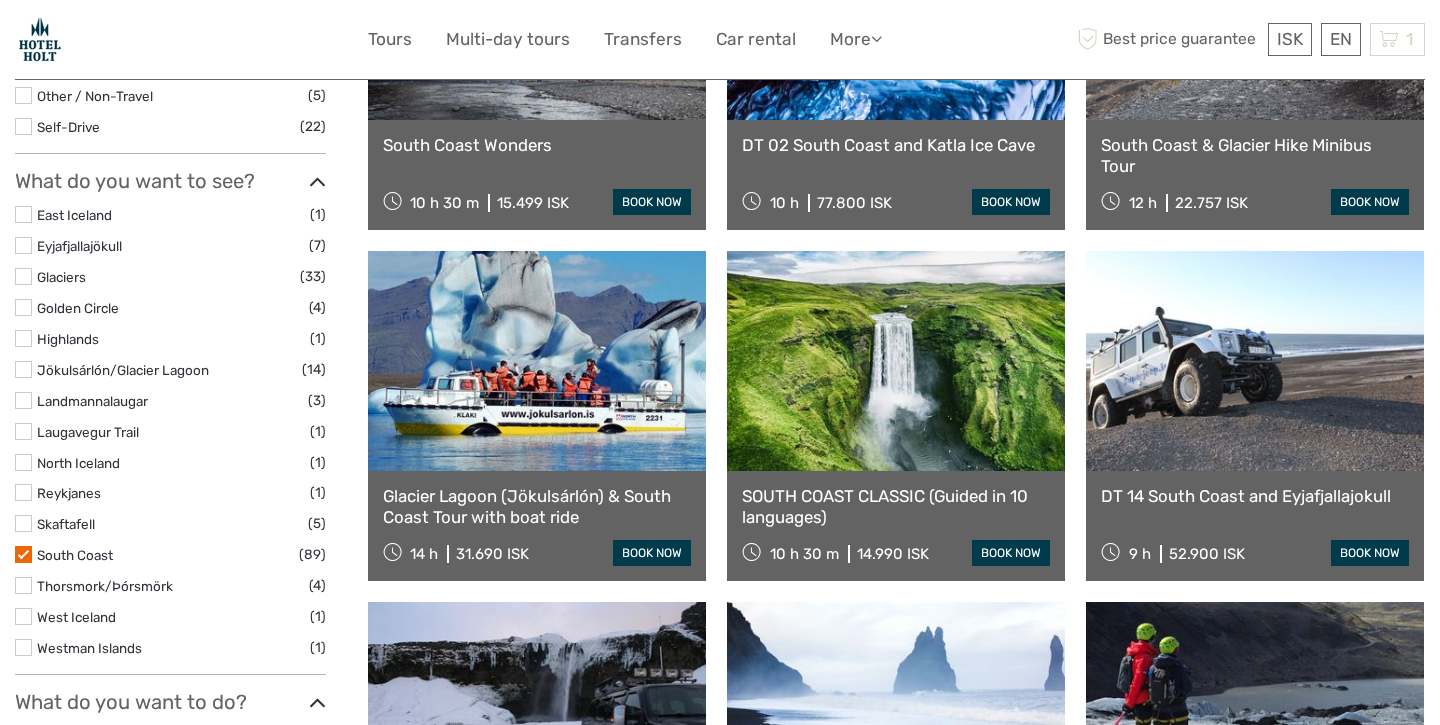 click at bounding box center [23, 554] 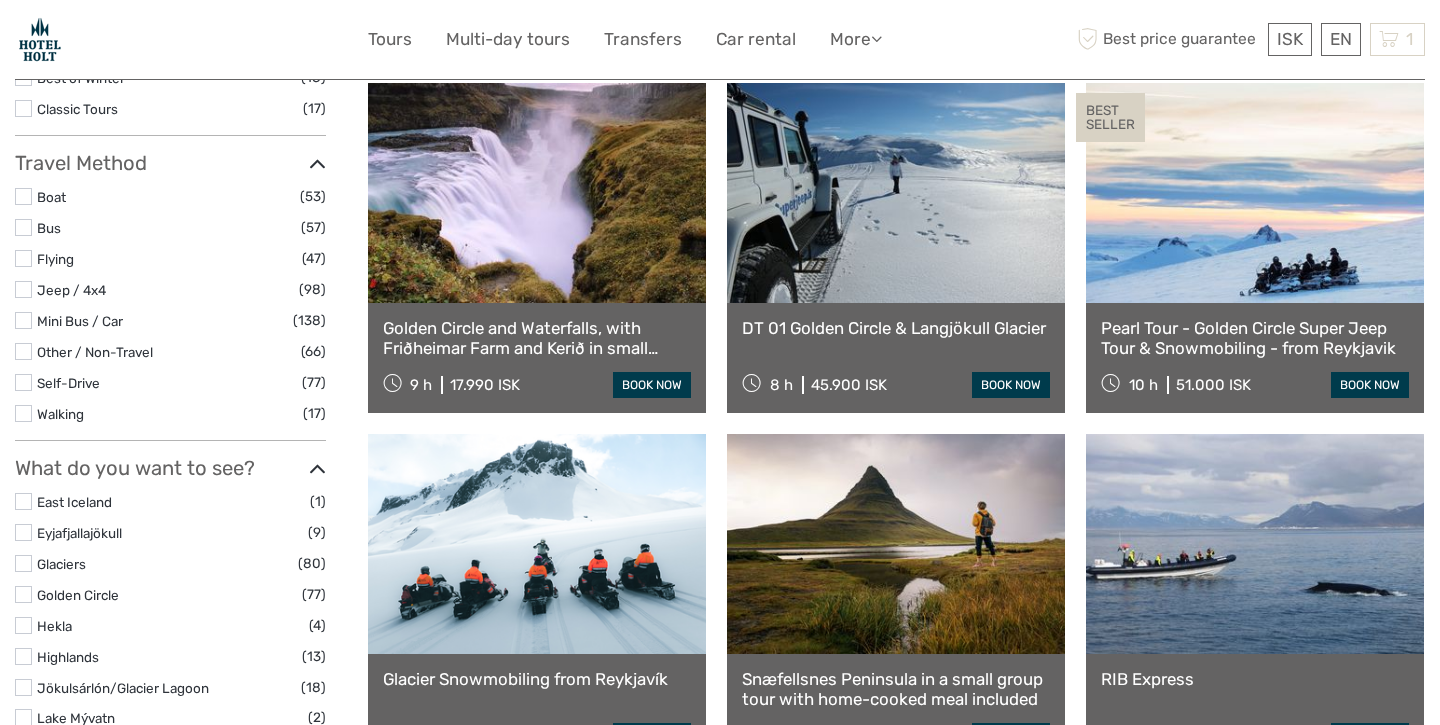 scroll, scrollTop: 559, scrollLeft: 0, axis: vertical 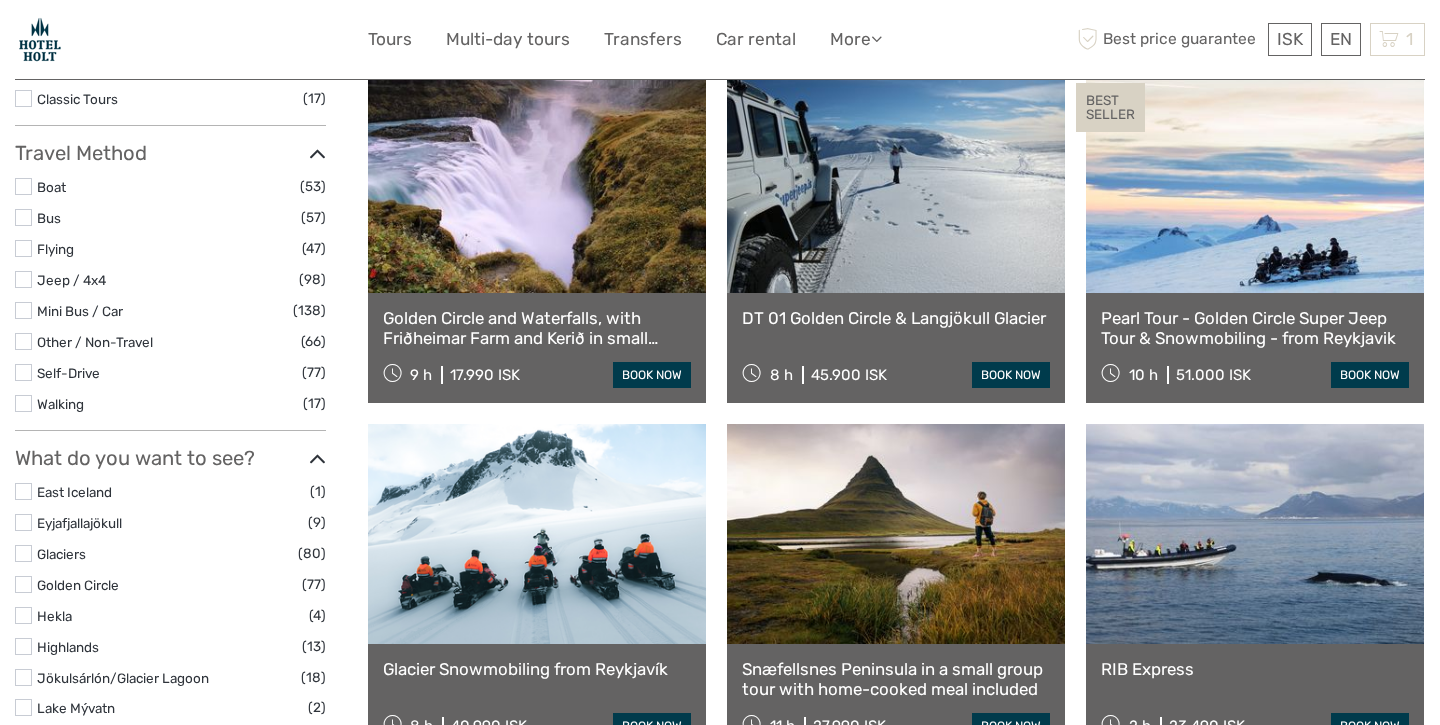 click at bounding box center (23, 584) 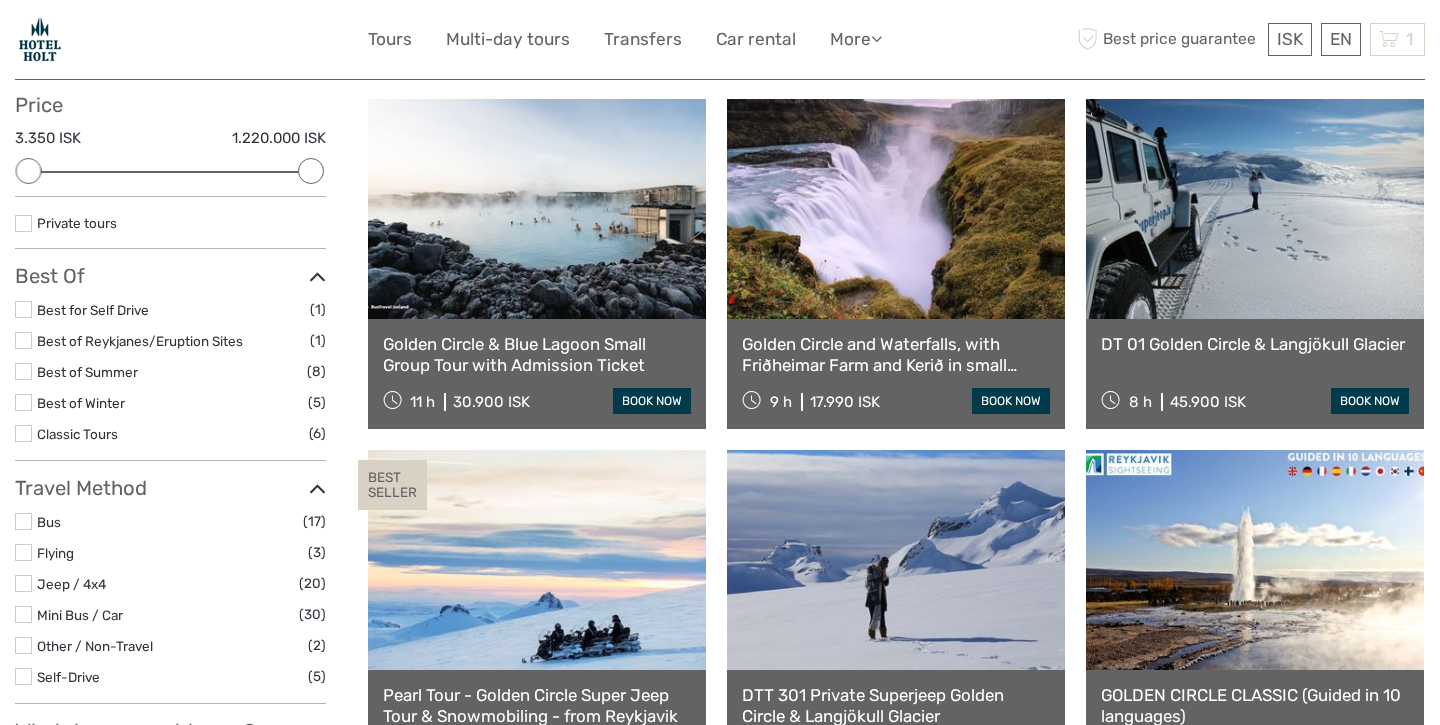 scroll, scrollTop: 234, scrollLeft: 0, axis: vertical 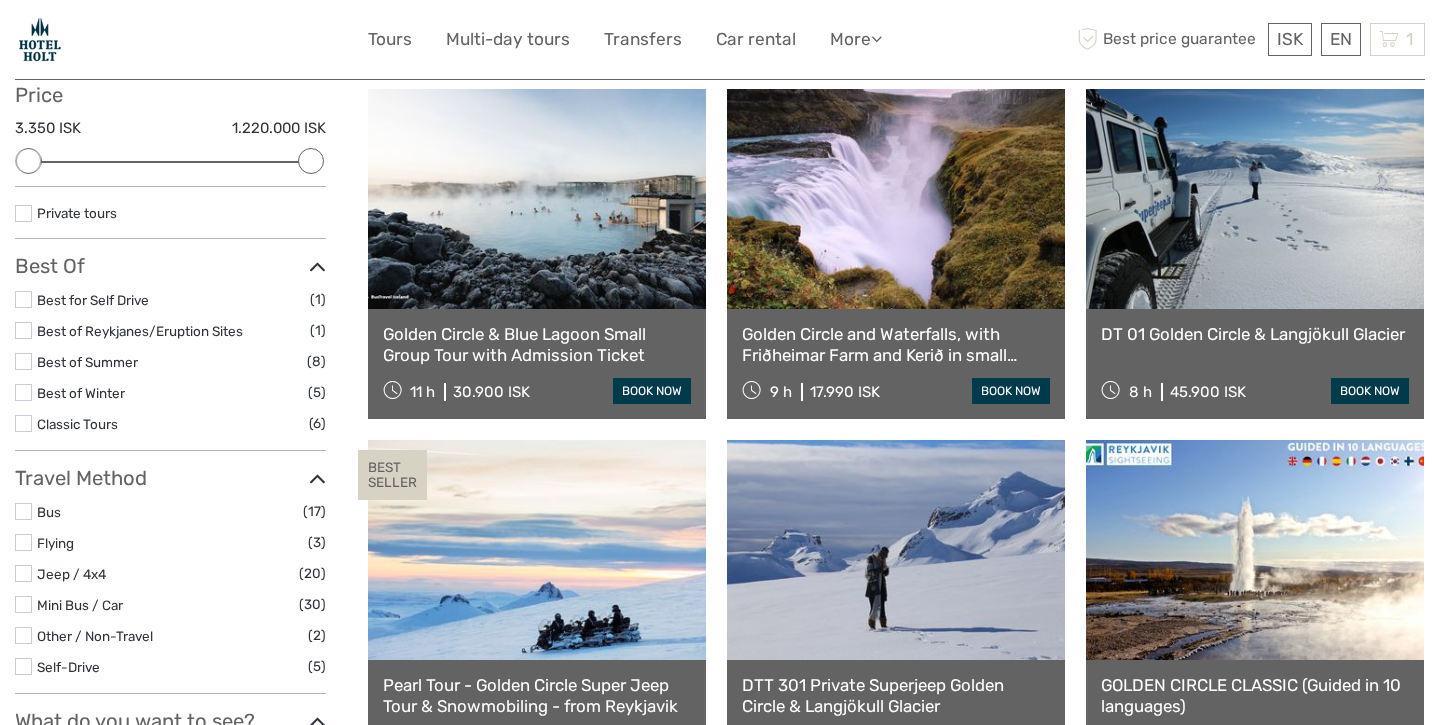 click on "Golden Circle and Waterfalls, with Friðheimar Farm and Kerið in small group" at bounding box center [896, 344] 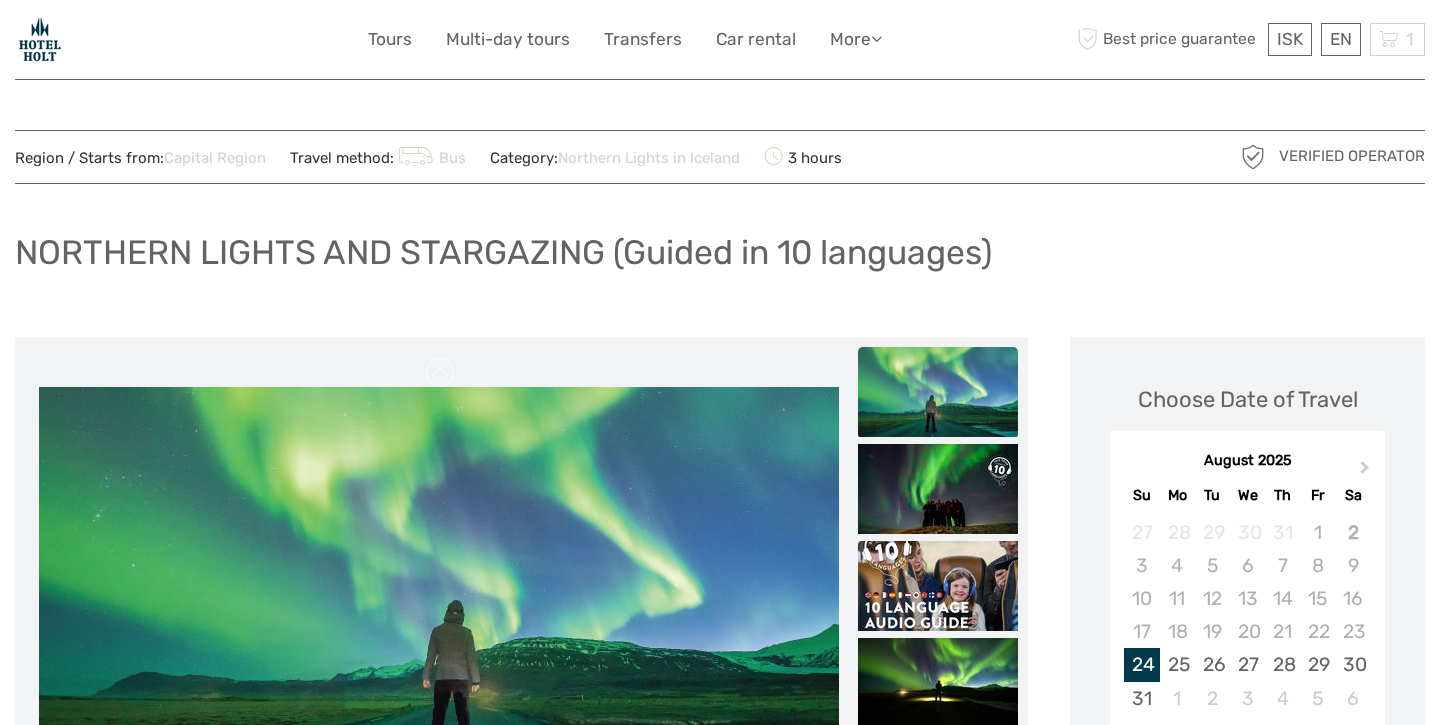 scroll, scrollTop: 56, scrollLeft: 0, axis: vertical 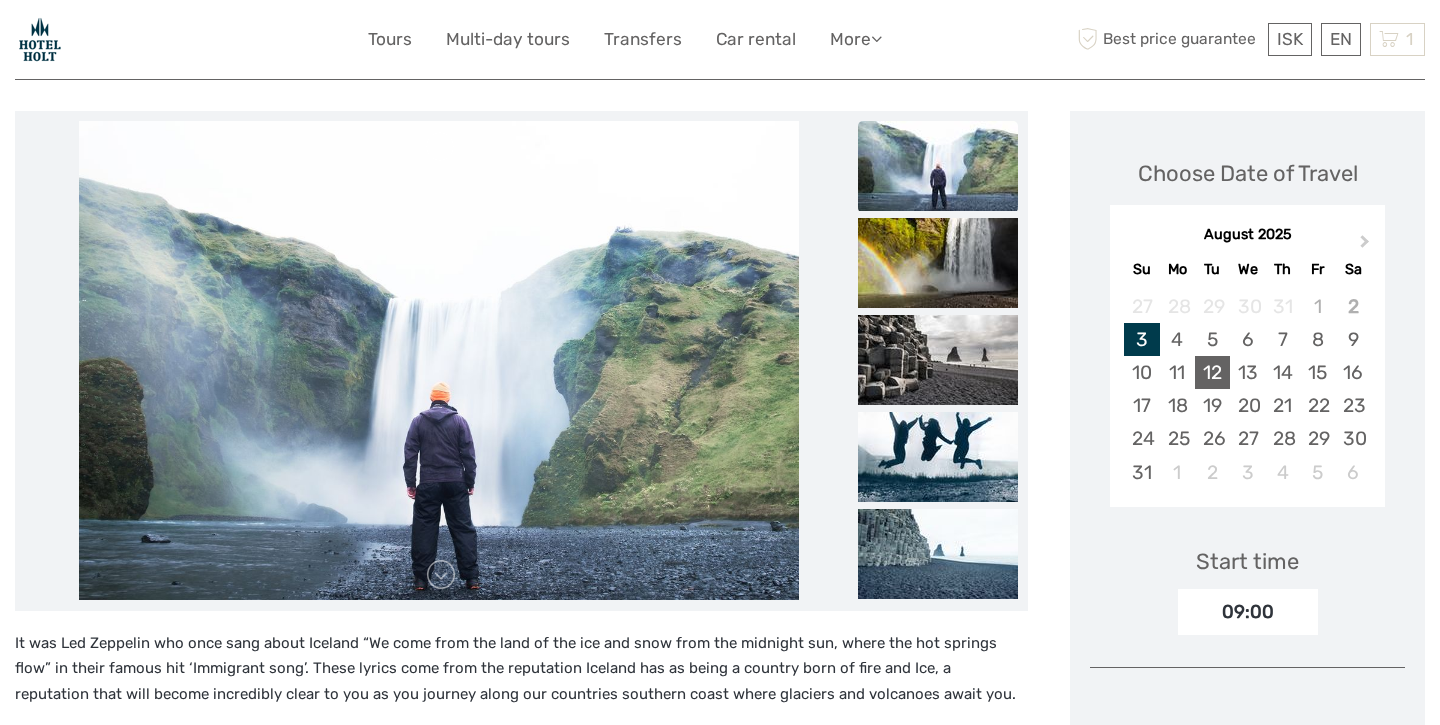 click on "12" at bounding box center [1212, 372] 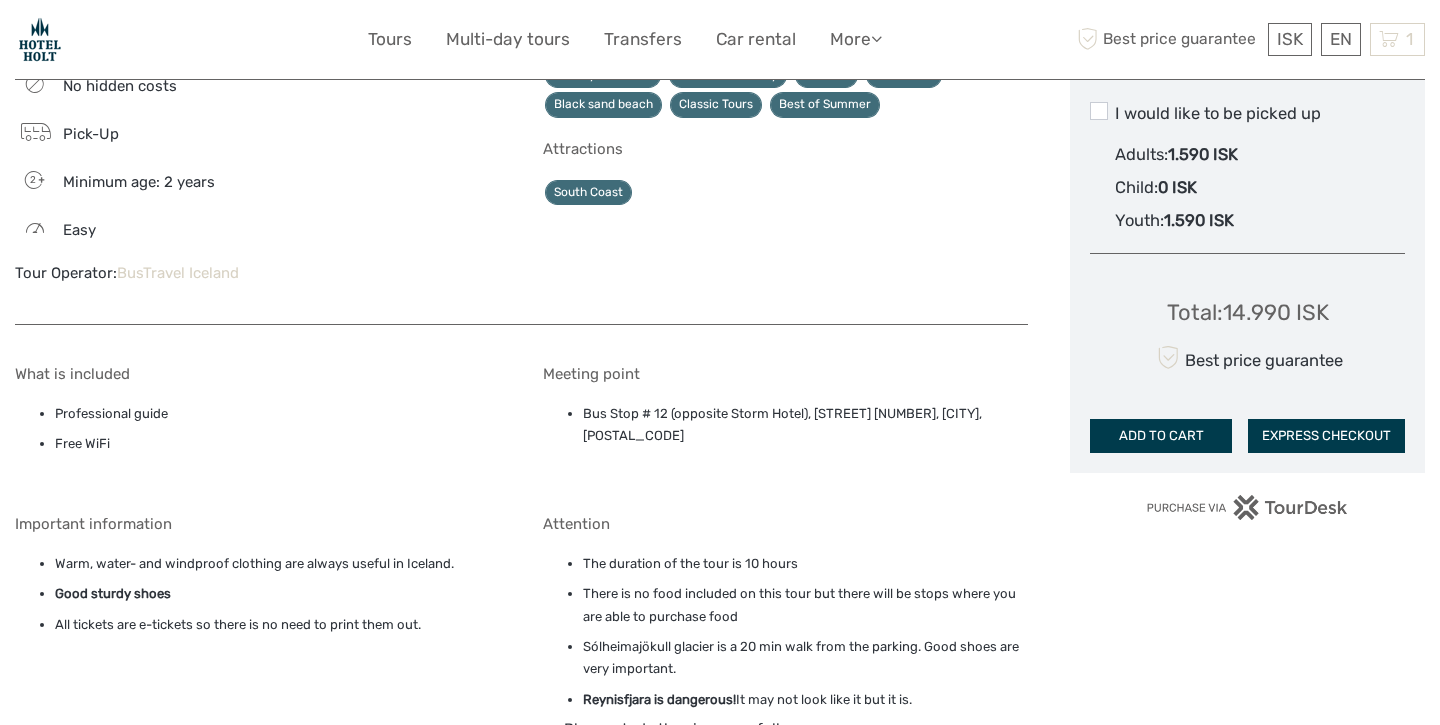 scroll, scrollTop: 981, scrollLeft: 0, axis: vertical 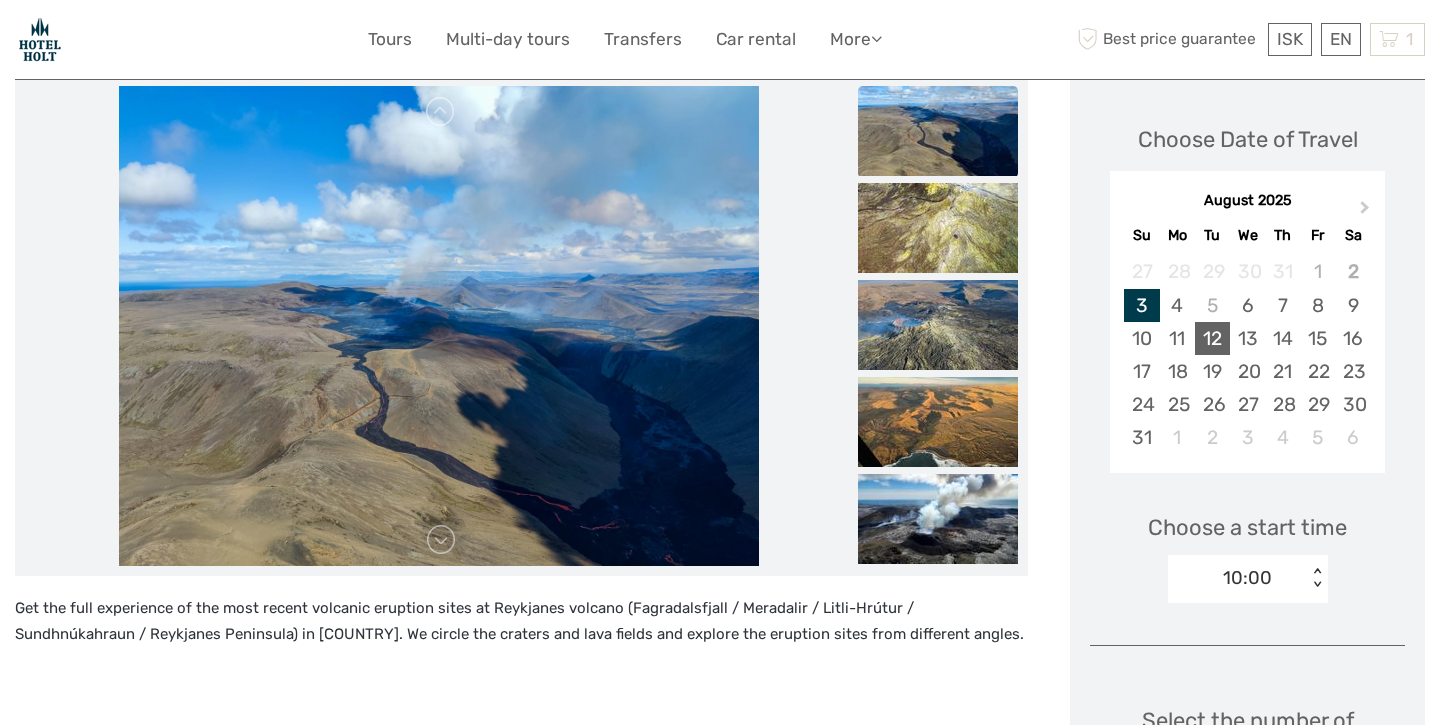click on "12" at bounding box center (1212, 338) 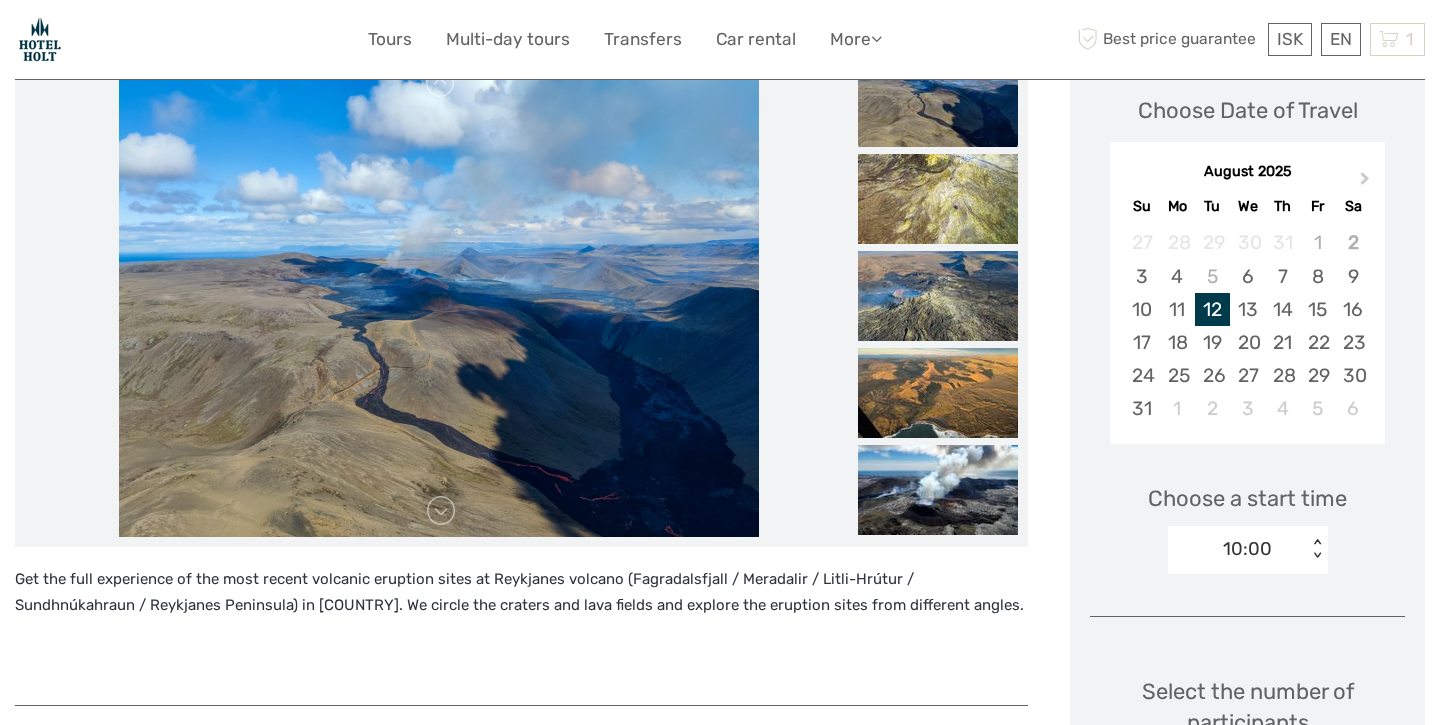 scroll, scrollTop: 310, scrollLeft: 0, axis: vertical 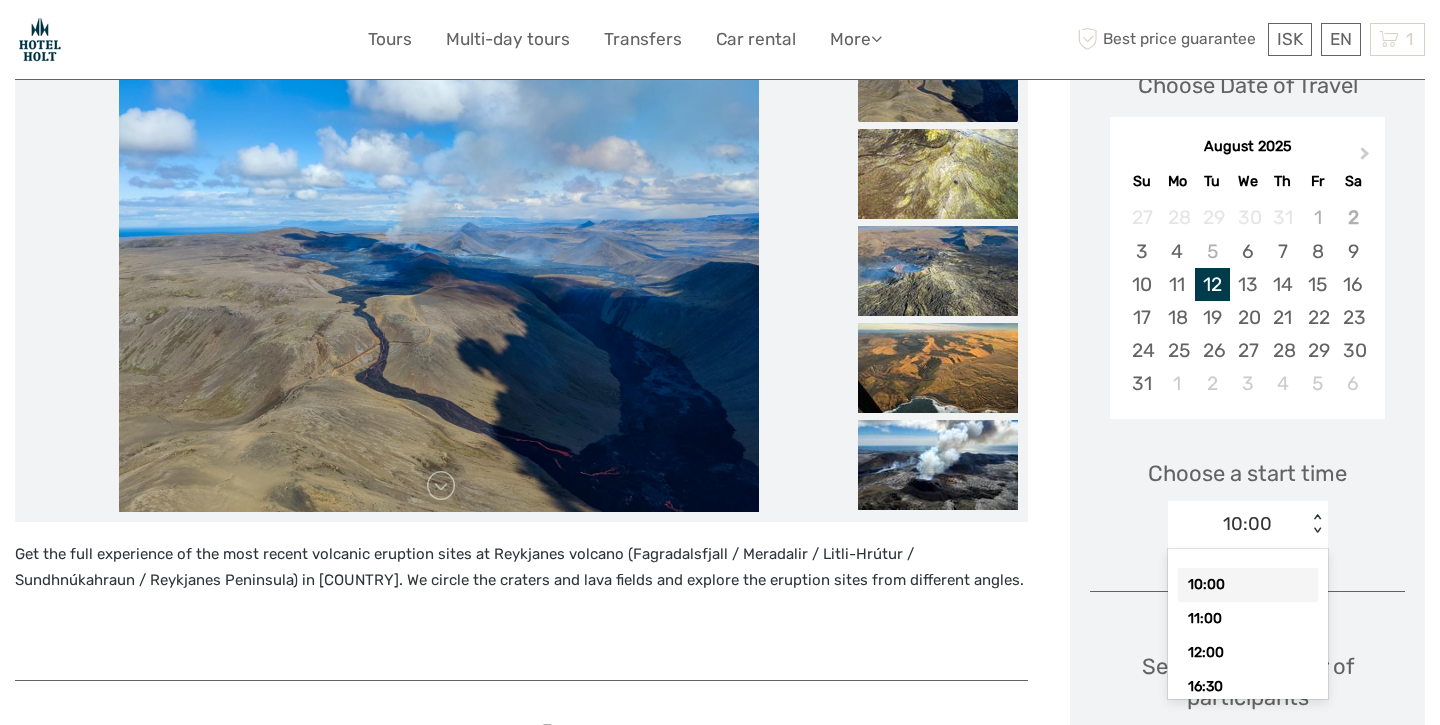 click on "< >" at bounding box center [1316, 524] 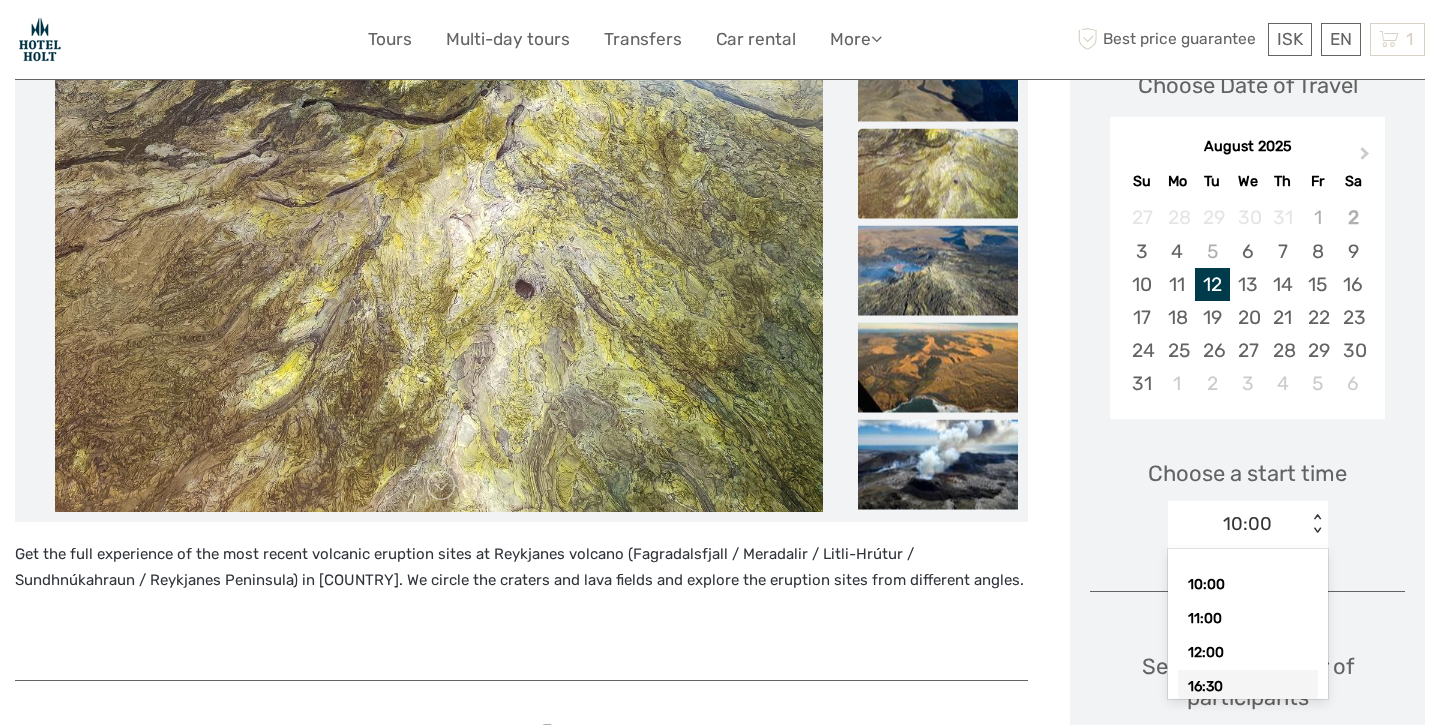 click on "16:30" at bounding box center [1248, 687] 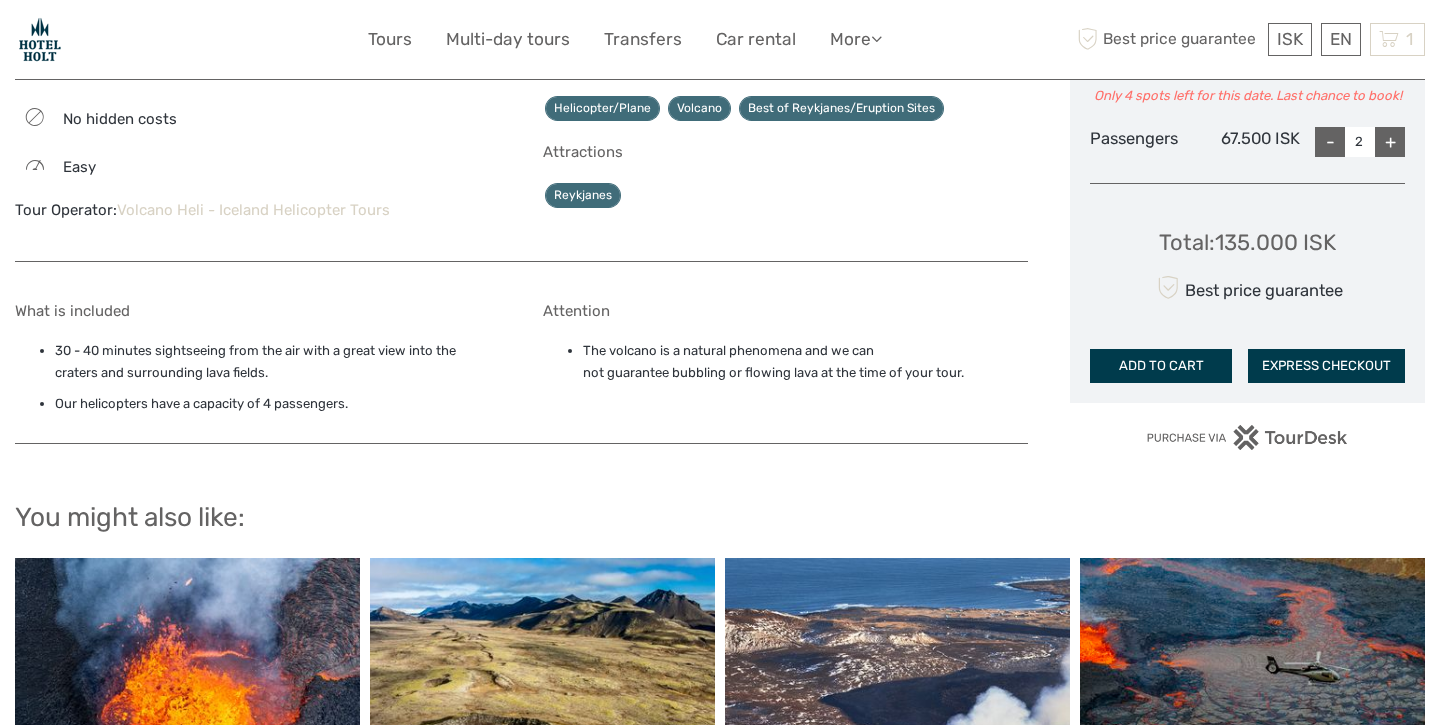 scroll, scrollTop: 933, scrollLeft: 0, axis: vertical 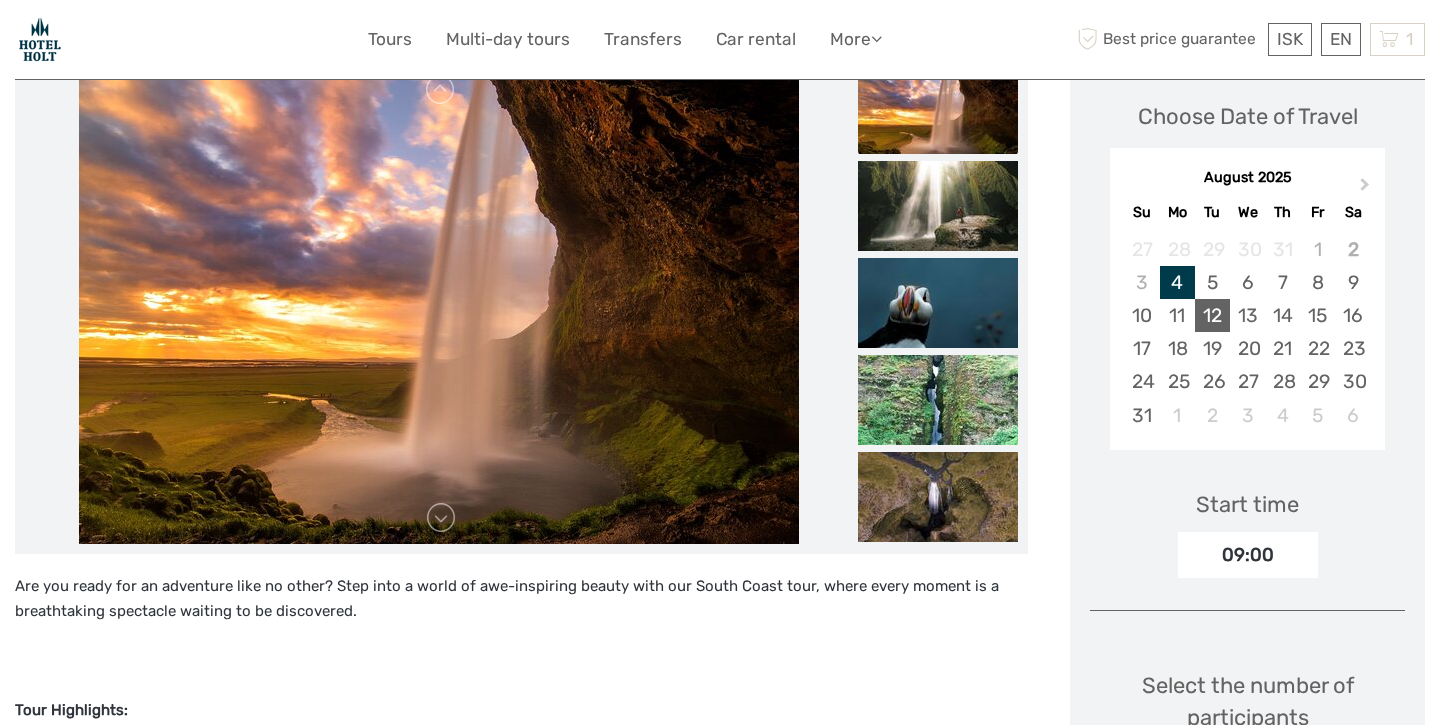 click on "12" at bounding box center (1212, 315) 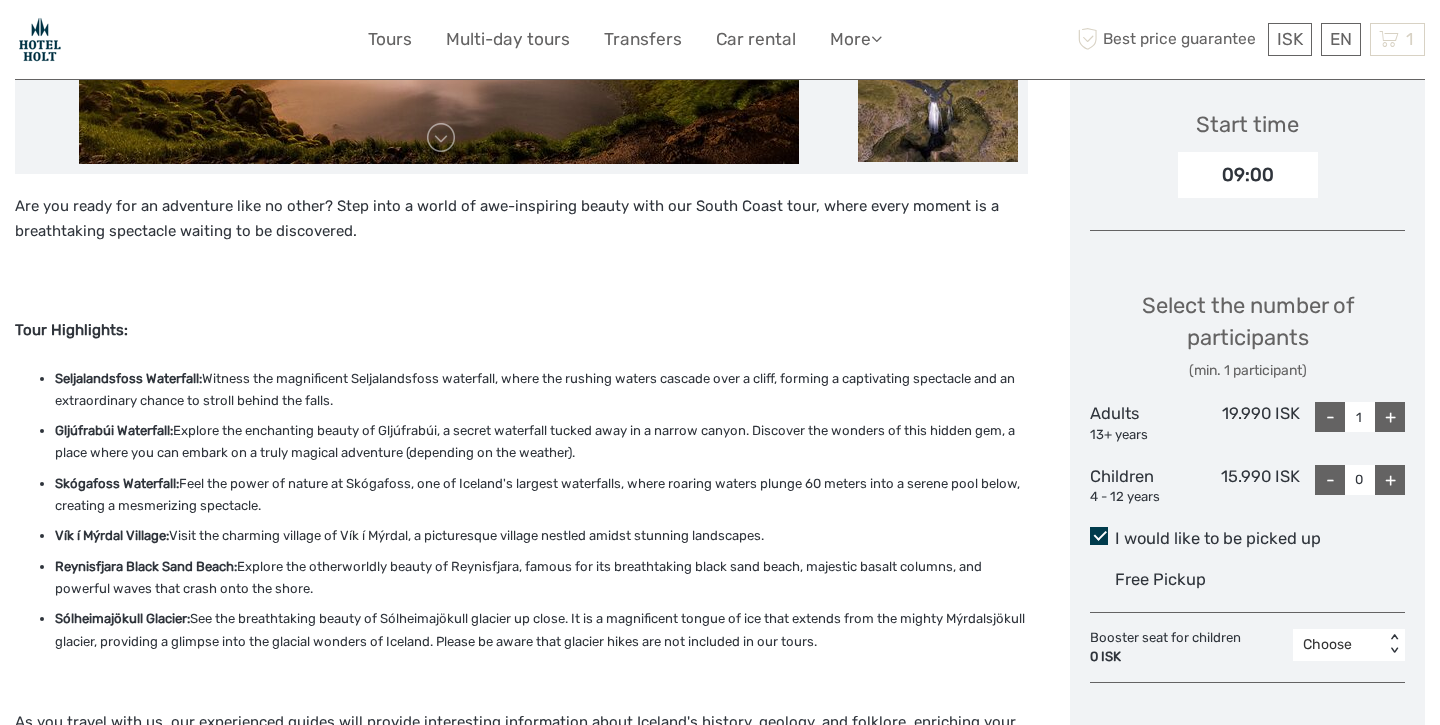 scroll, scrollTop: 666, scrollLeft: 0, axis: vertical 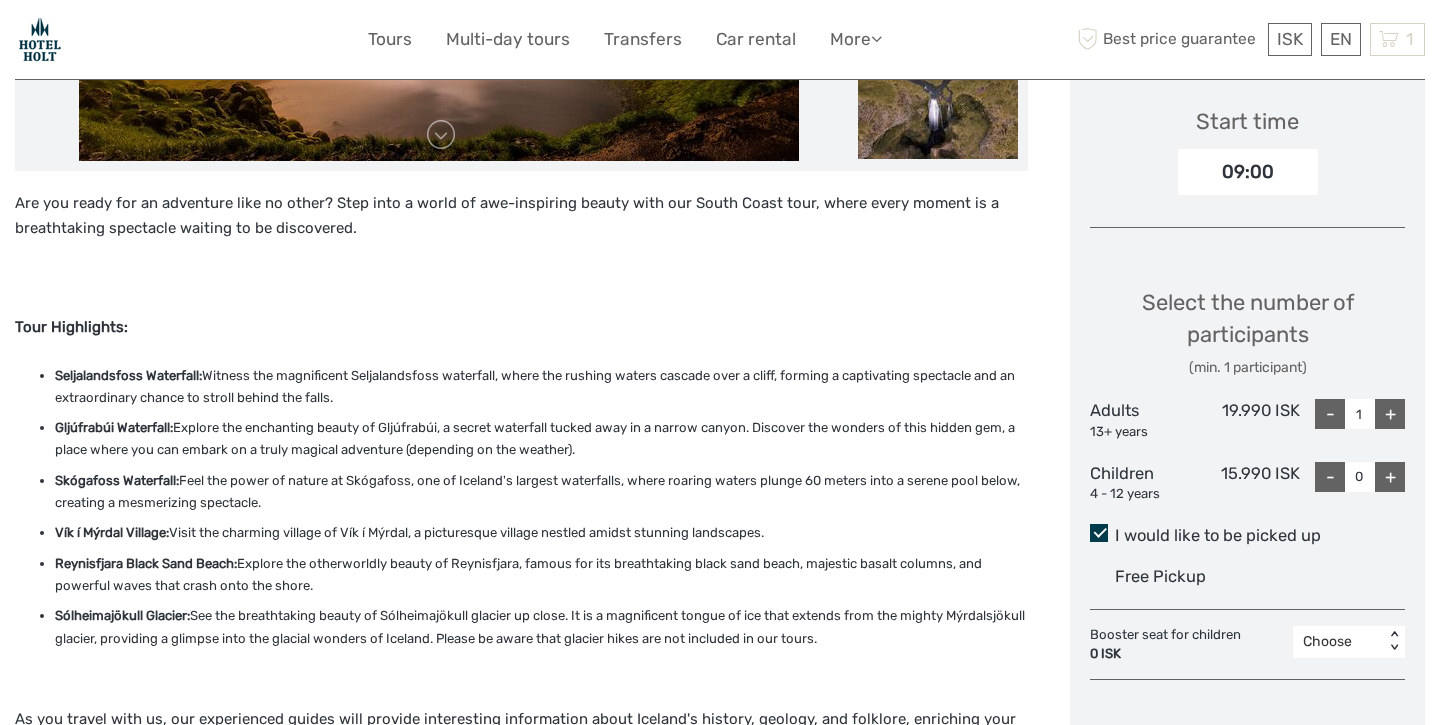 click on "+" at bounding box center [1390, 414] 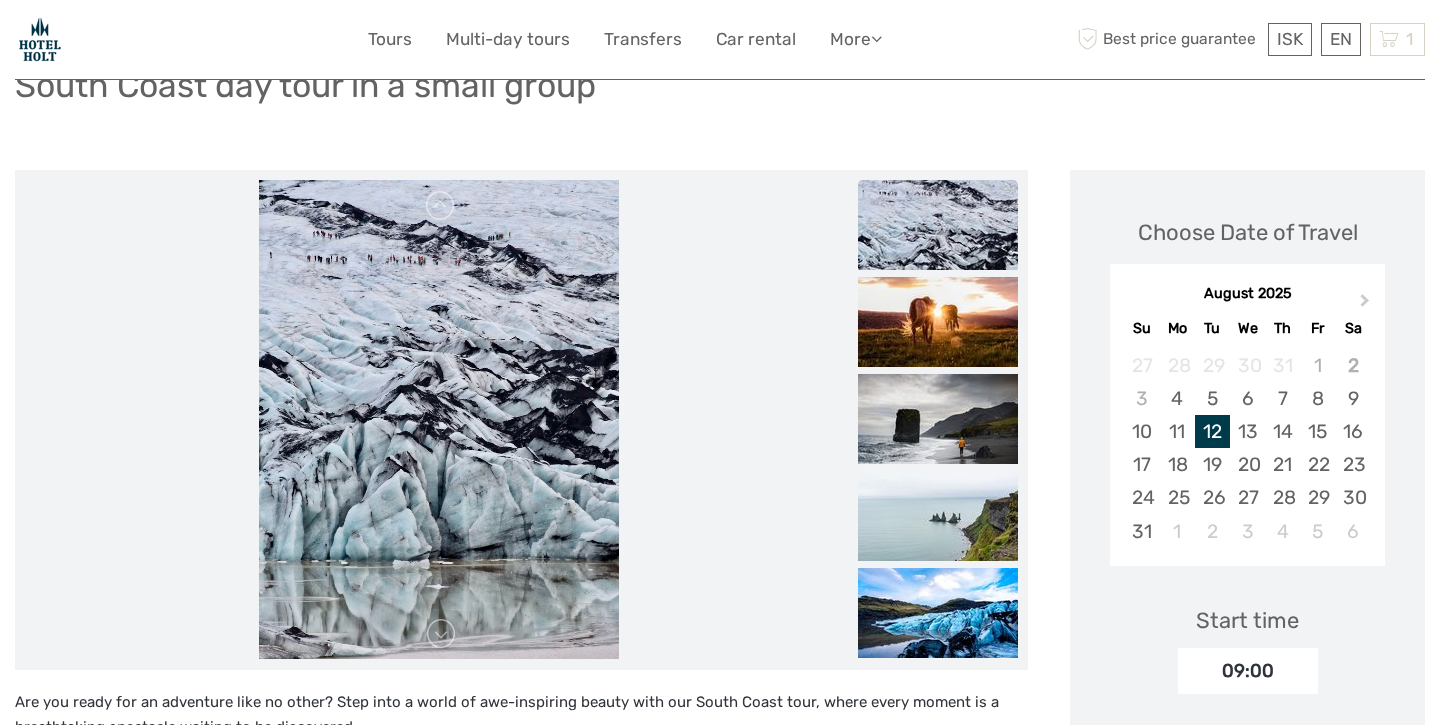 scroll, scrollTop: 169, scrollLeft: 0, axis: vertical 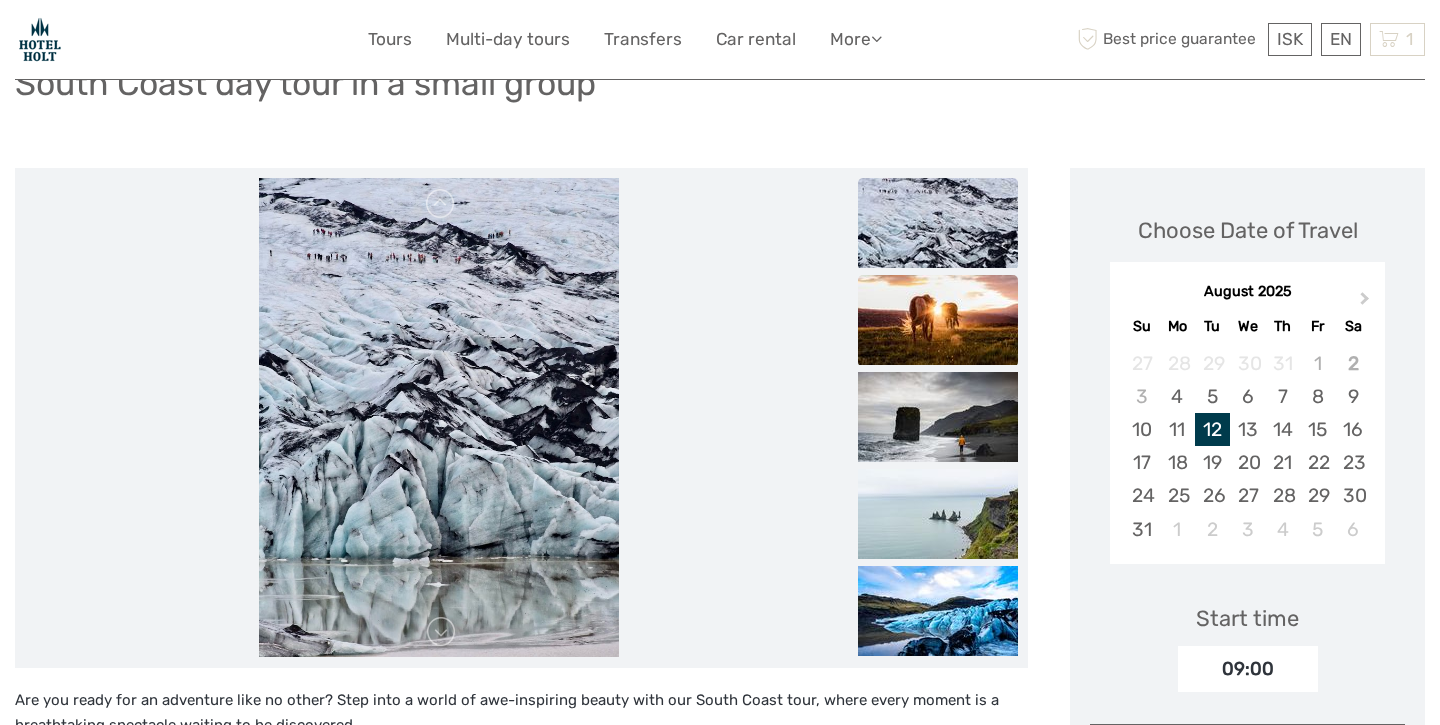 click at bounding box center [938, 320] 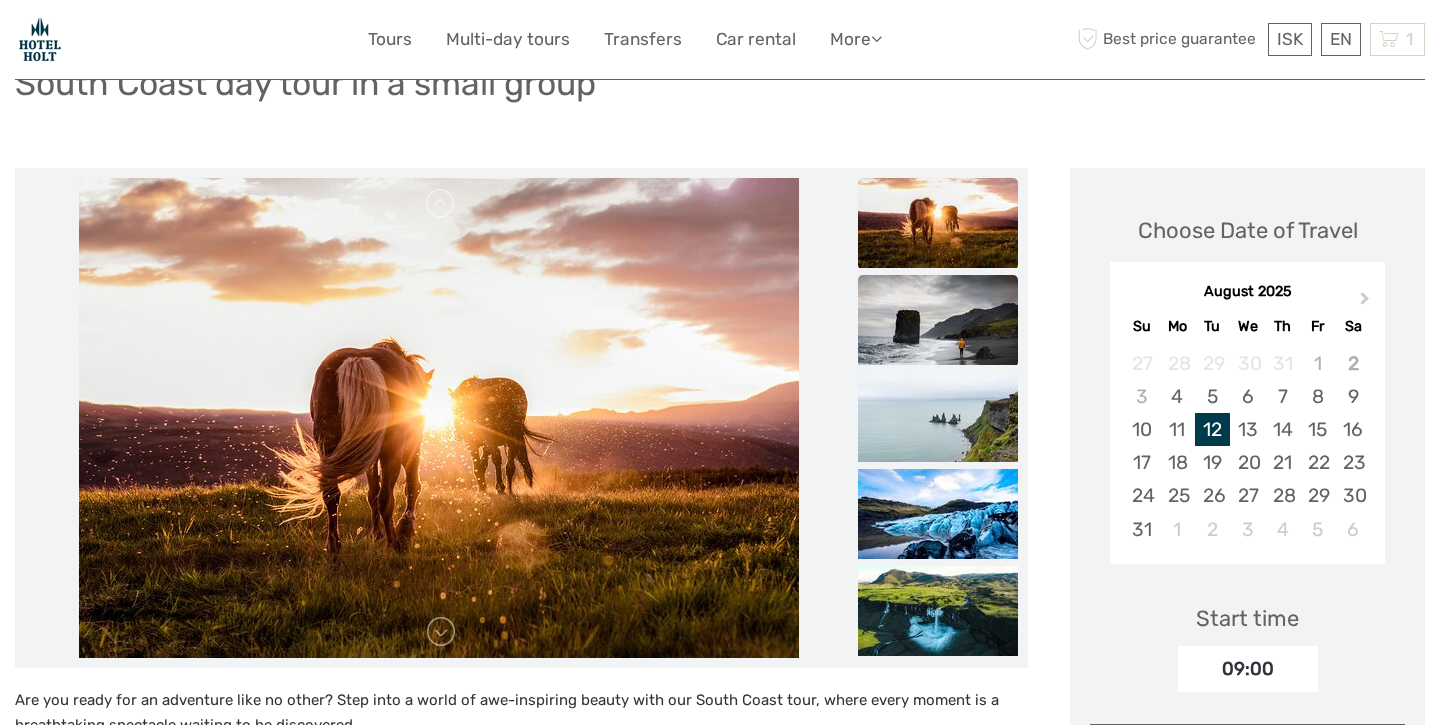 click at bounding box center [938, 320] 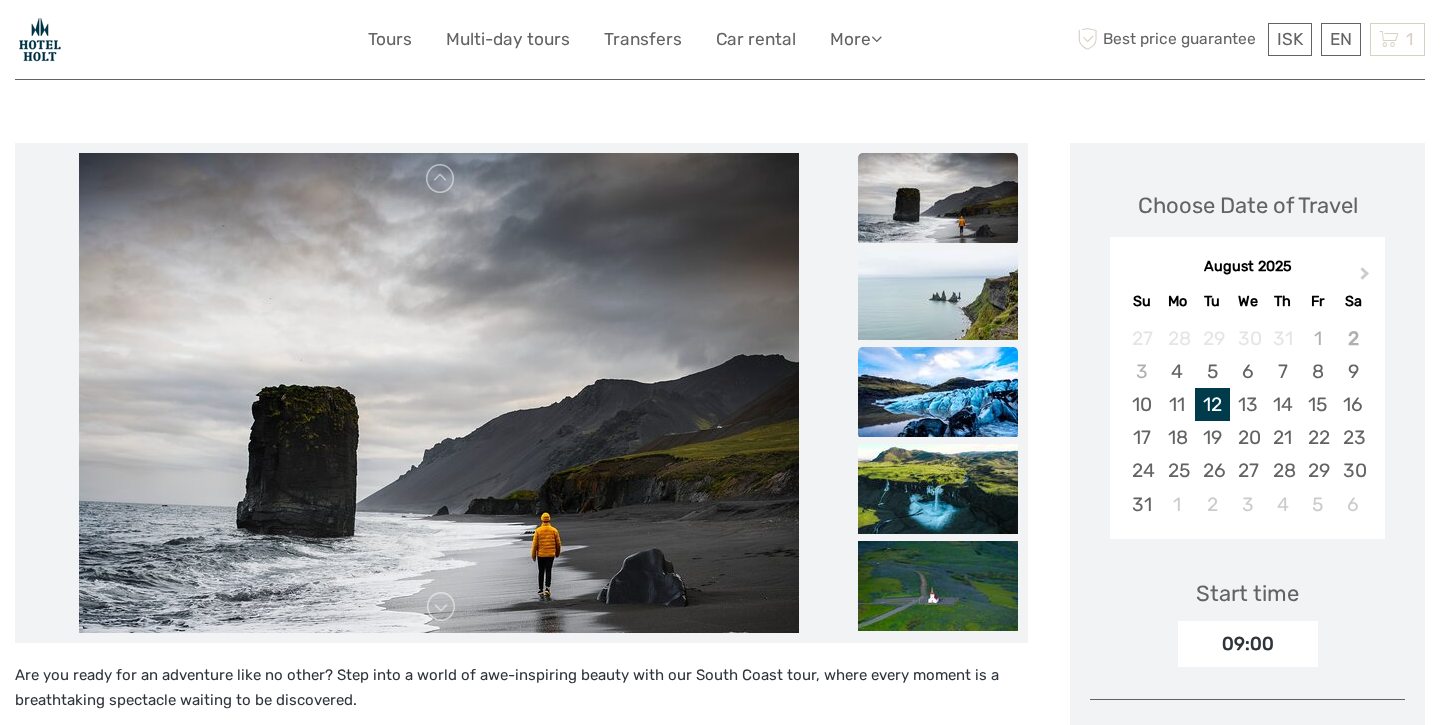scroll, scrollTop: 203, scrollLeft: 0, axis: vertical 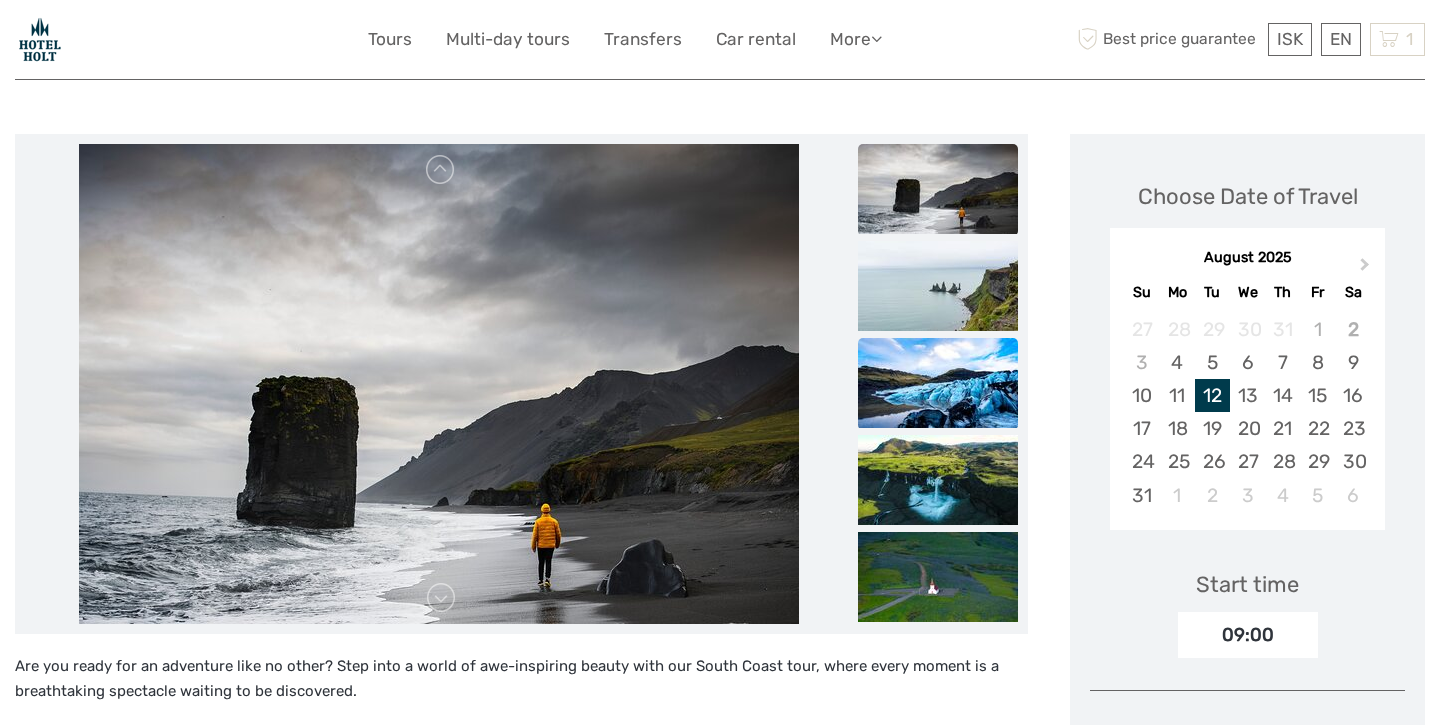 click at bounding box center (938, 383) 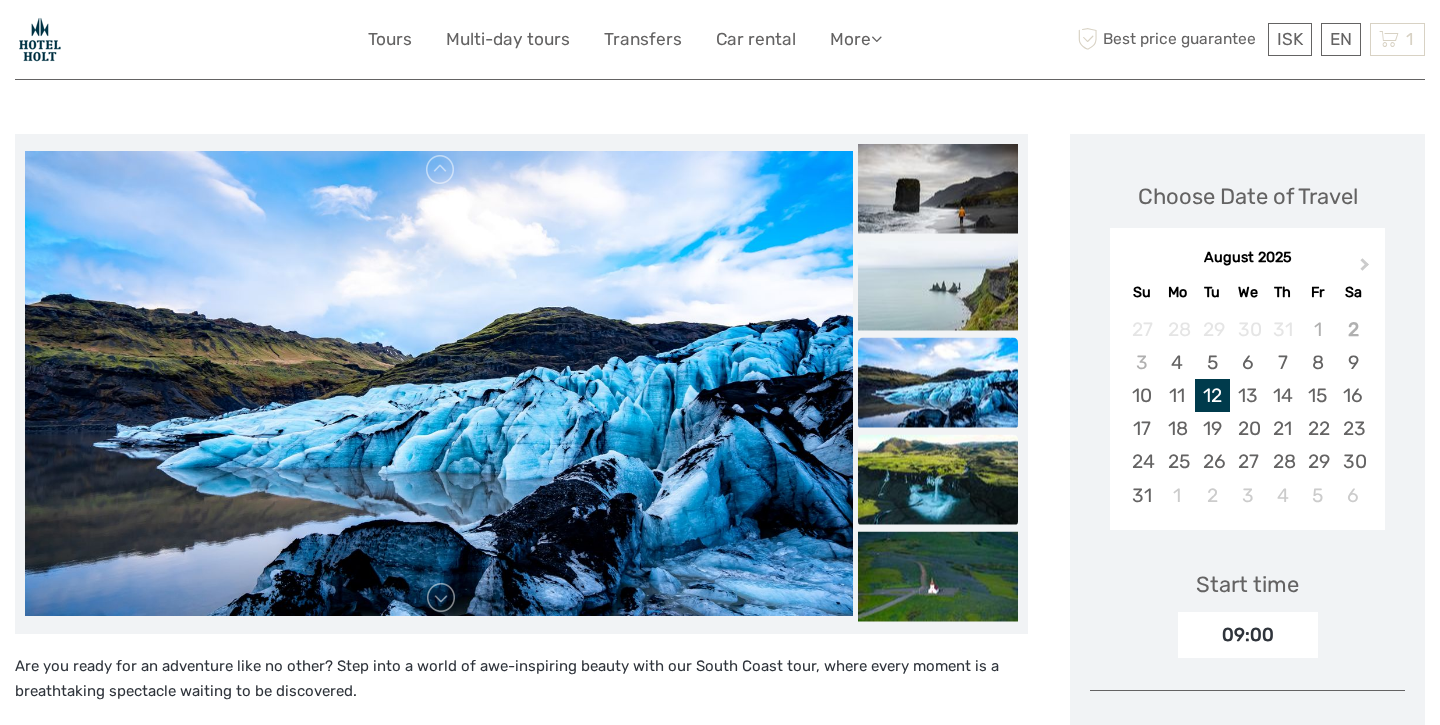 click at bounding box center (938, 479) 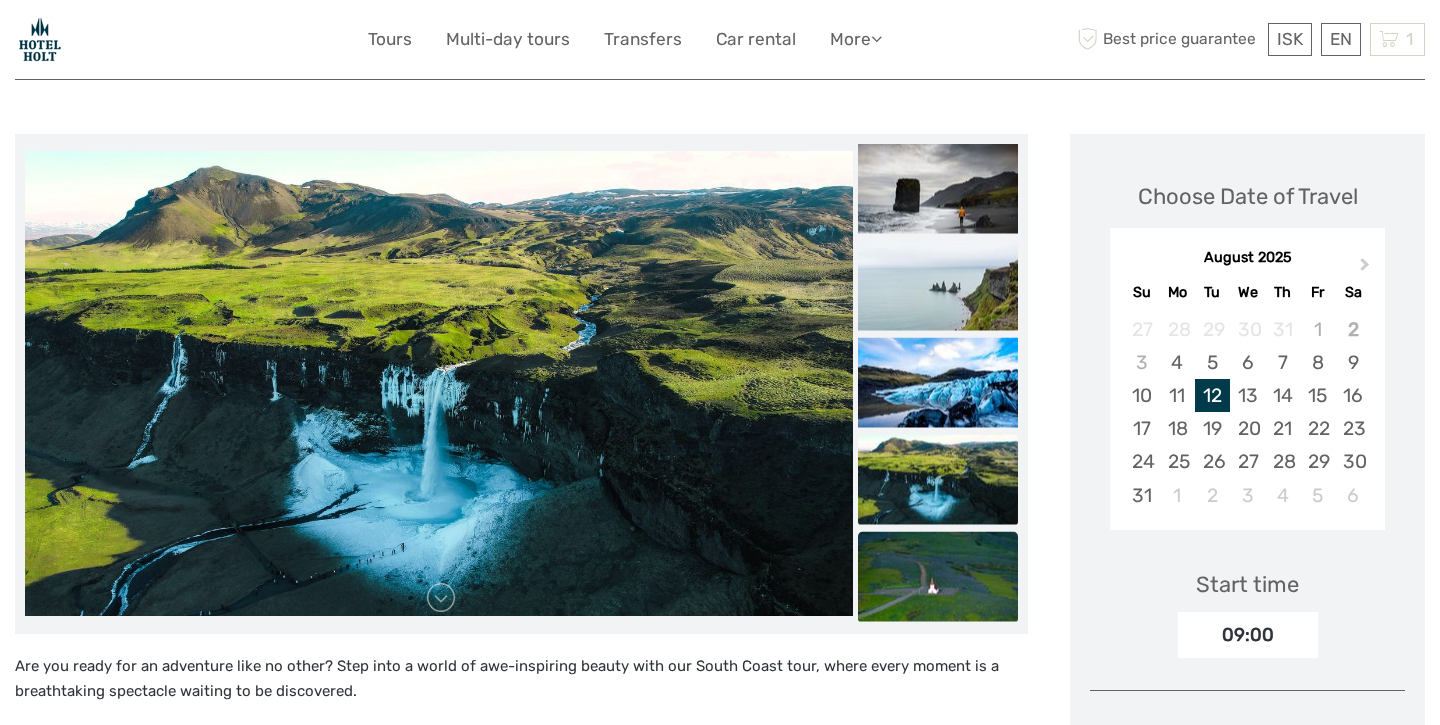 click at bounding box center (938, 576) 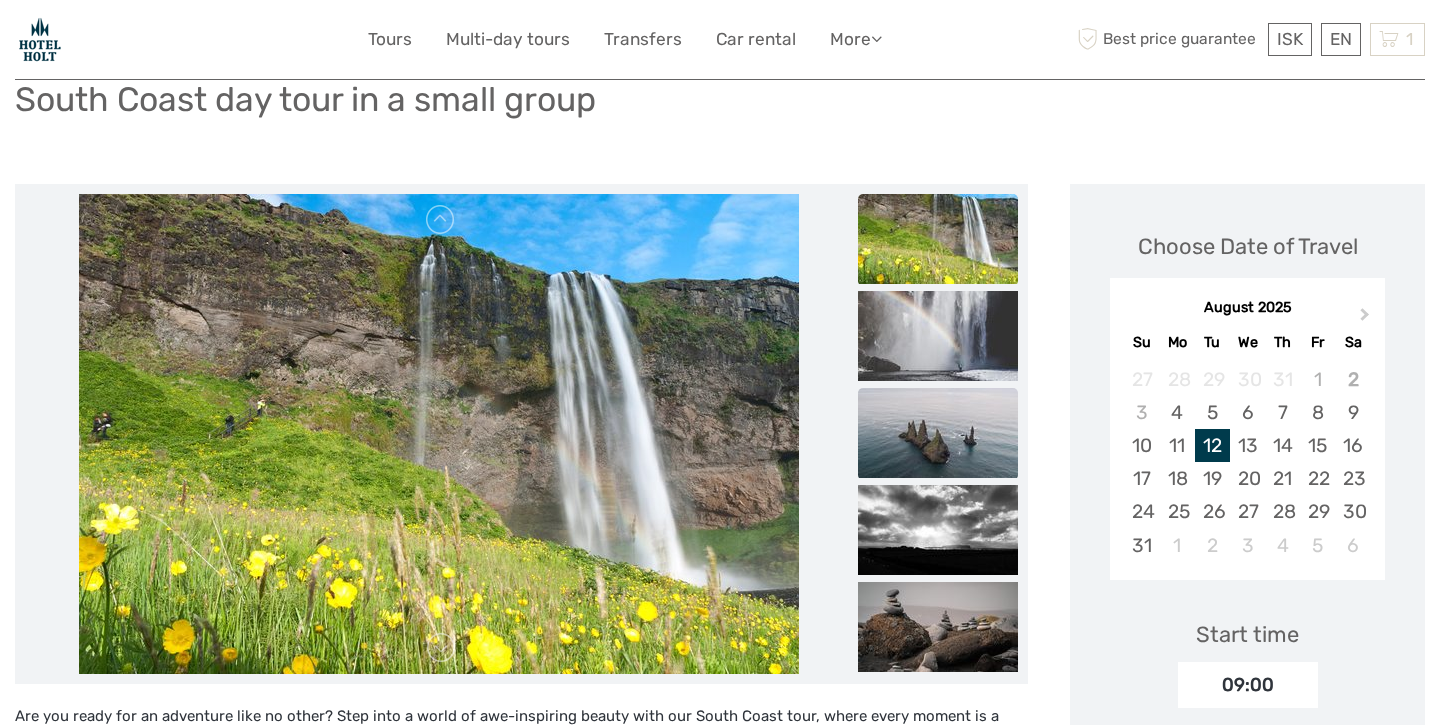 scroll, scrollTop: 160, scrollLeft: 0, axis: vertical 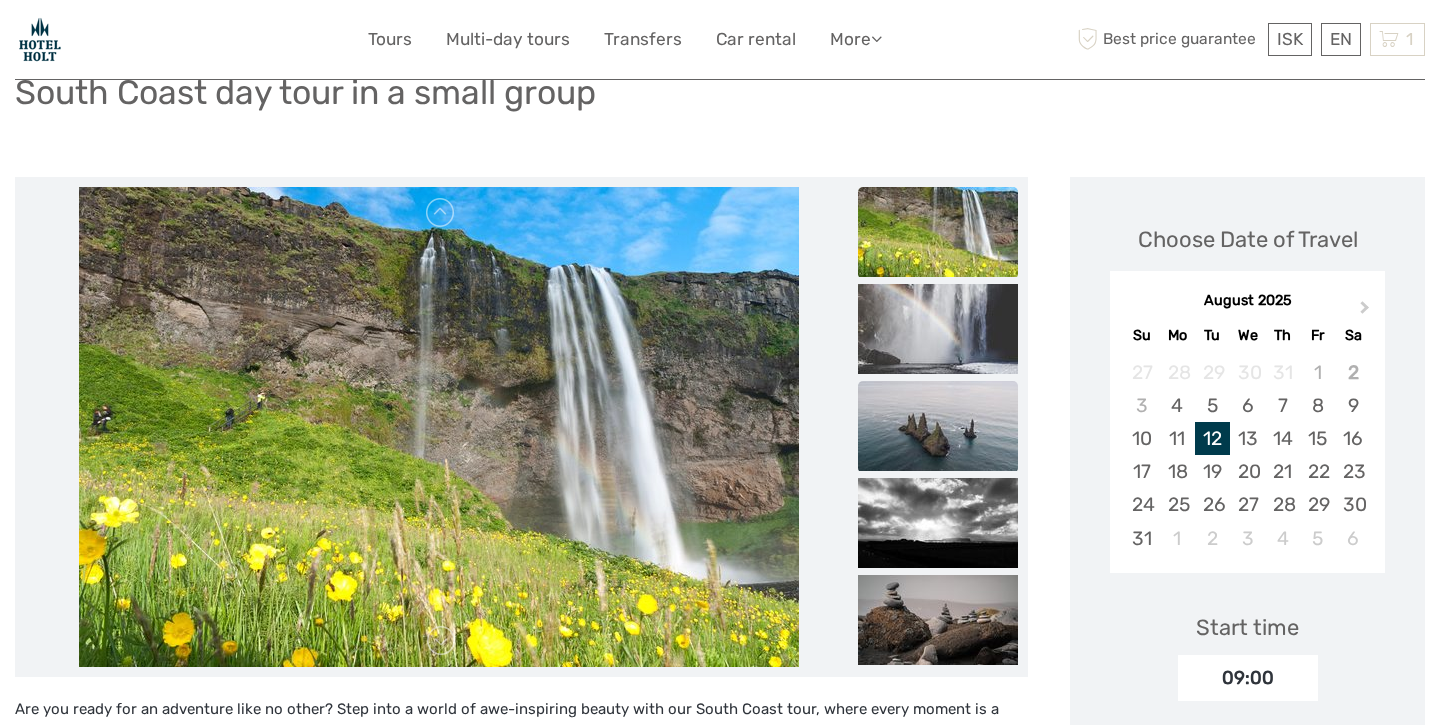 click at bounding box center [938, 426] 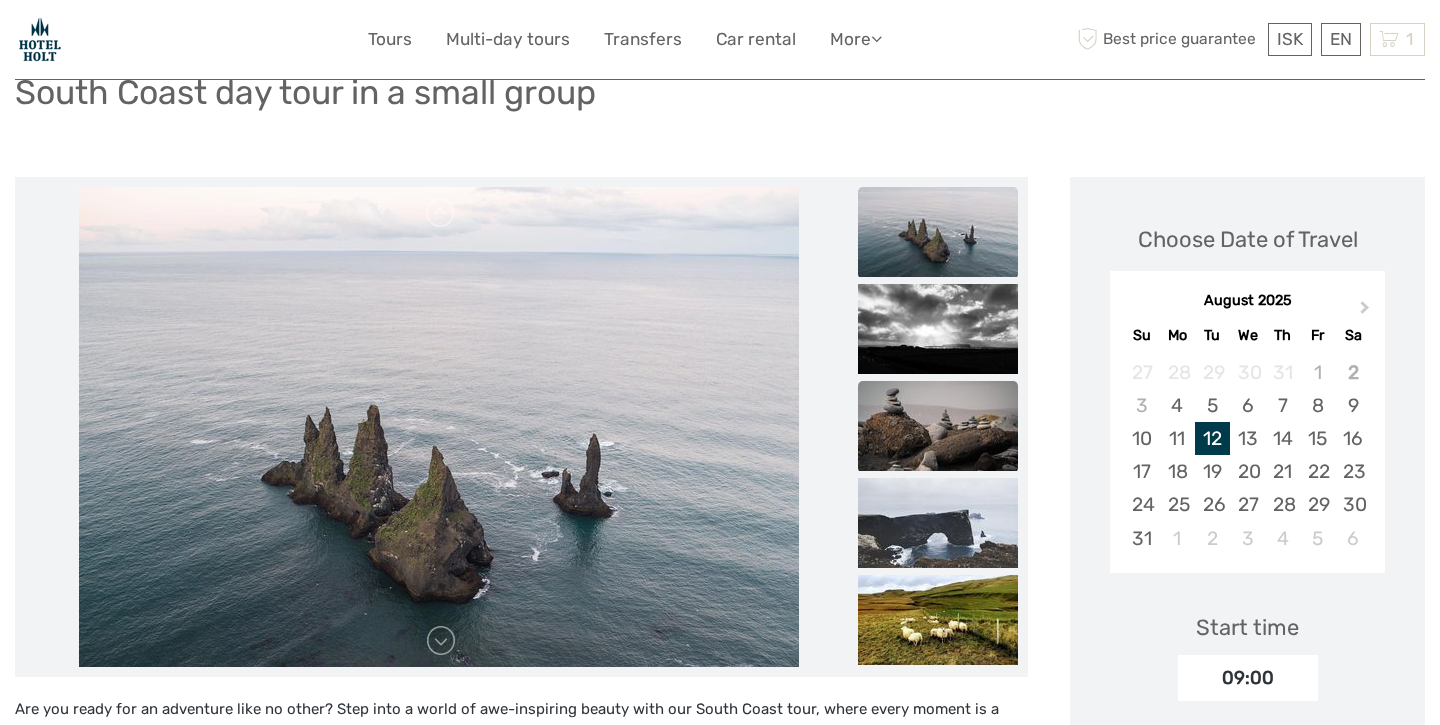 click at bounding box center [938, 426] 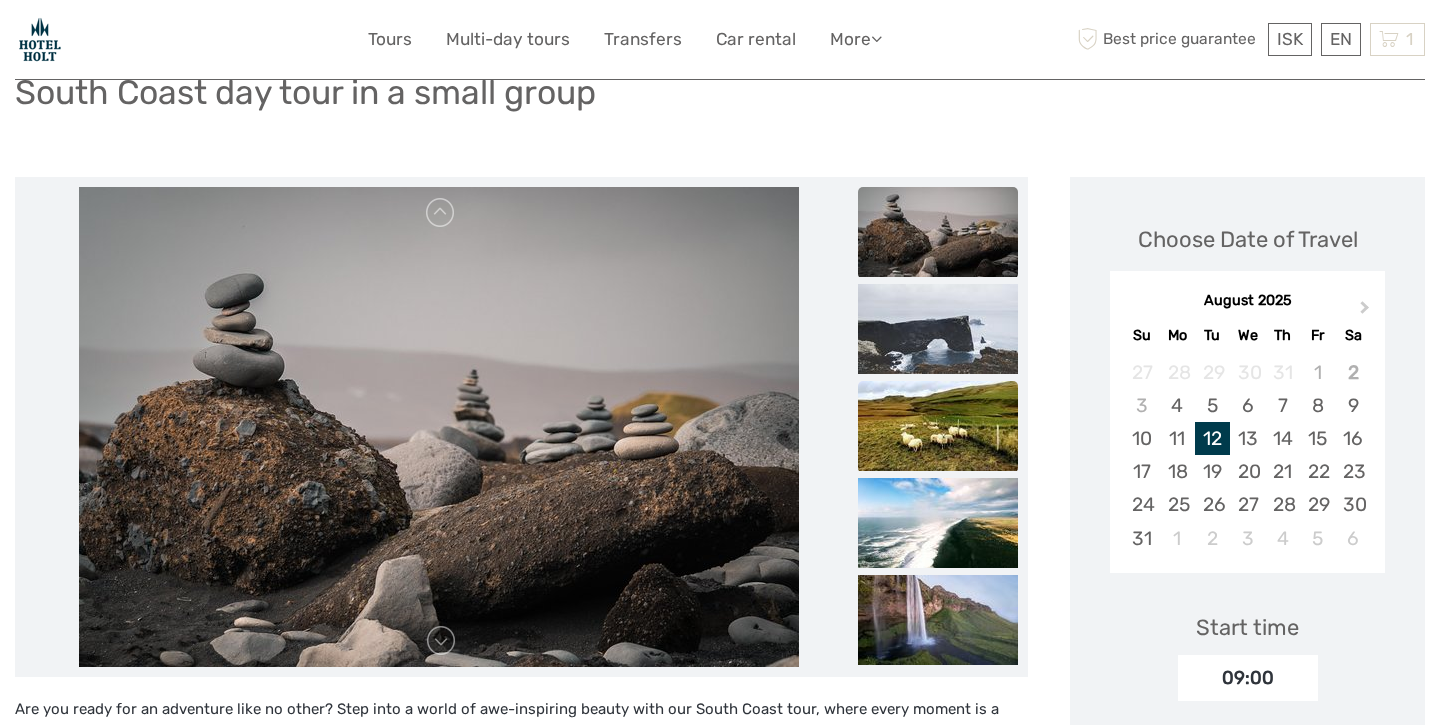 click at bounding box center (938, 427) 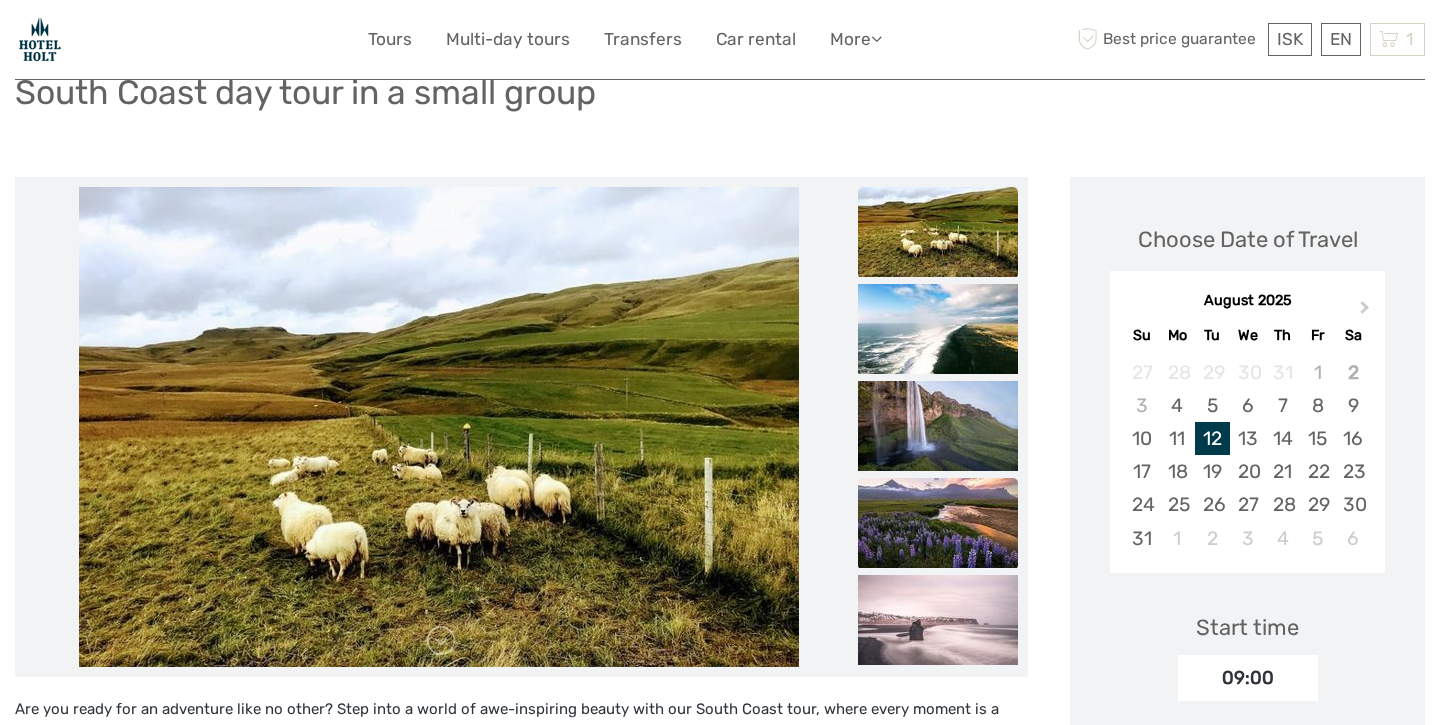 click at bounding box center (938, 523) 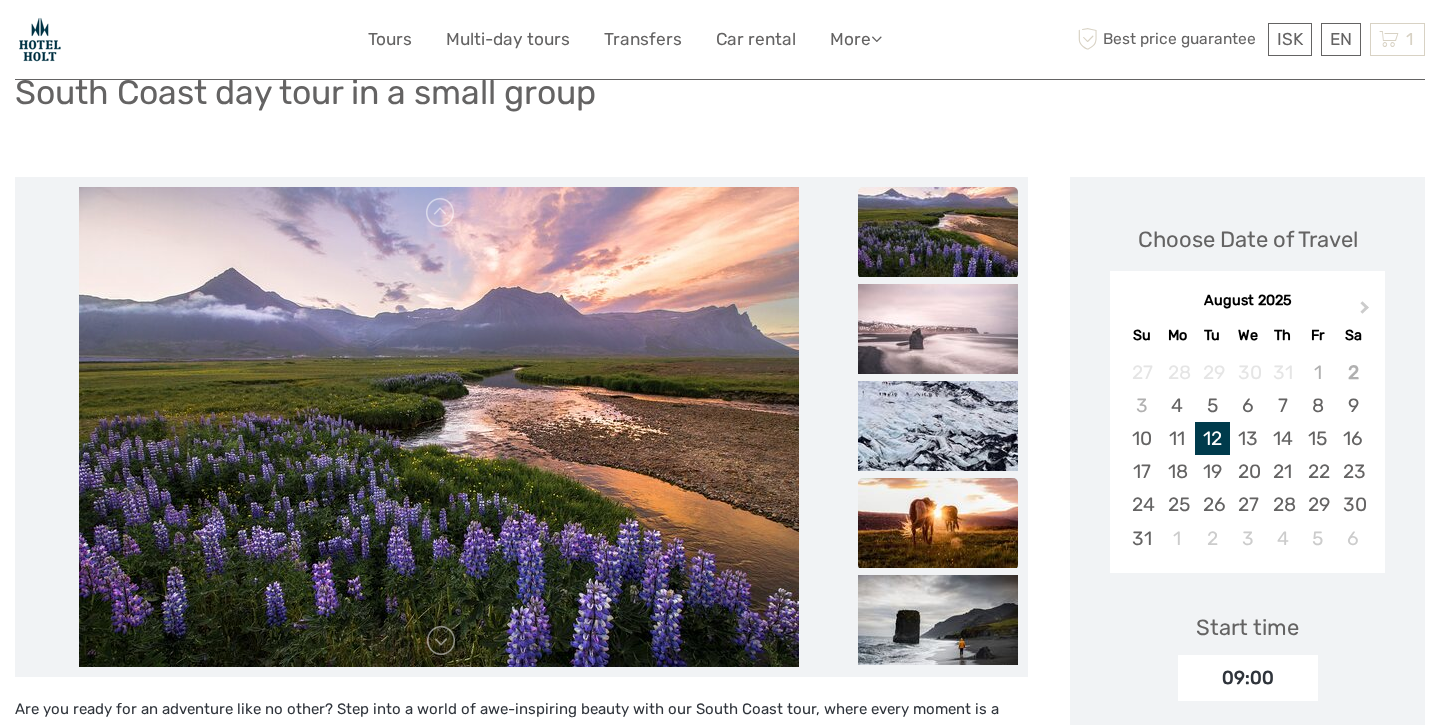 click at bounding box center (938, 523) 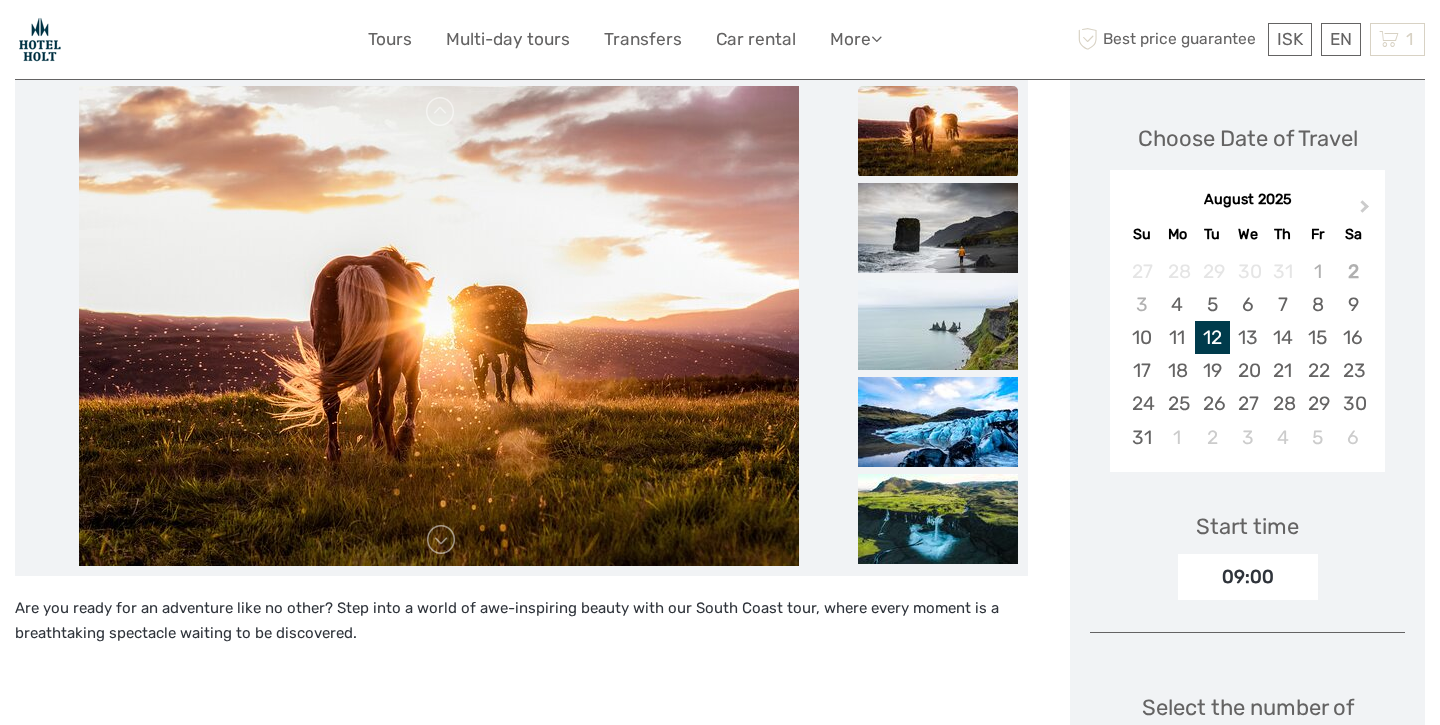 scroll, scrollTop: 267, scrollLeft: 0, axis: vertical 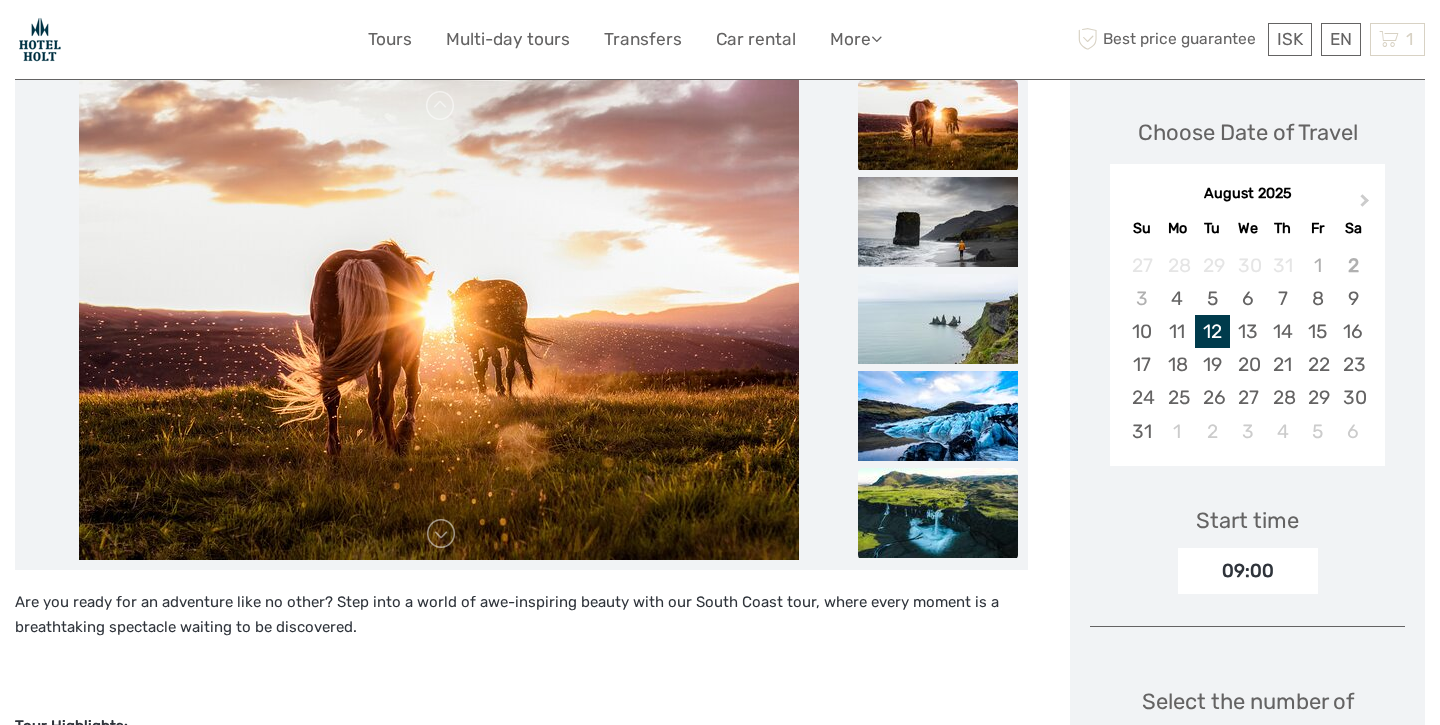 click at bounding box center (938, 513) 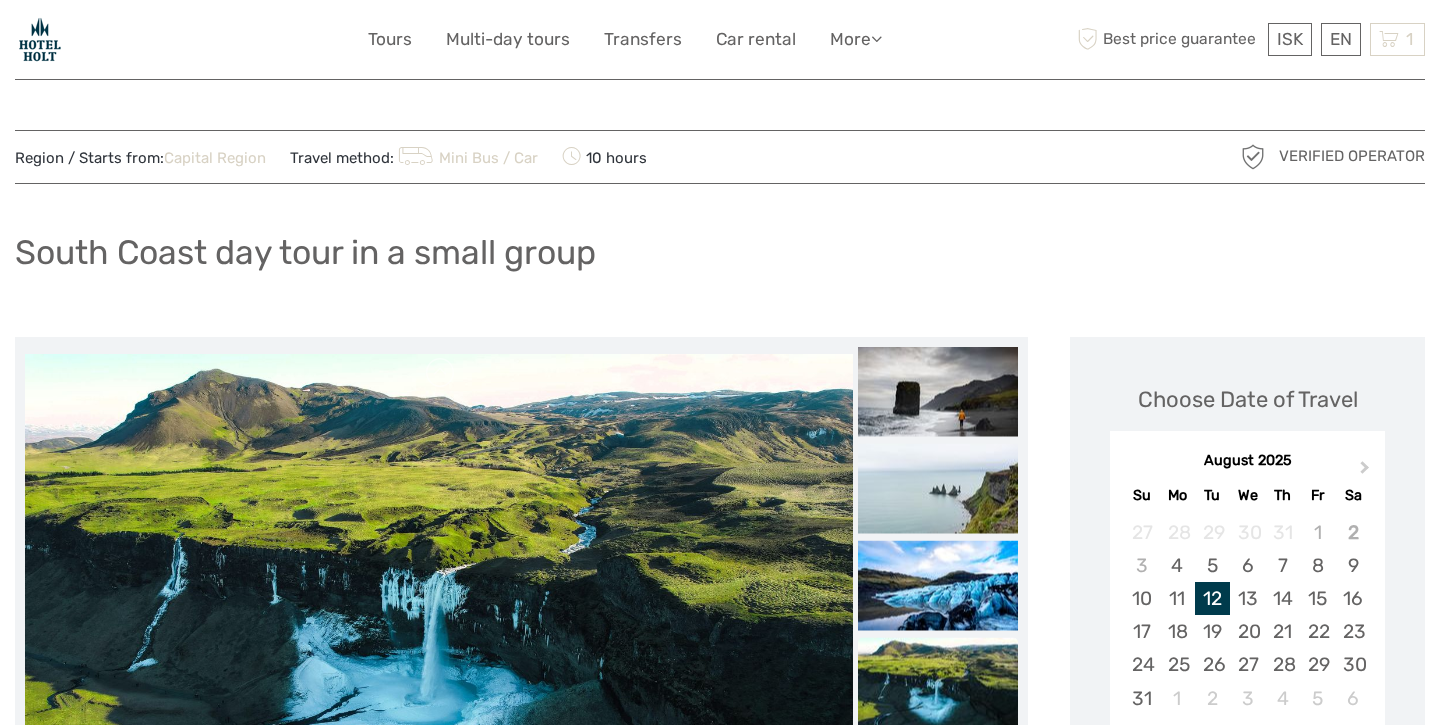 scroll, scrollTop: 0, scrollLeft: 0, axis: both 